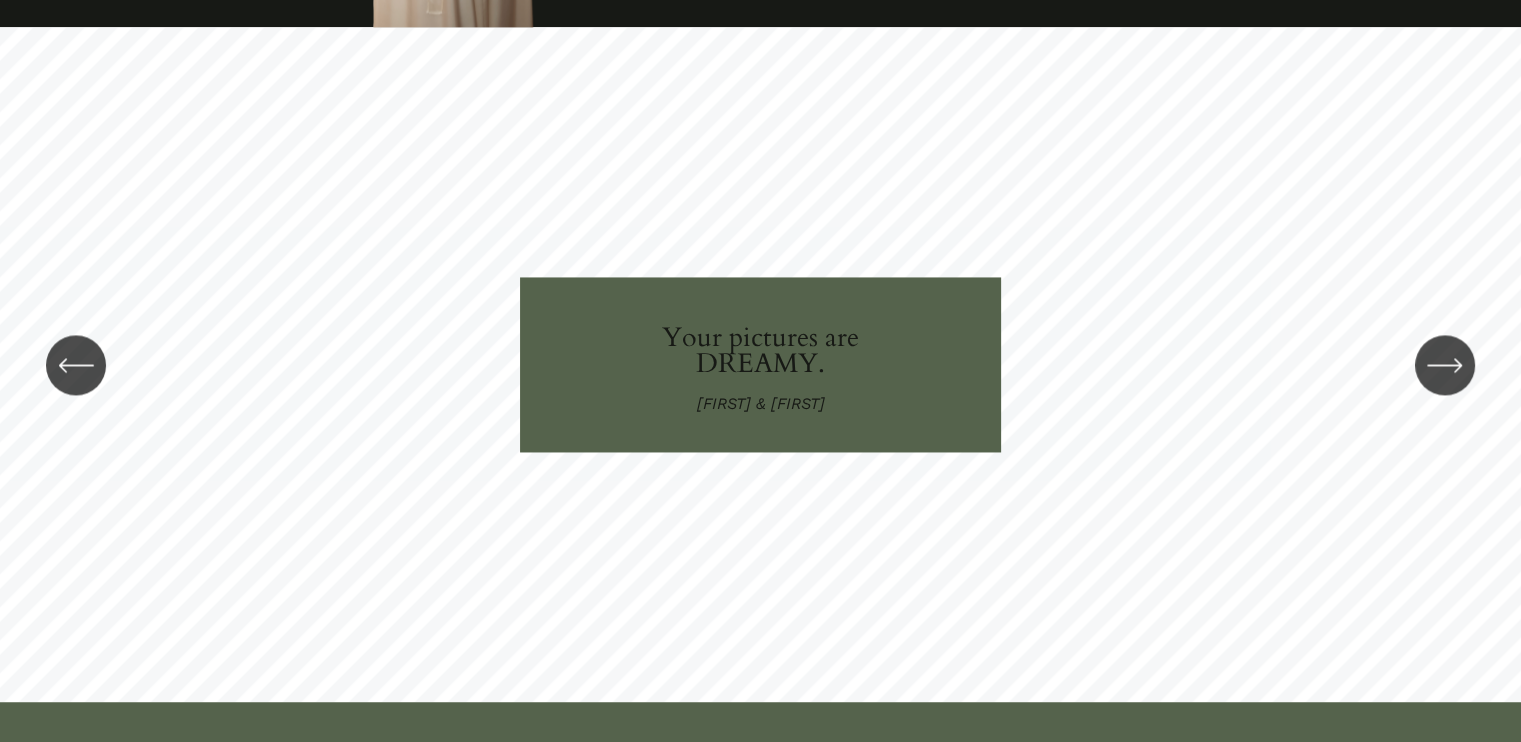 scroll, scrollTop: 3076, scrollLeft: 0, axis: vertical 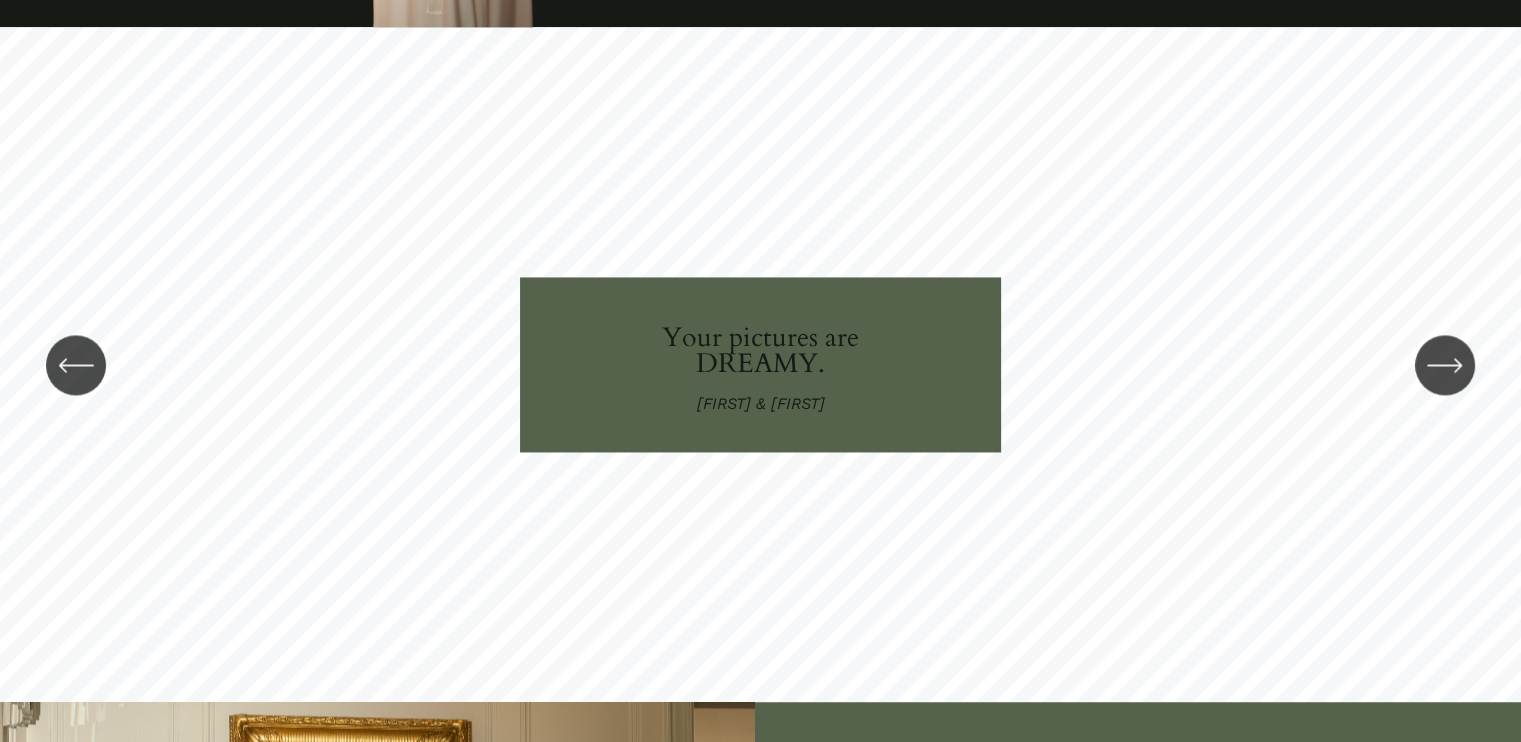 click 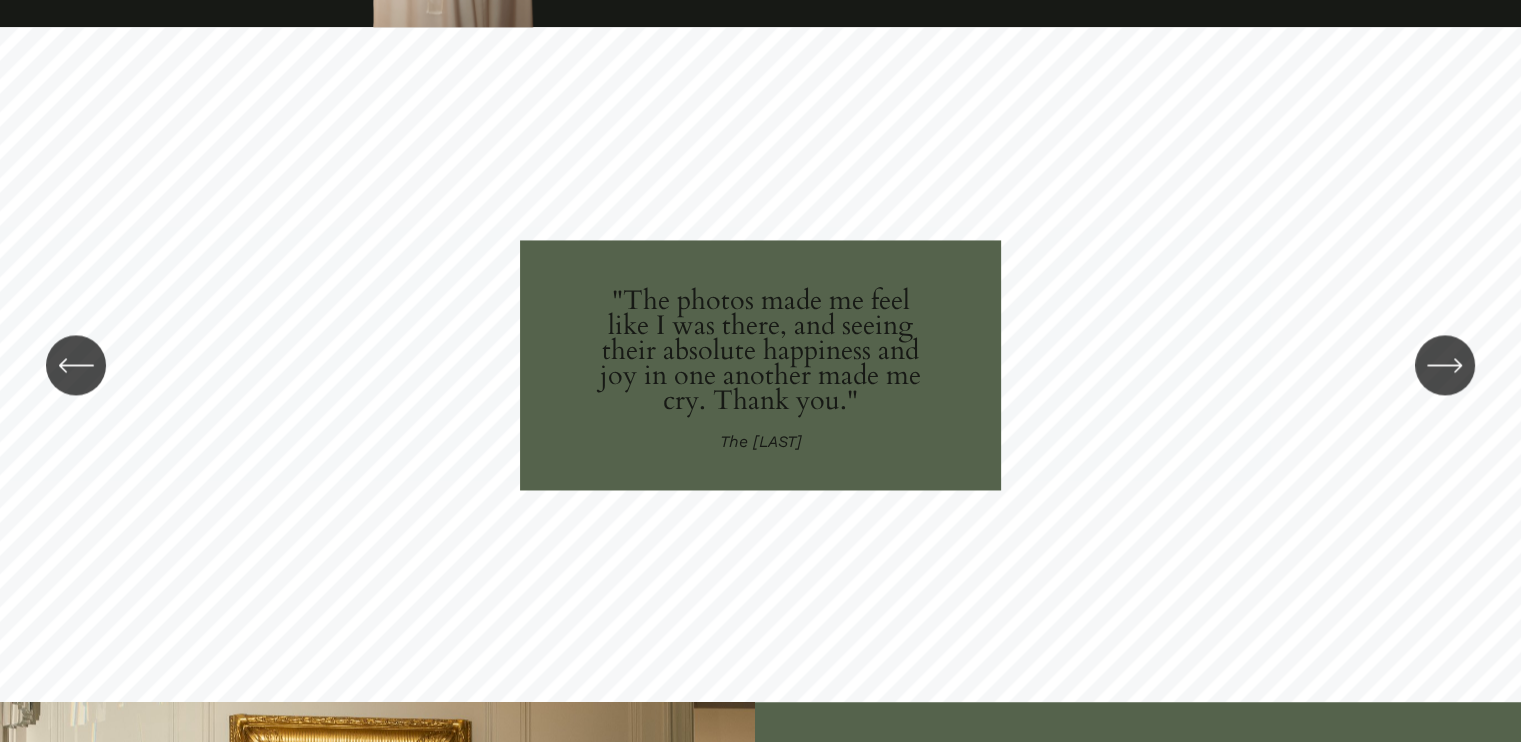 click 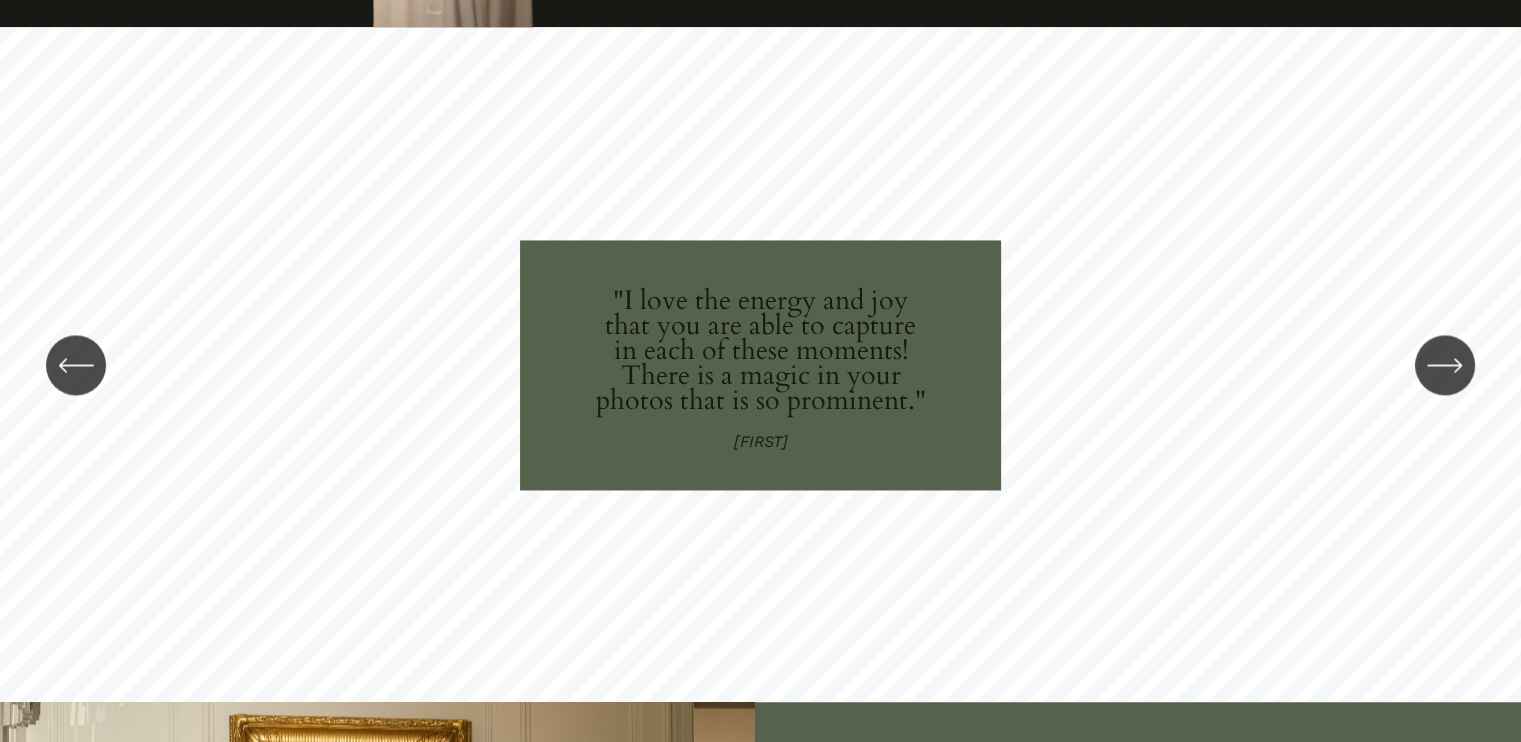 click 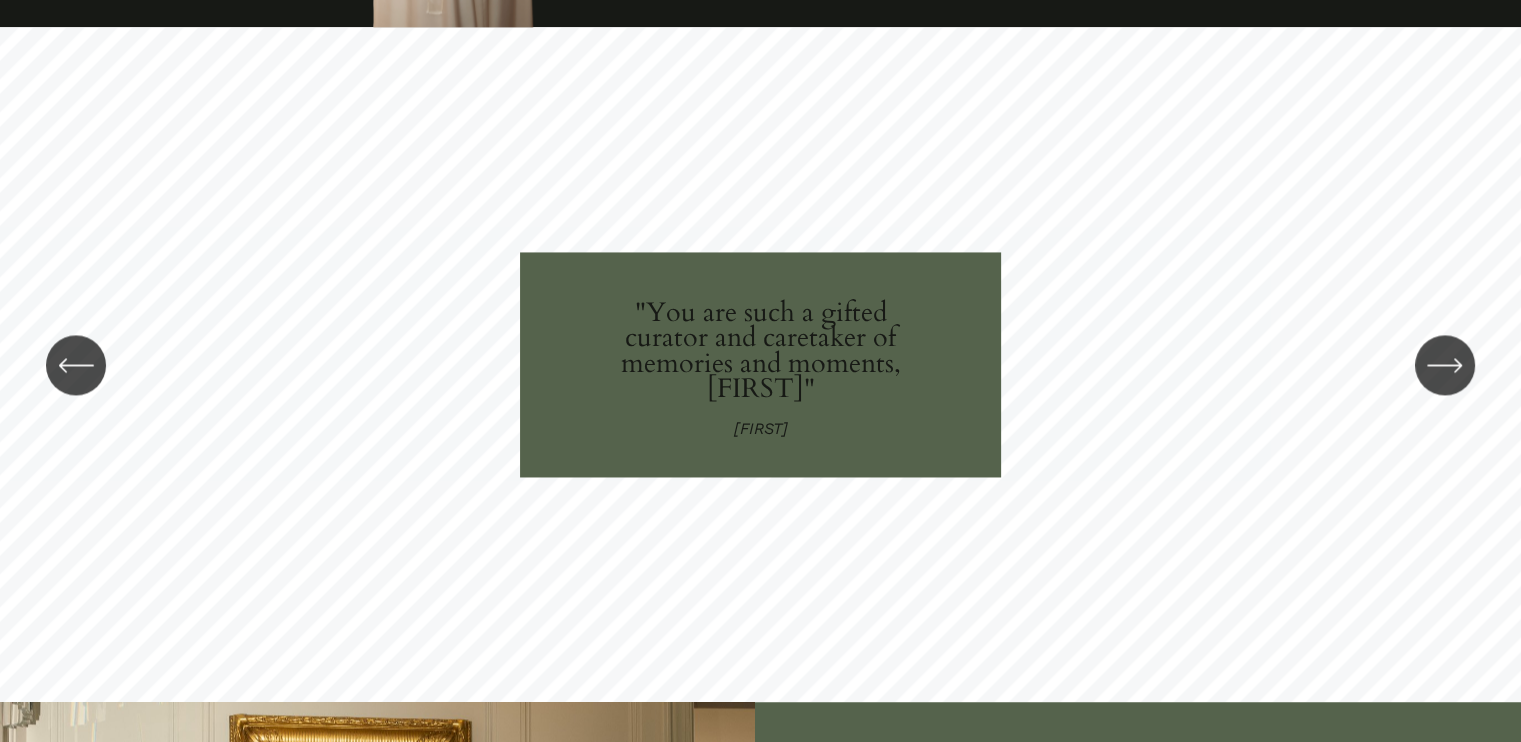 click 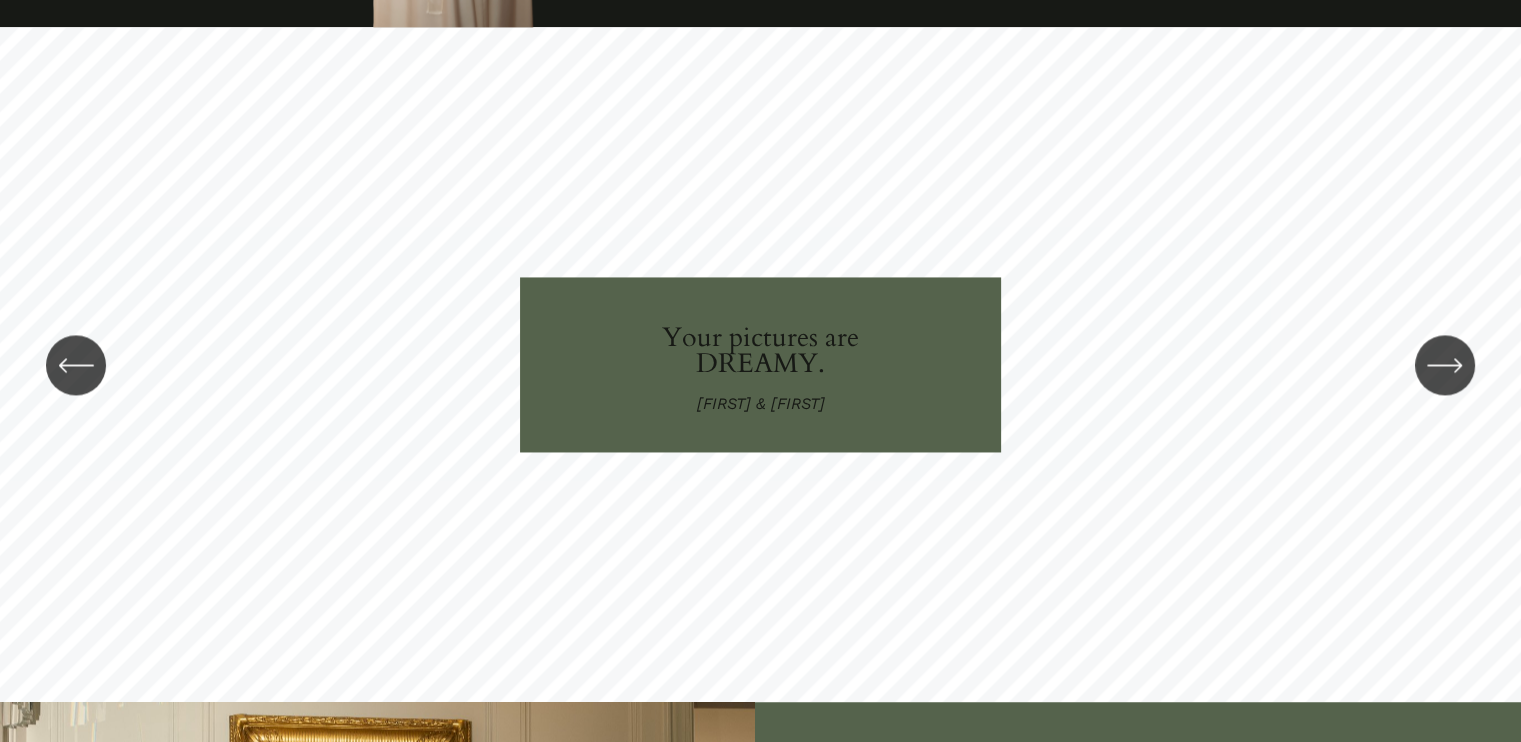 click 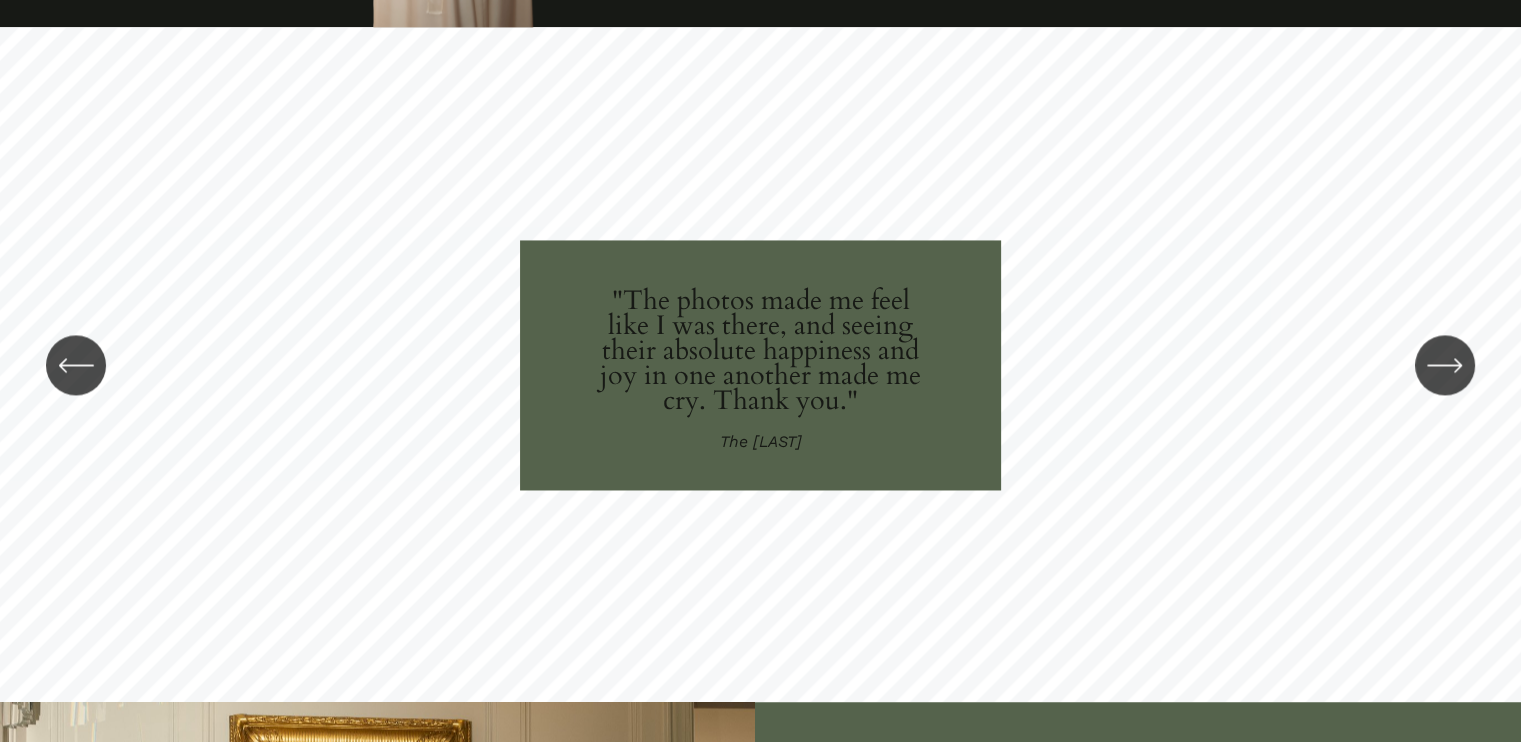 click 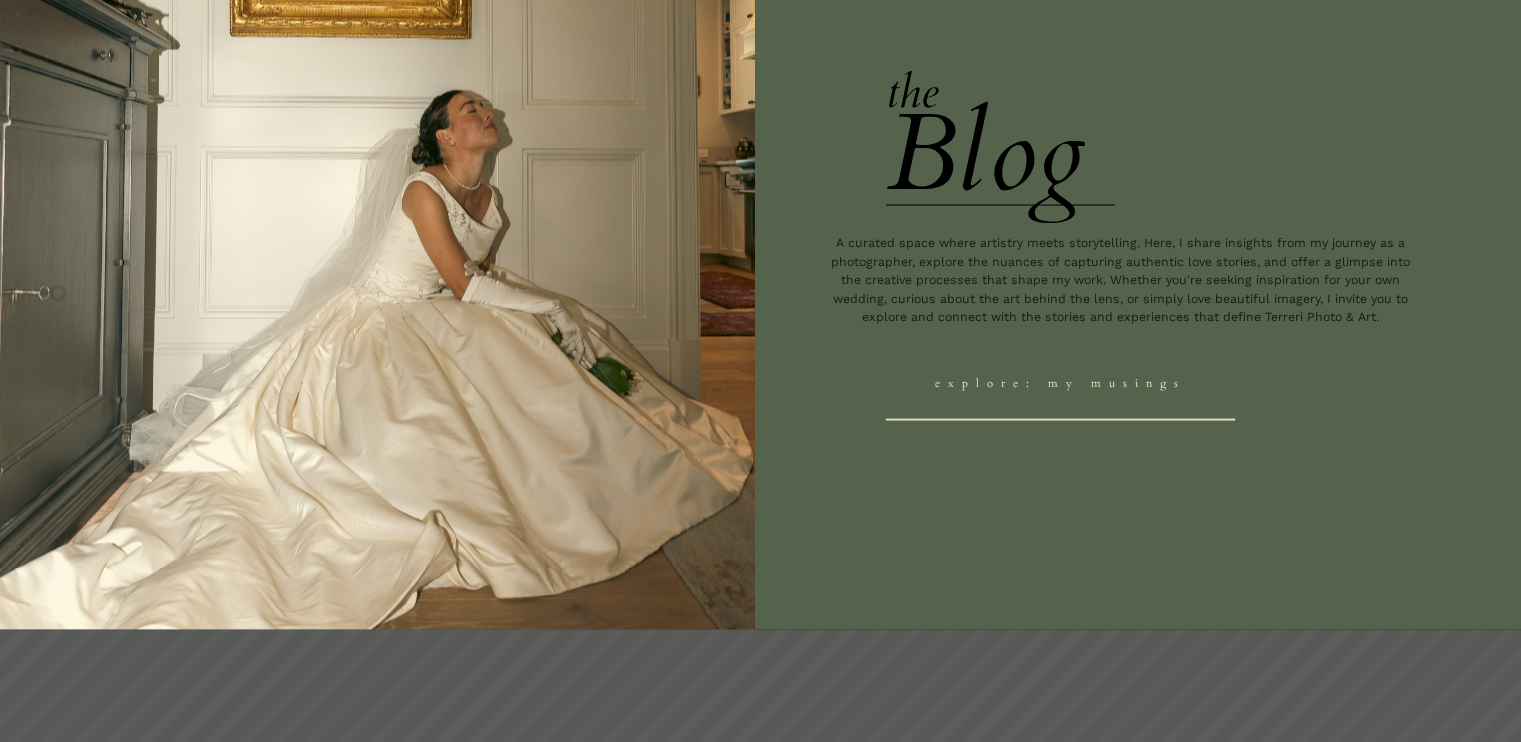 scroll, scrollTop: 3972, scrollLeft: 0, axis: vertical 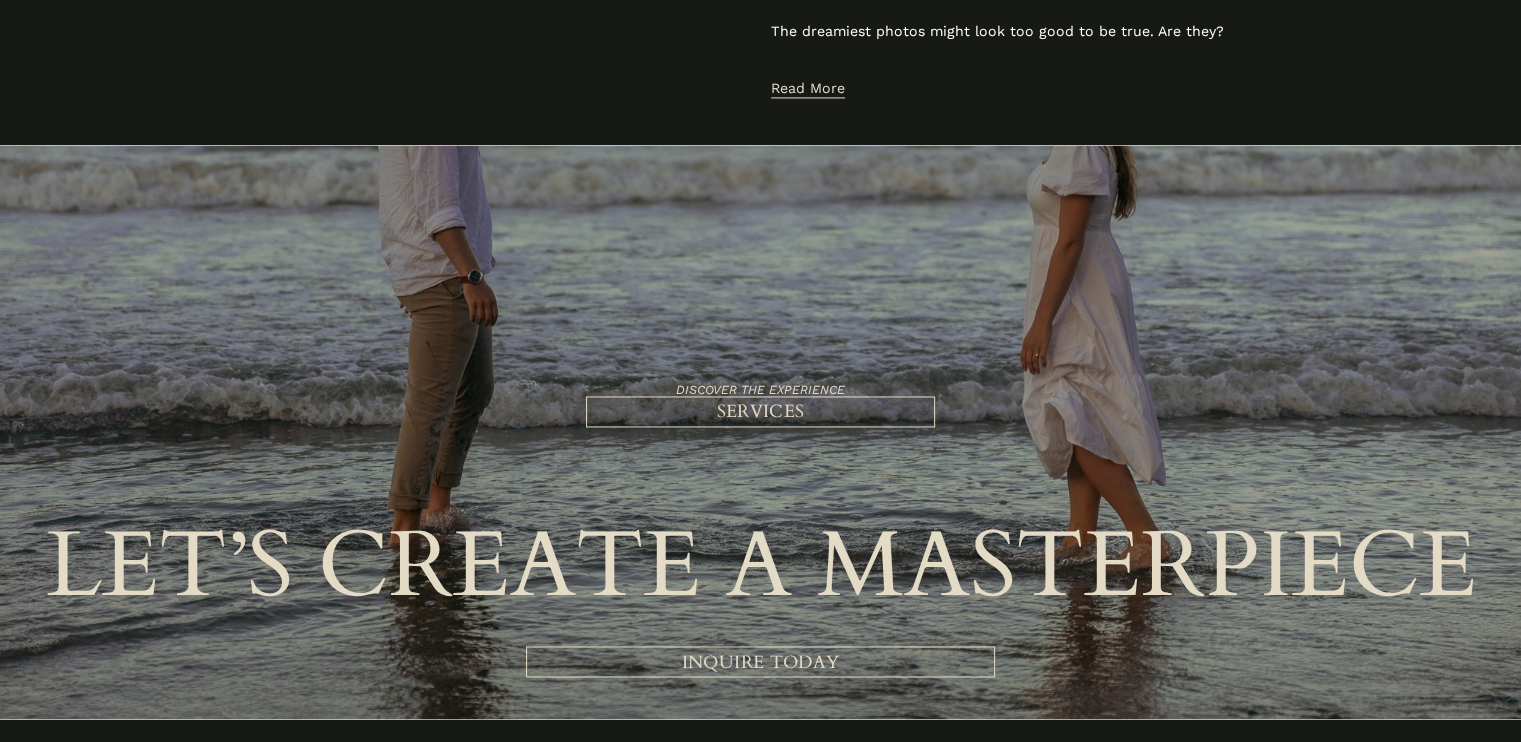 drag, startPoint x: 817, startPoint y: 78, endPoint x: 828, endPoint y: 88, distance: 14.866069 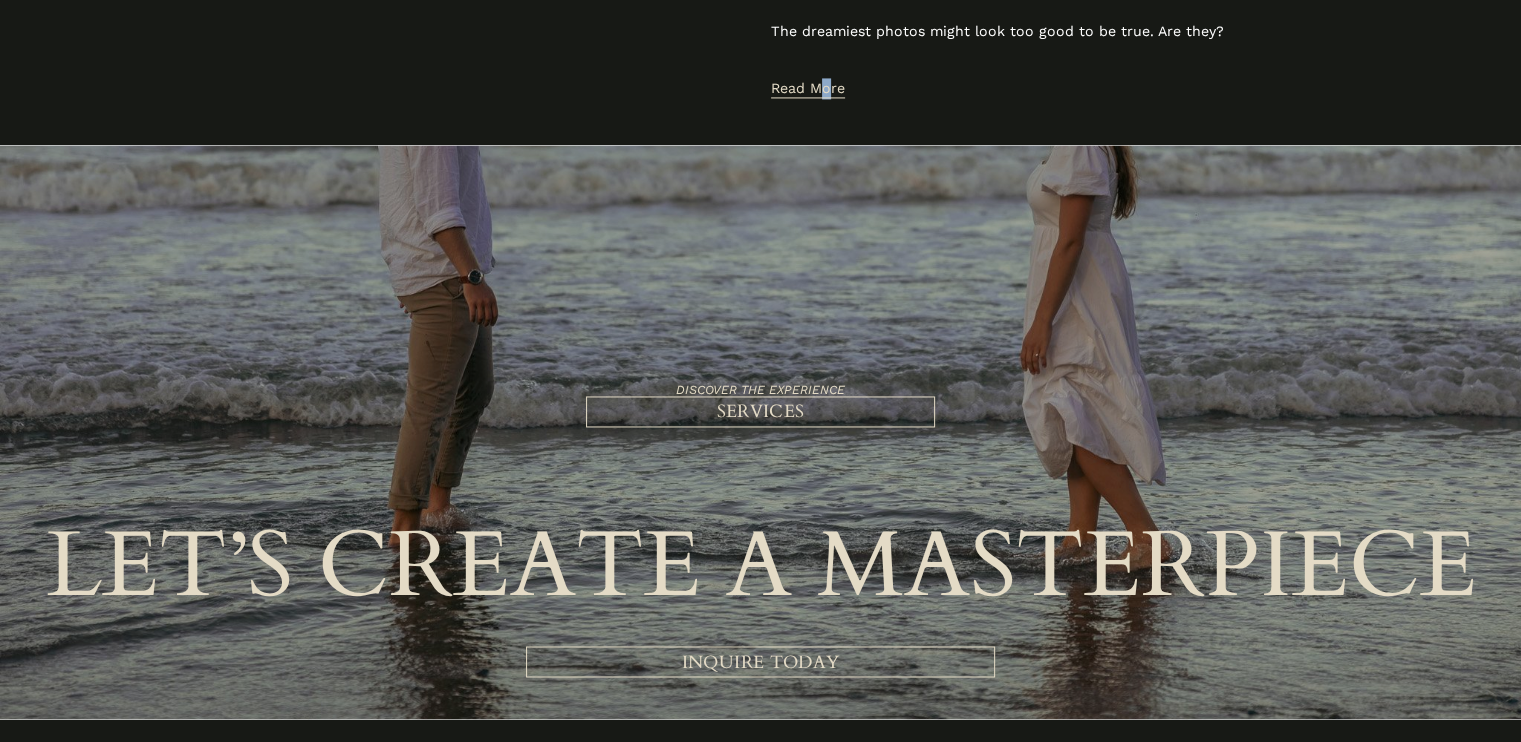 click on "Read More" at bounding box center (808, 89) 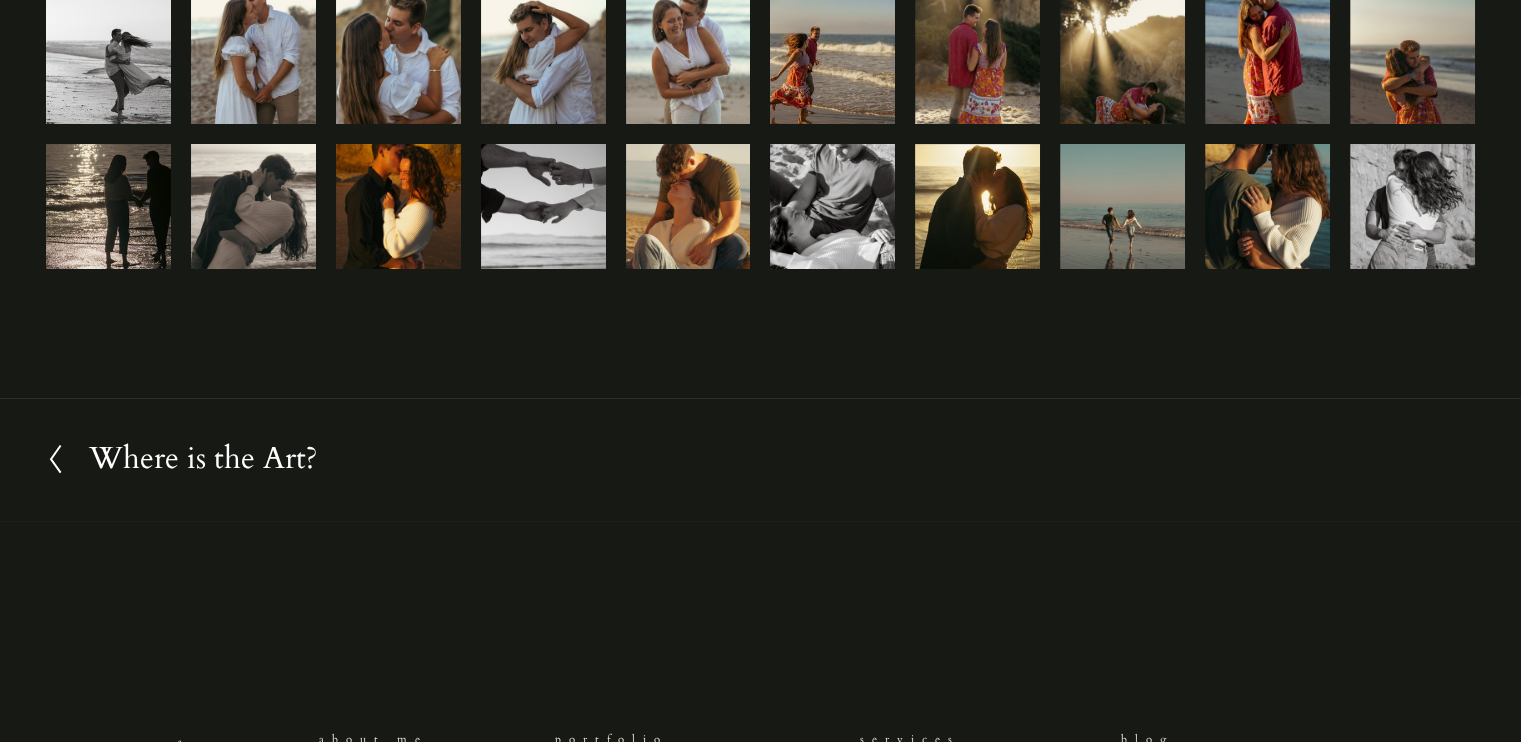scroll, scrollTop: 660, scrollLeft: 0, axis: vertical 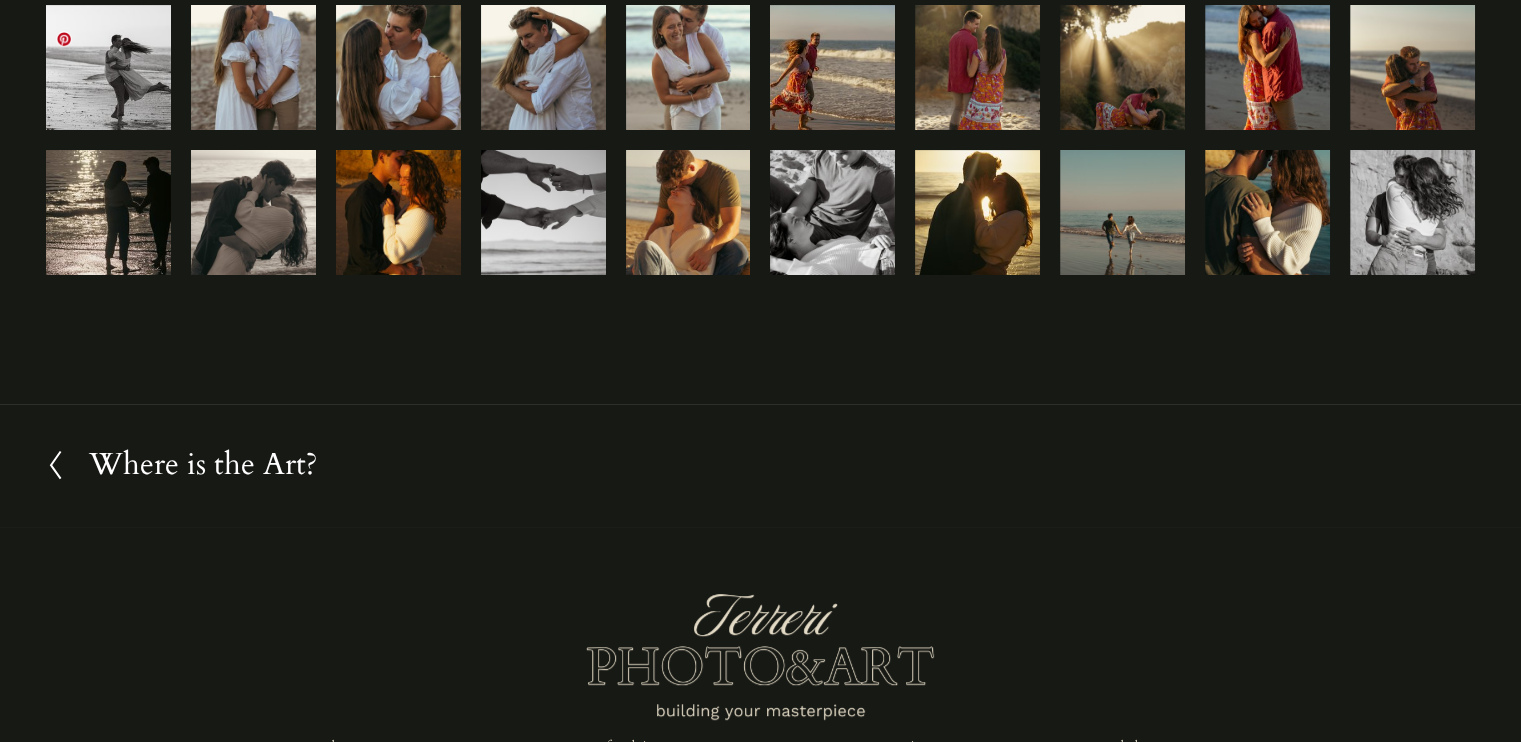 click at bounding box center [108, 67] 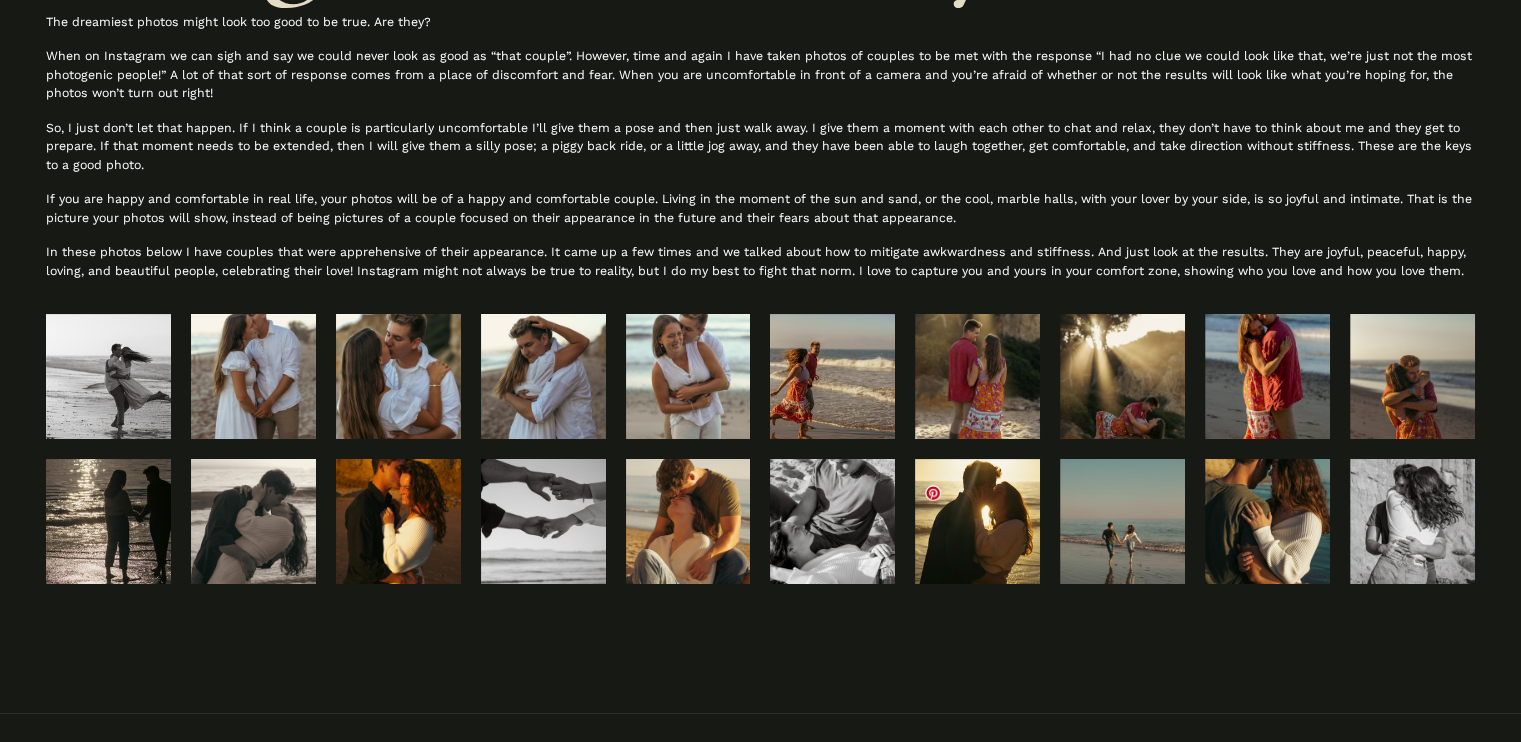 scroll, scrollTop: 0, scrollLeft: 0, axis: both 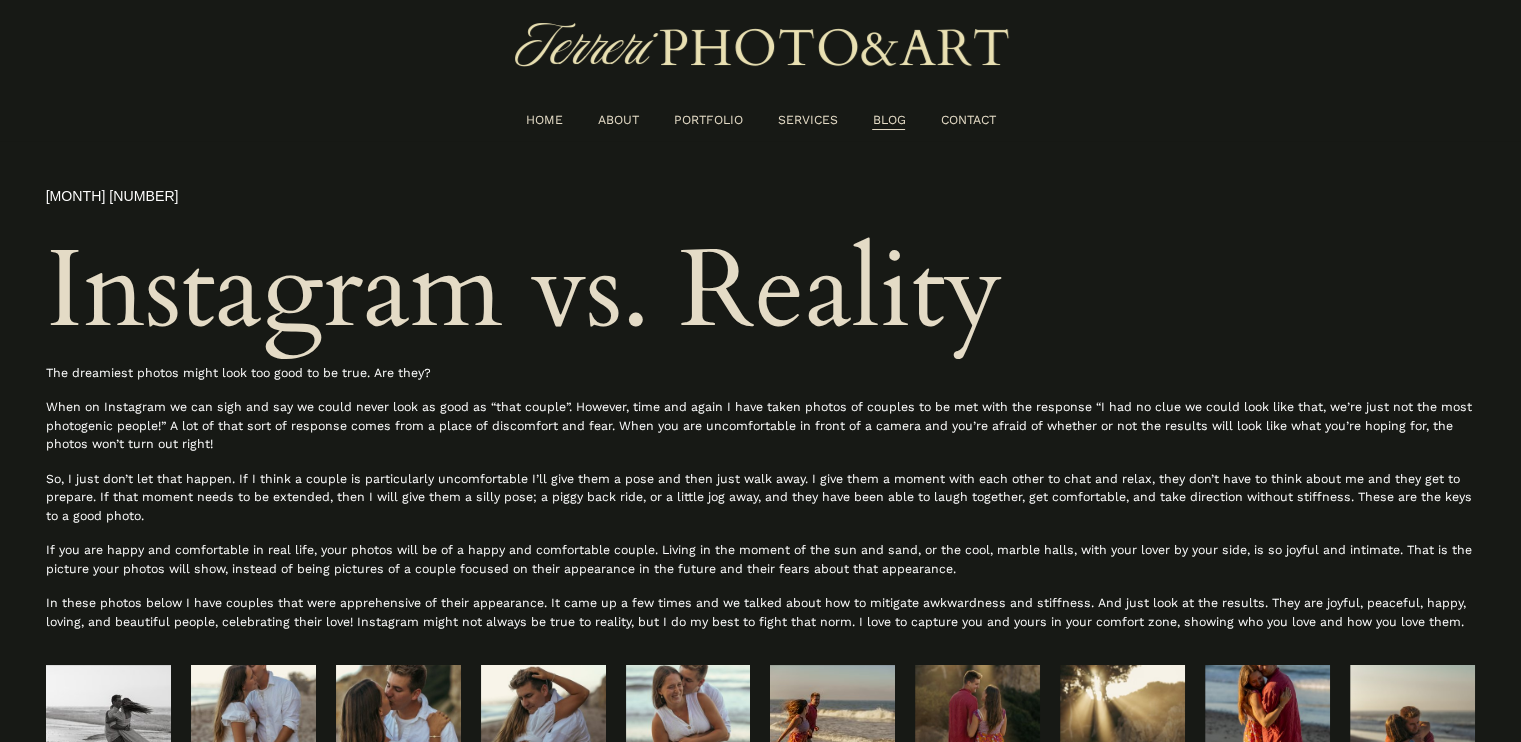 click on "HOME" at bounding box center [544, 120] 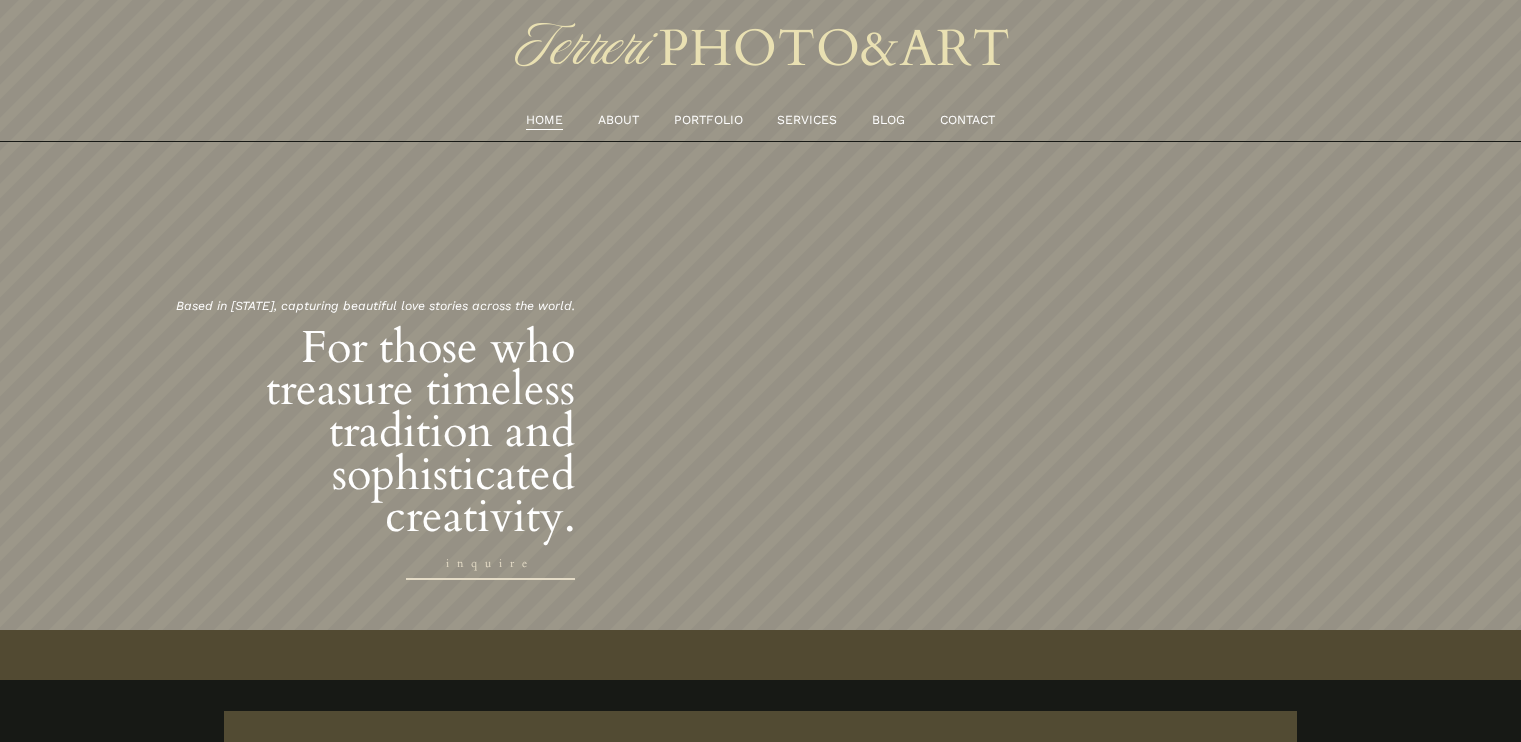 scroll, scrollTop: 0, scrollLeft: 0, axis: both 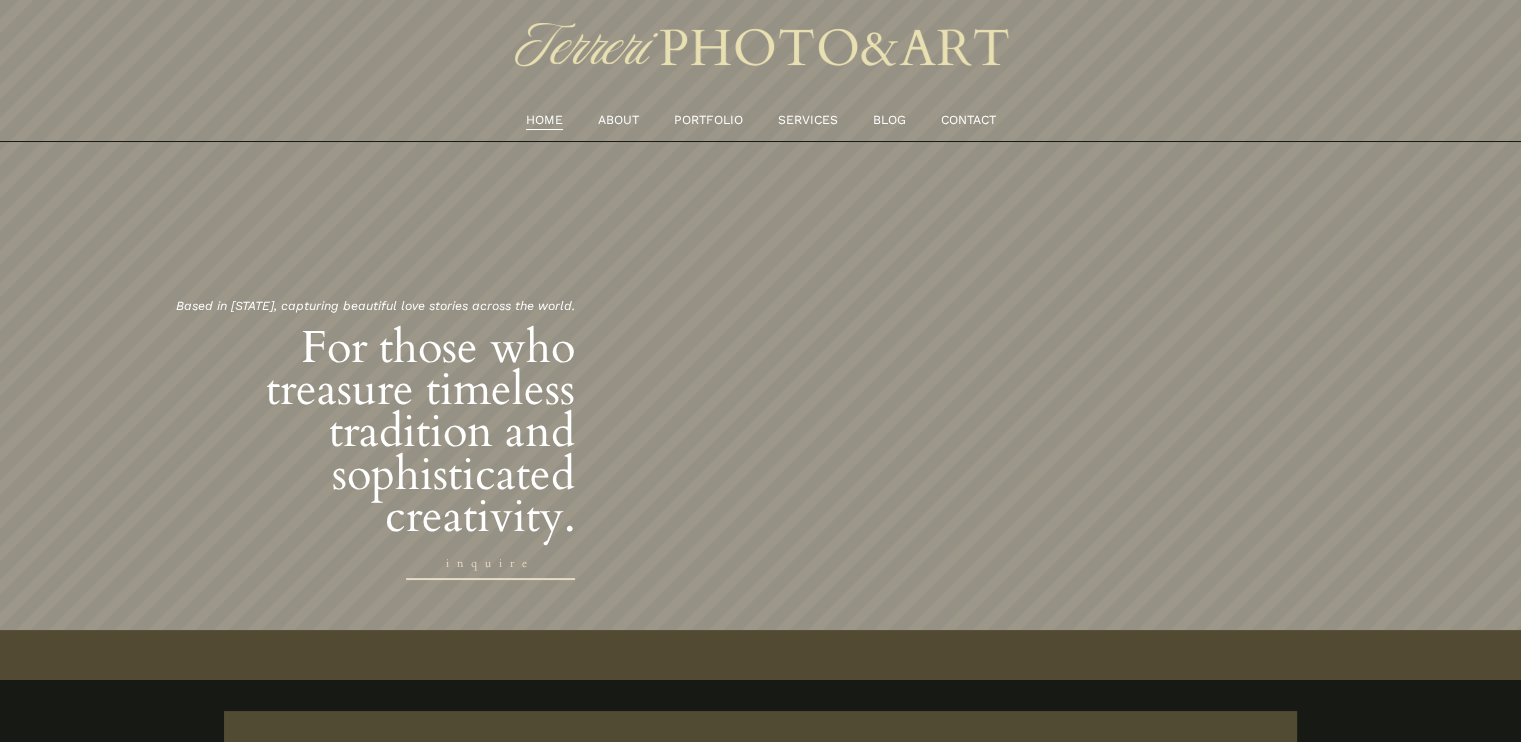 click on "PORTFOLIO" at bounding box center (708, 120) 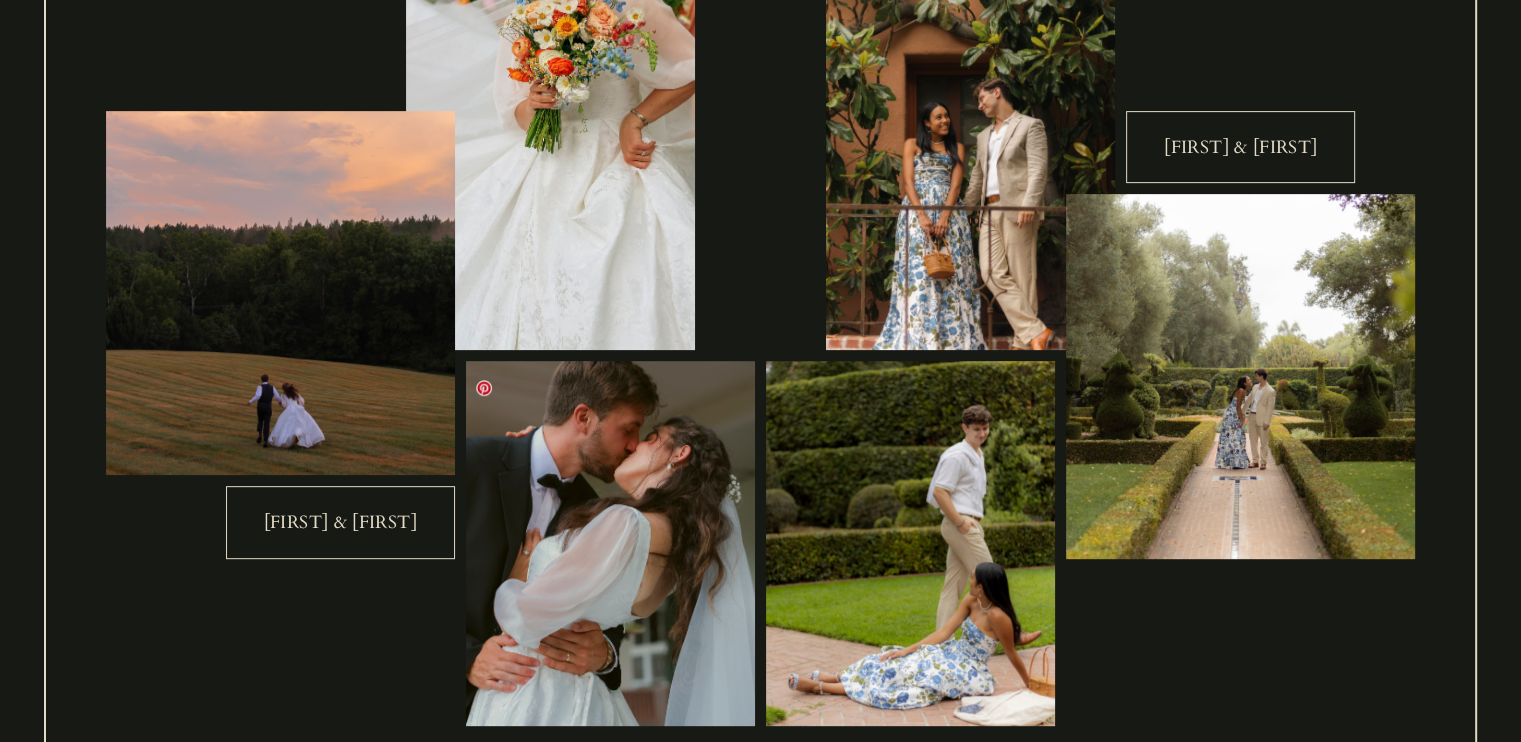 scroll, scrollTop: 782, scrollLeft: 0, axis: vertical 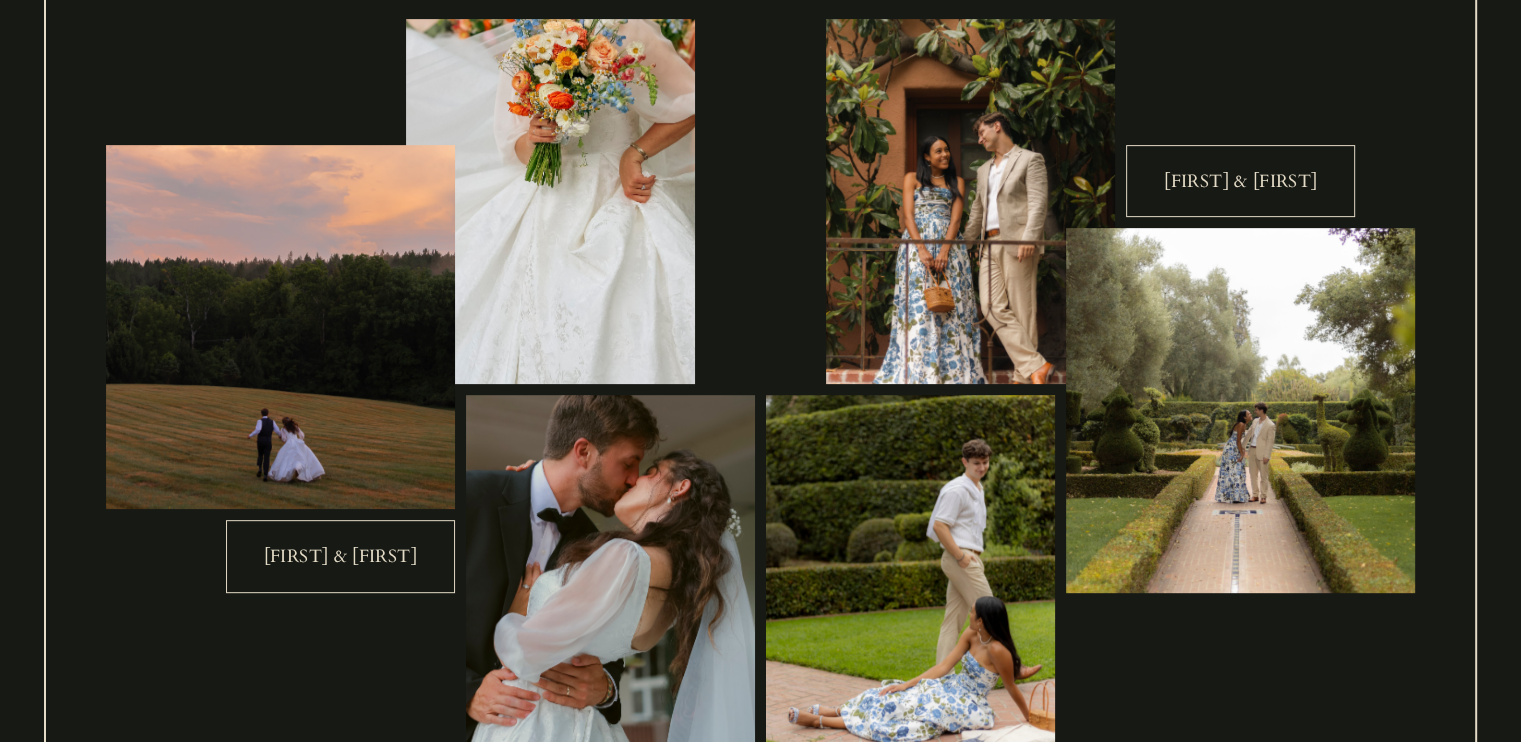 drag, startPoint x: 1240, startPoint y: 225, endPoint x: 1293, endPoint y: 126, distance: 112.29426 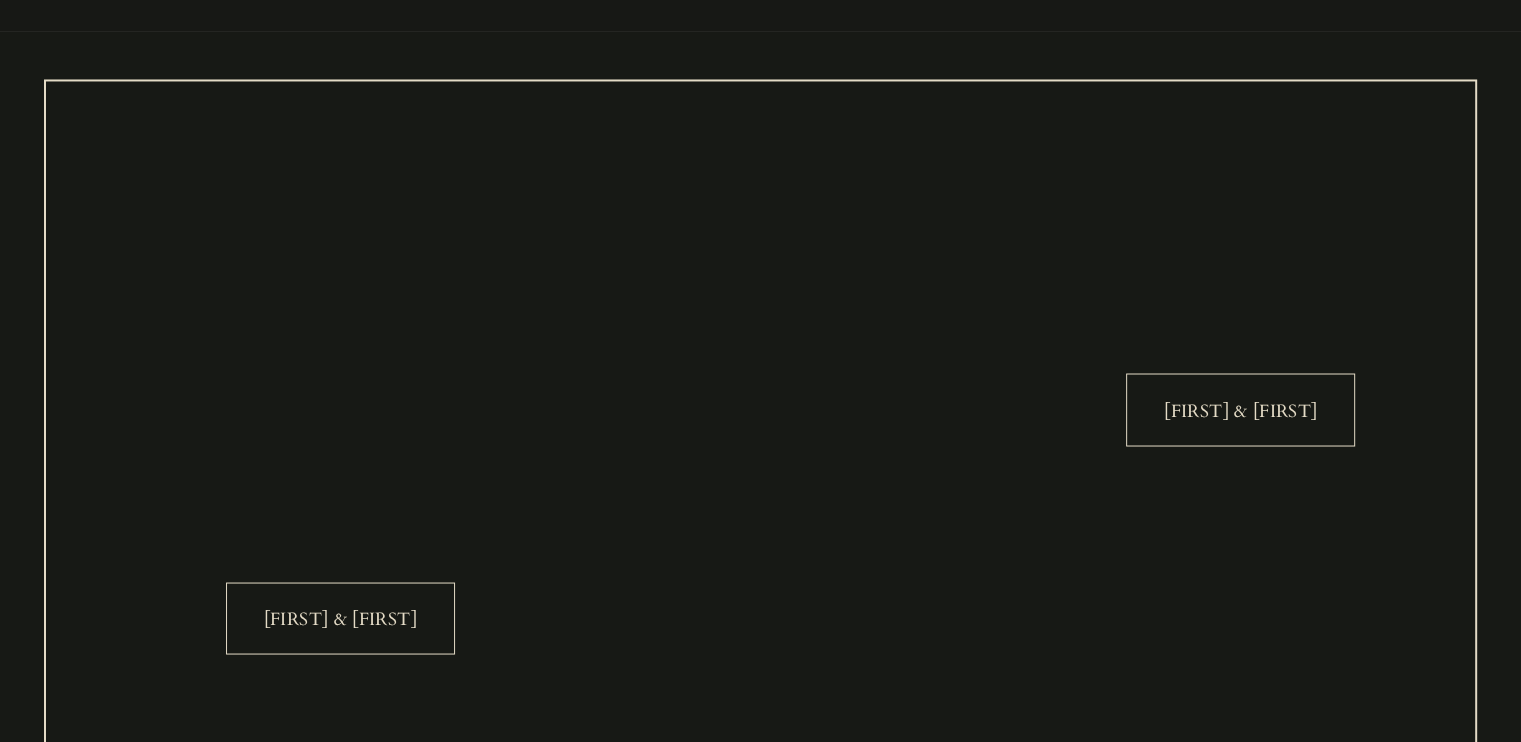 scroll, scrollTop: 3283, scrollLeft: 0, axis: vertical 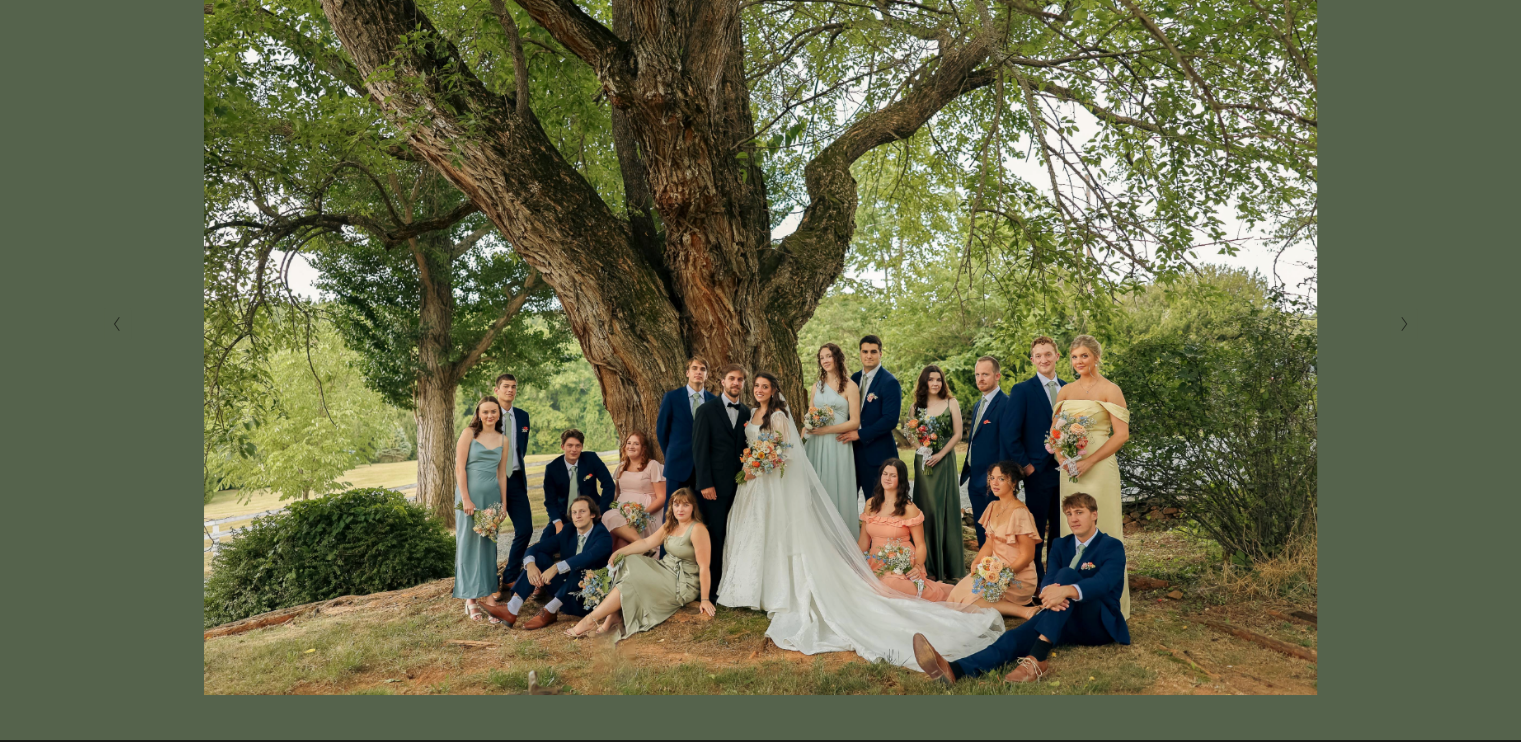 click at bounding box center (761, 324) 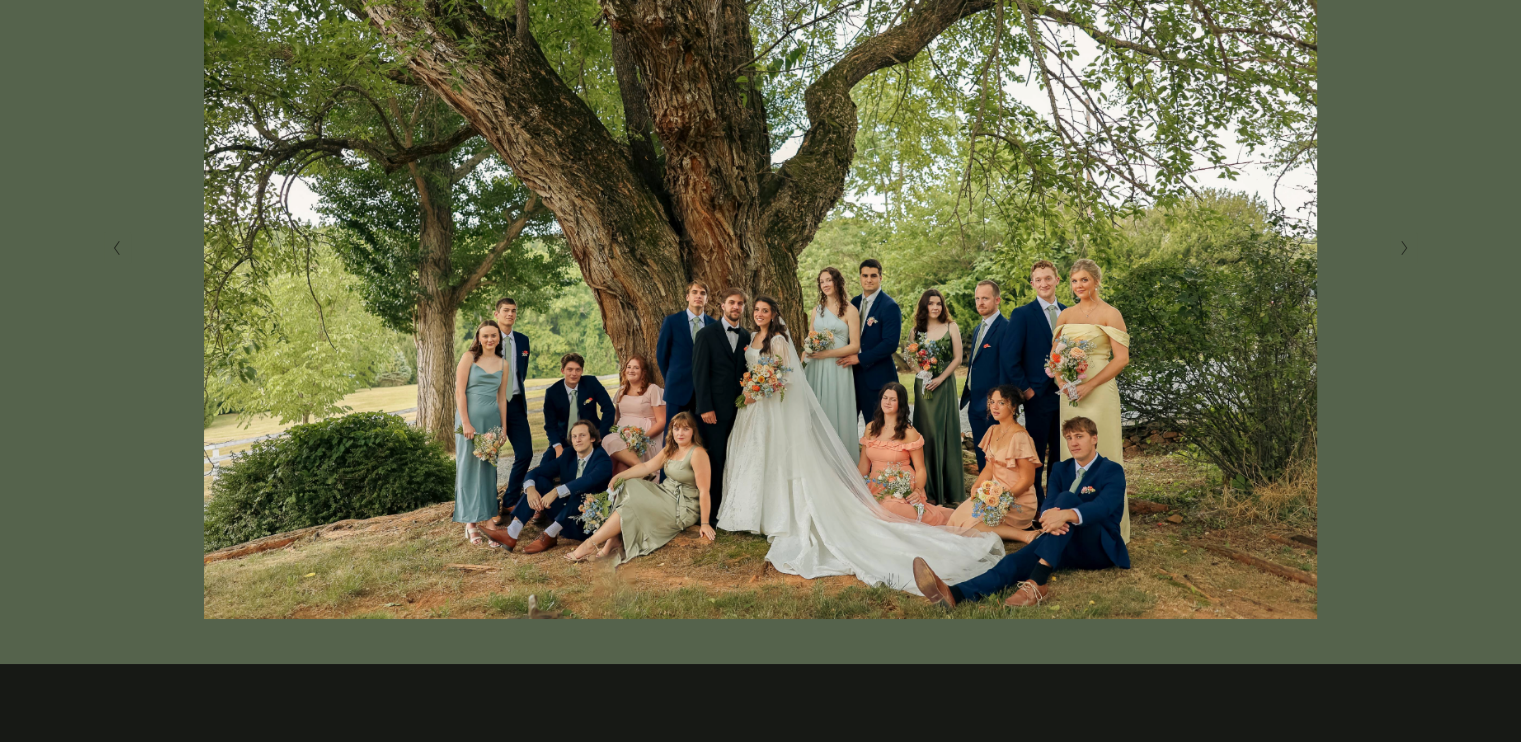 scroll, scrollTop: 568, scrollLeft: 0, axis: vertical 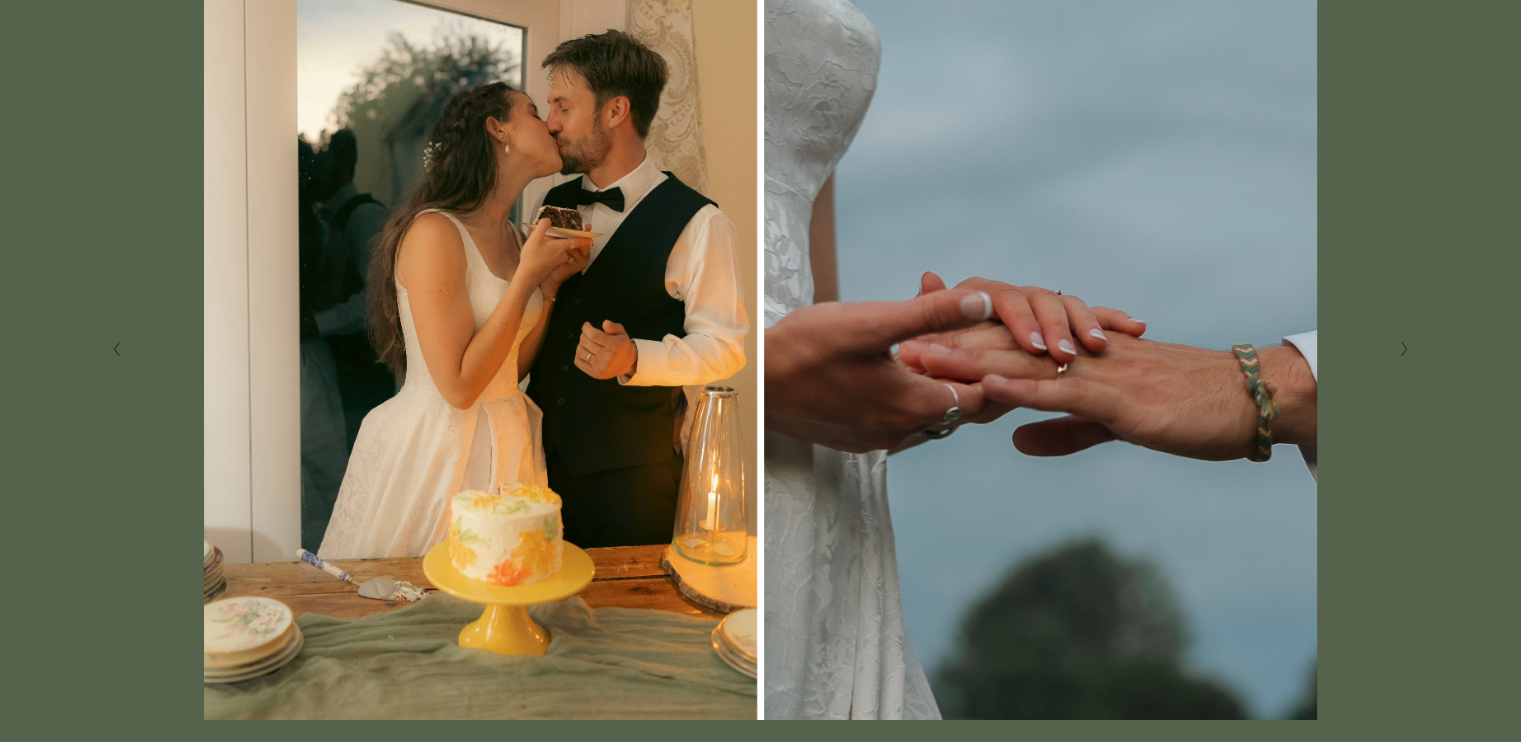 click at bounding box center (761, 349) 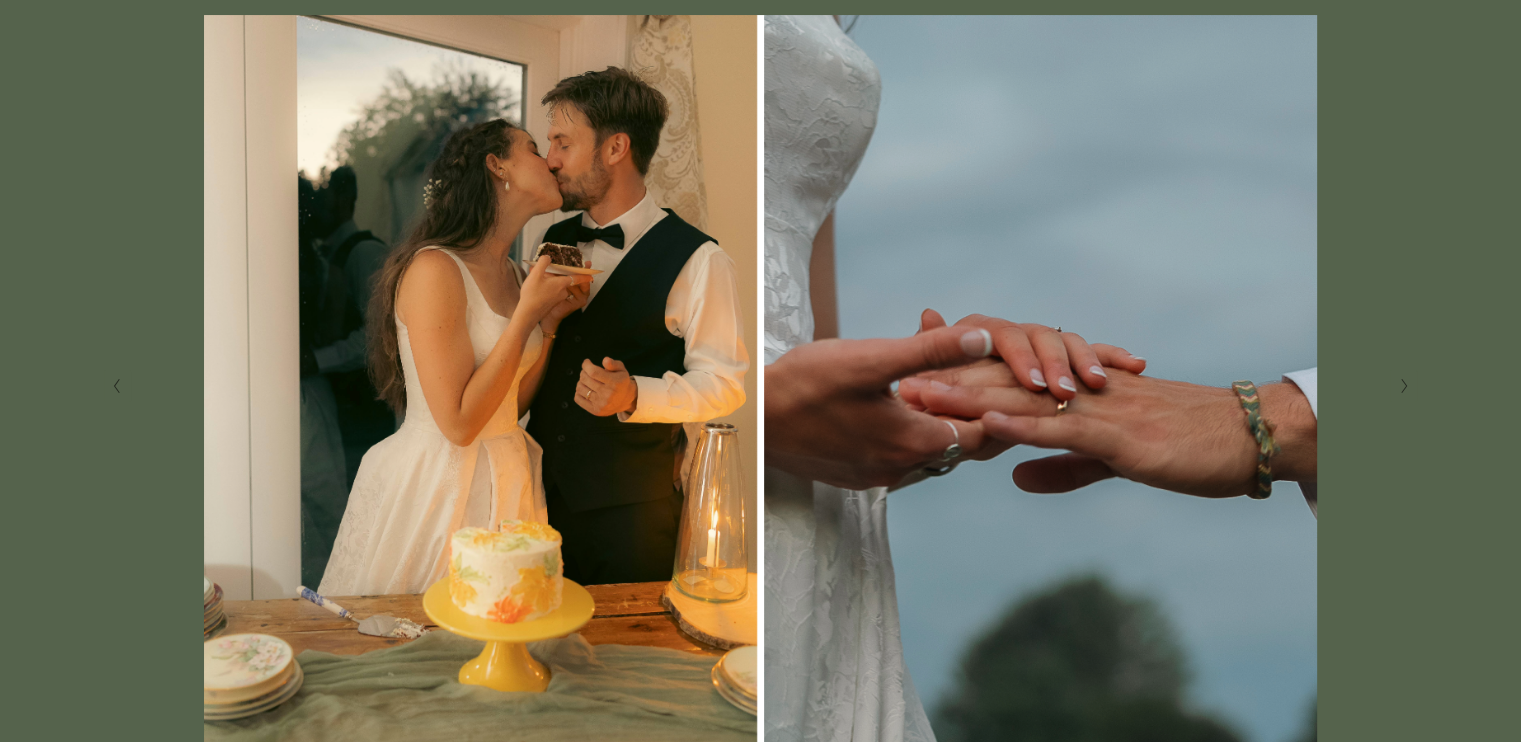 scroll, scrollTop: 442, scrollLeft: 0, axis: vertical 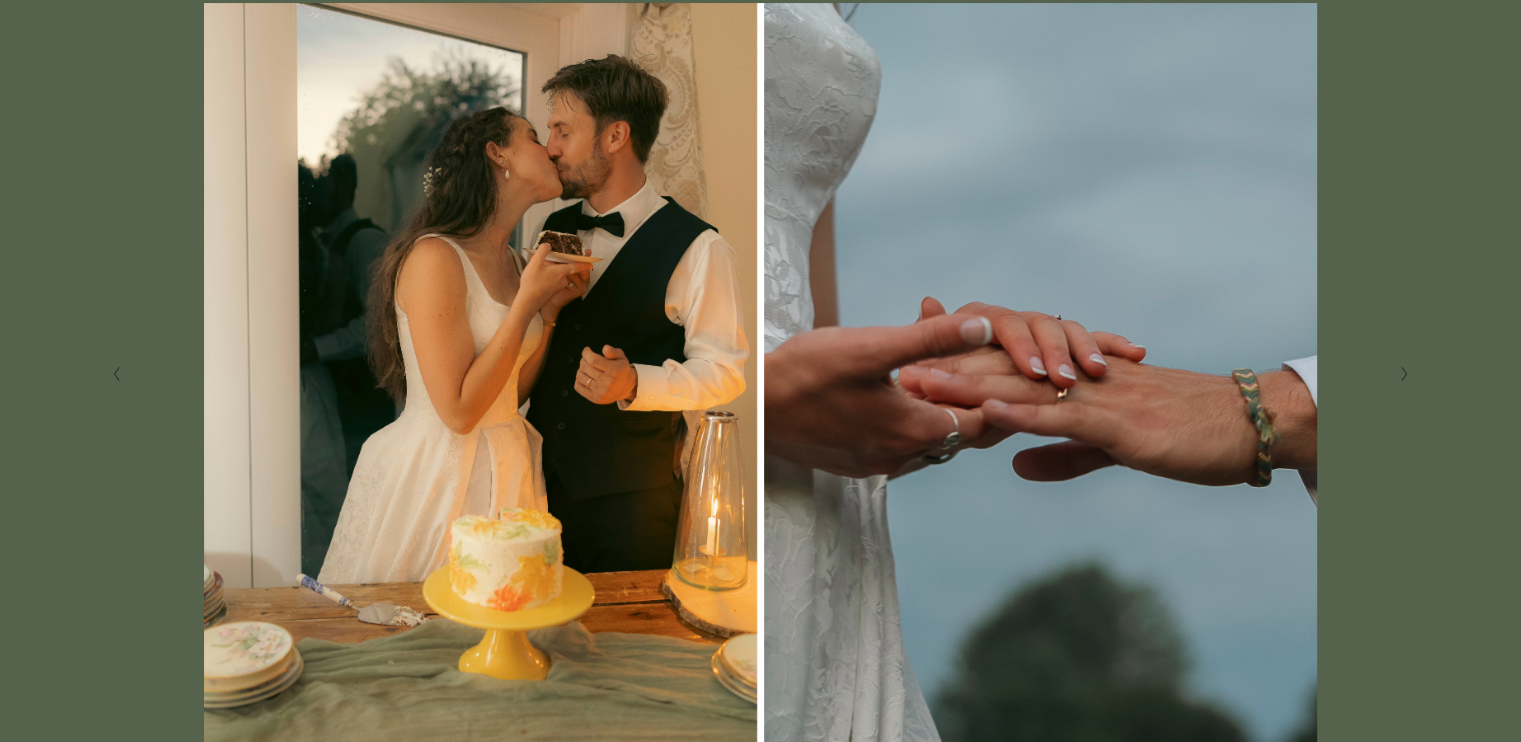 click 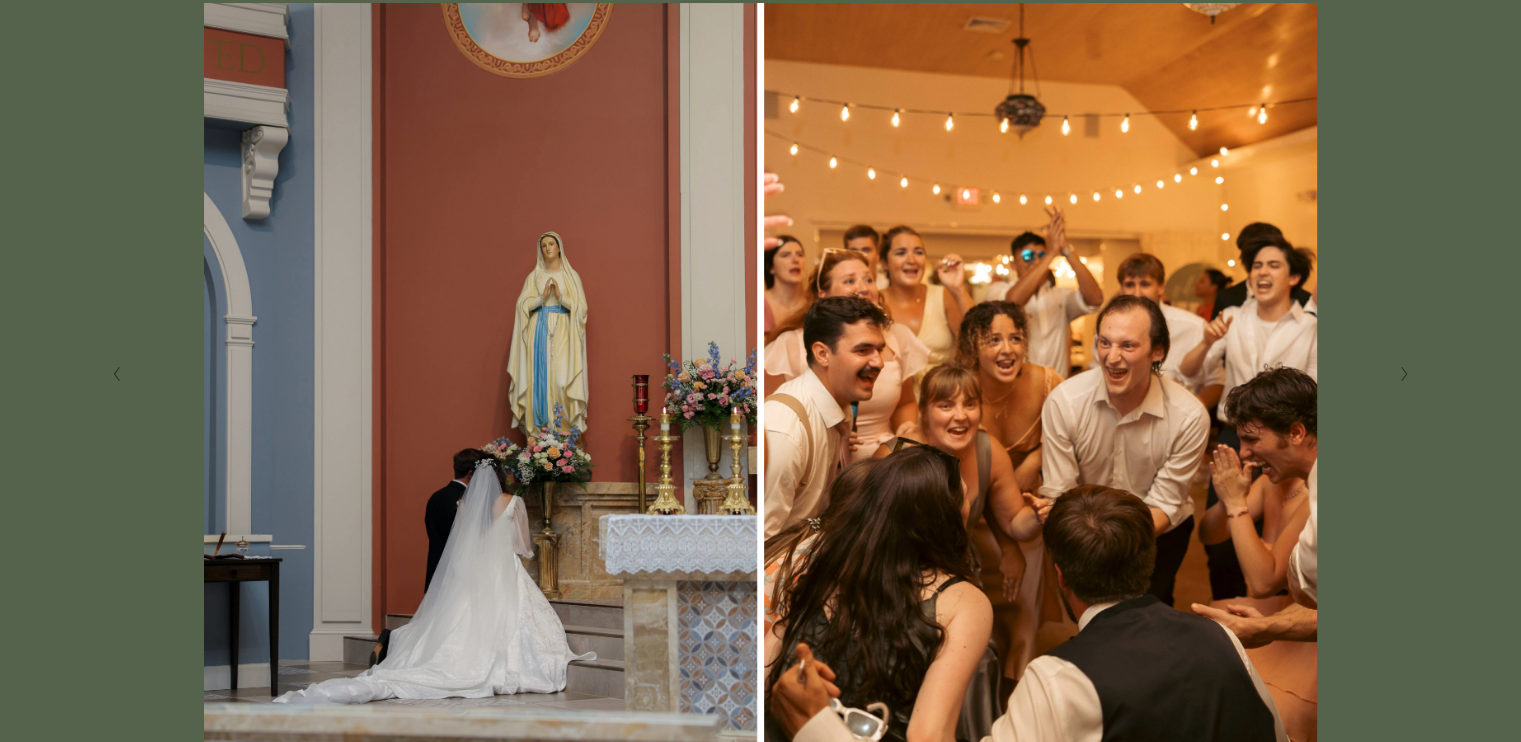 click 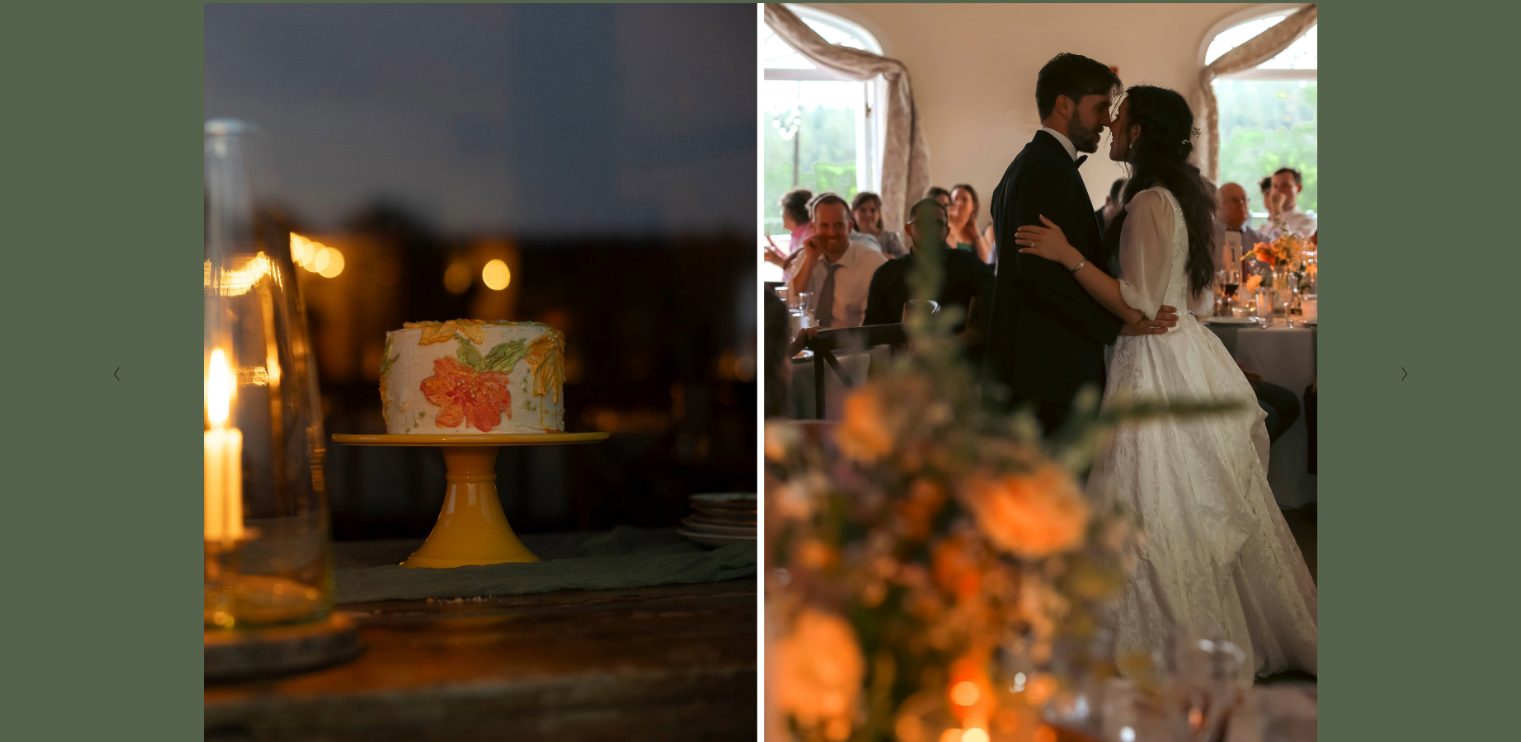 click 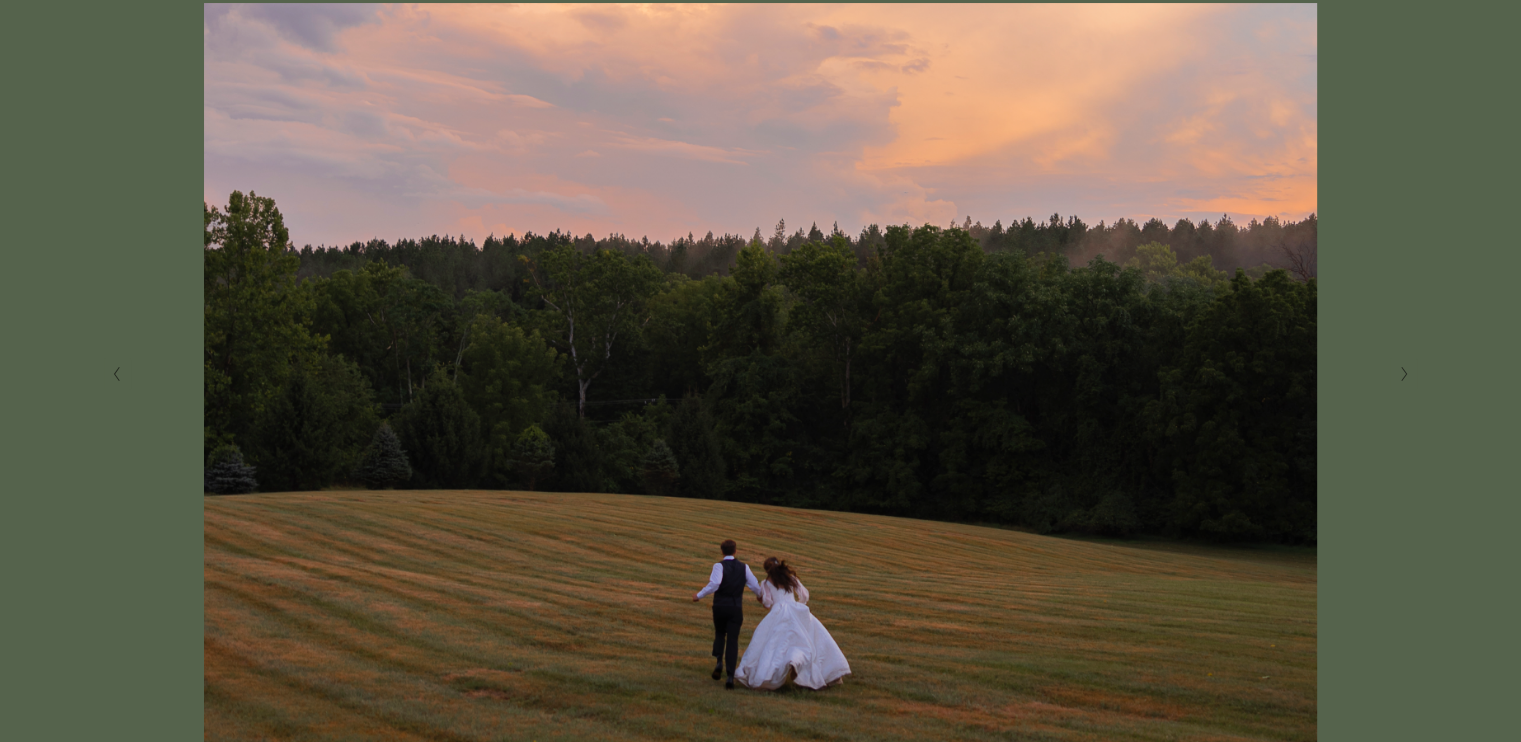 click 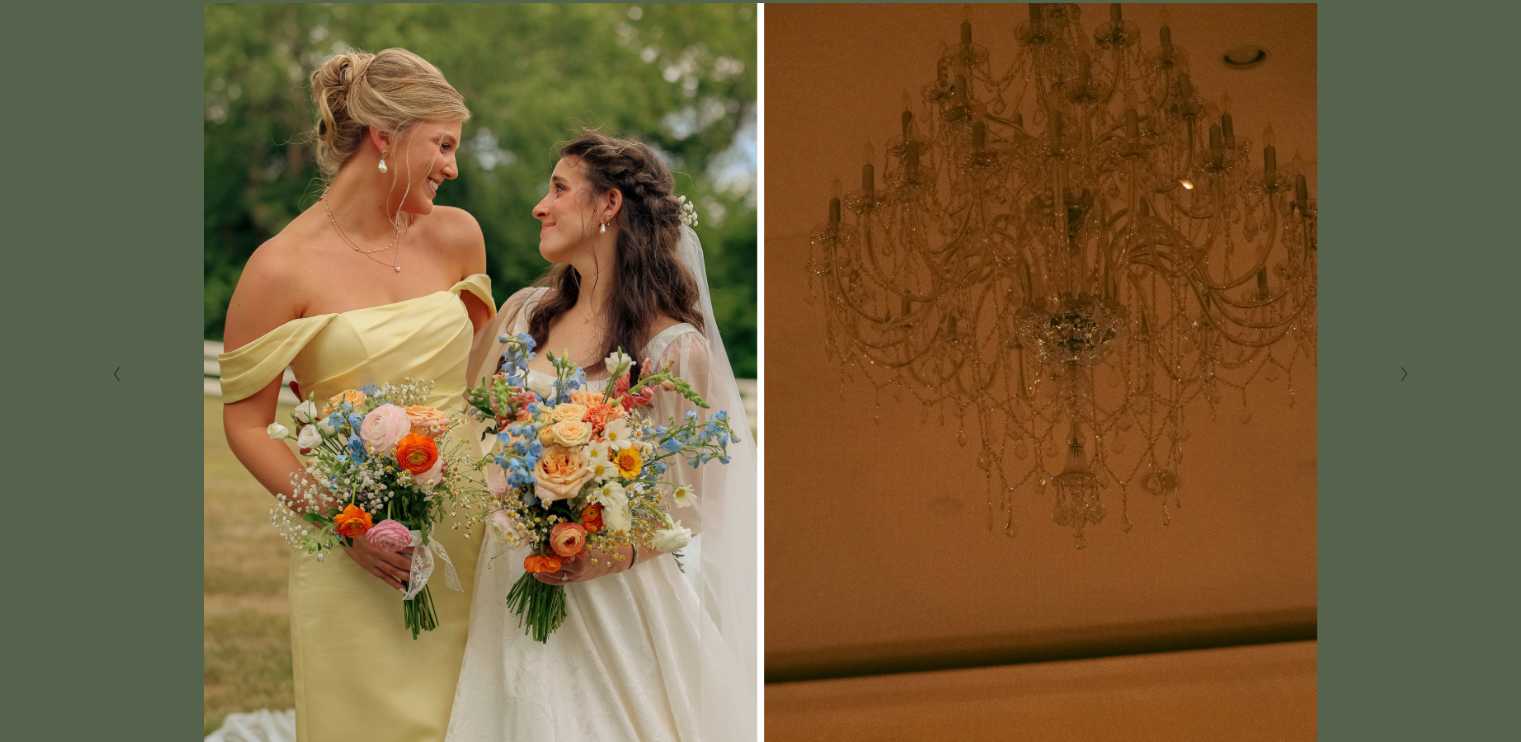click at bounding box center [117, 374] 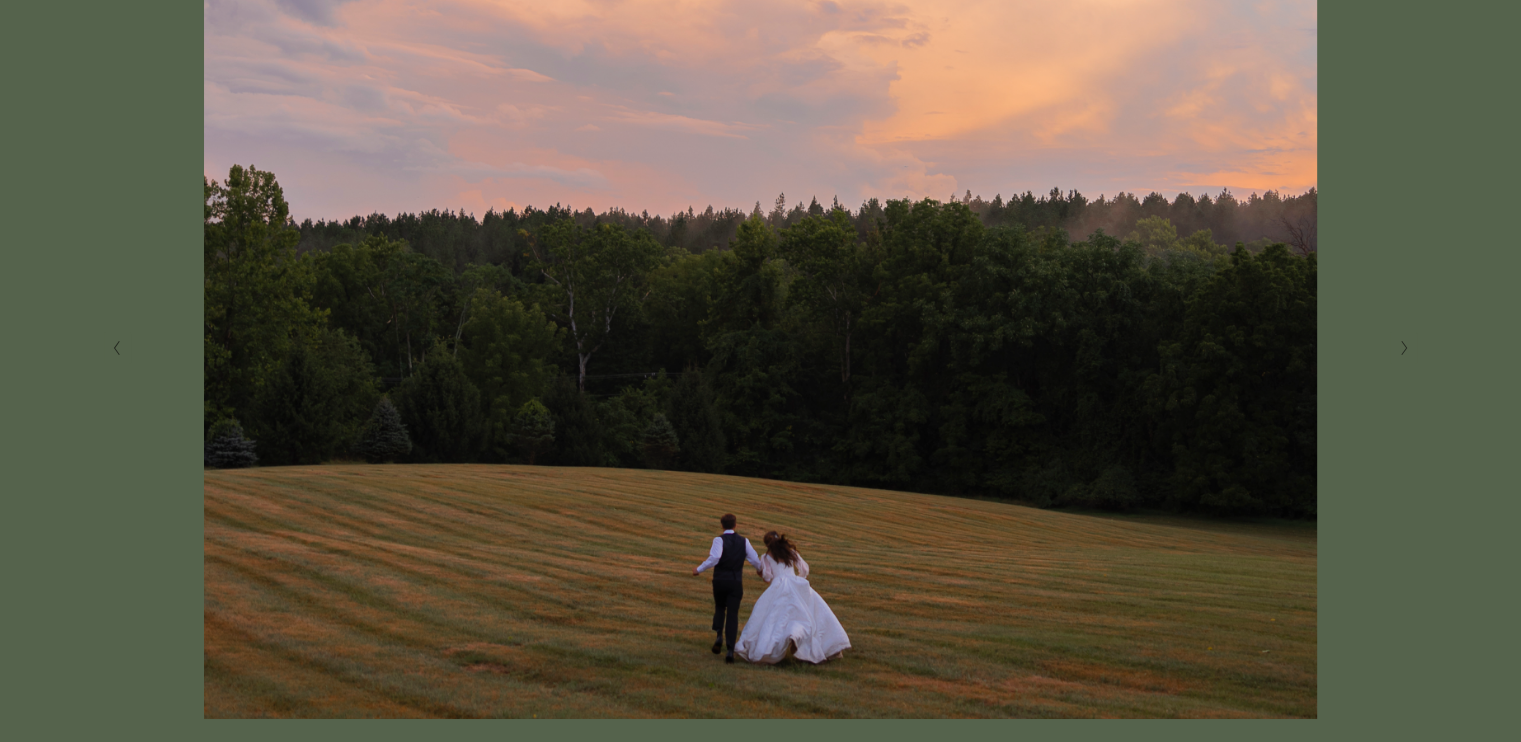 scroll, scrollTop: 468, scrollLeft: 0, axis: vertical 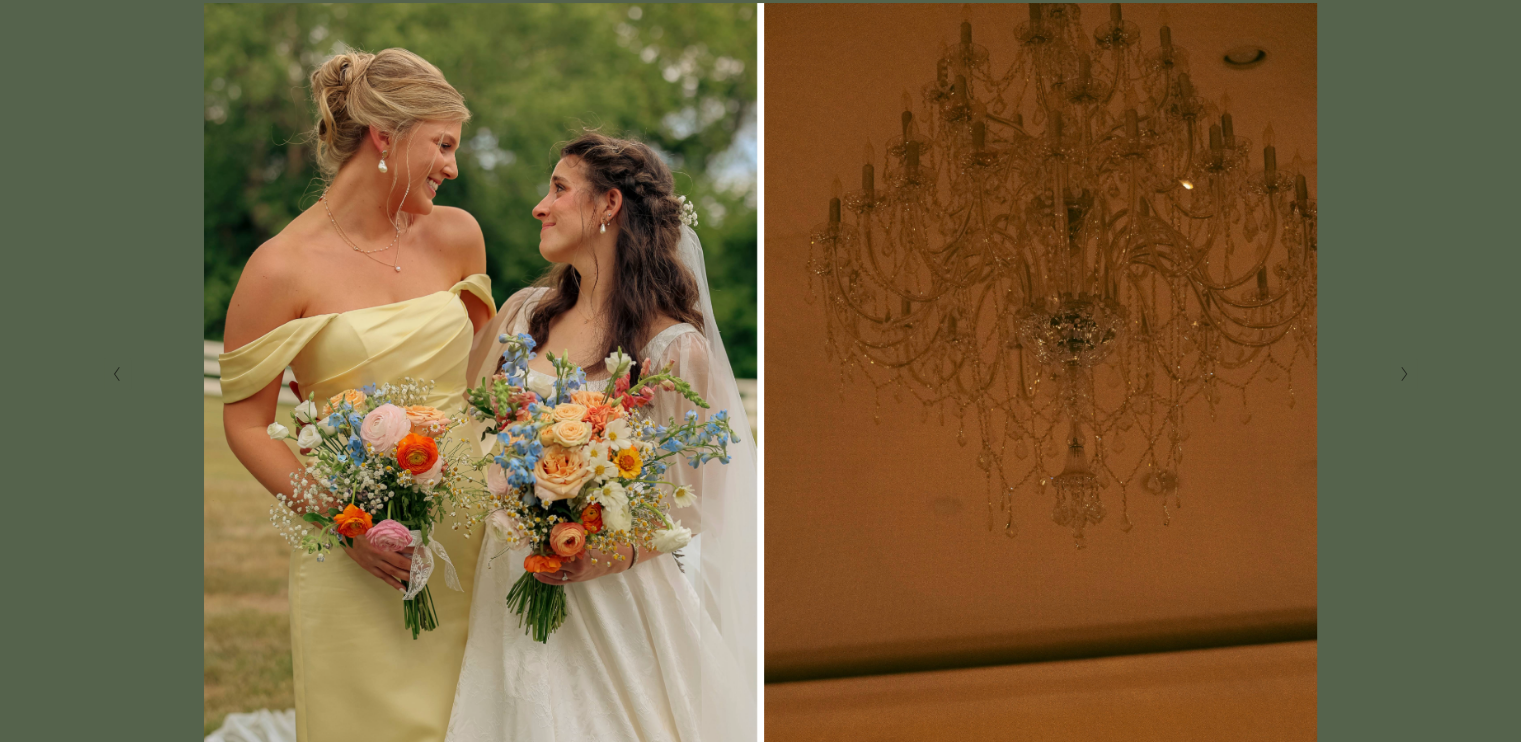 click at bounding box center (1403, 374) 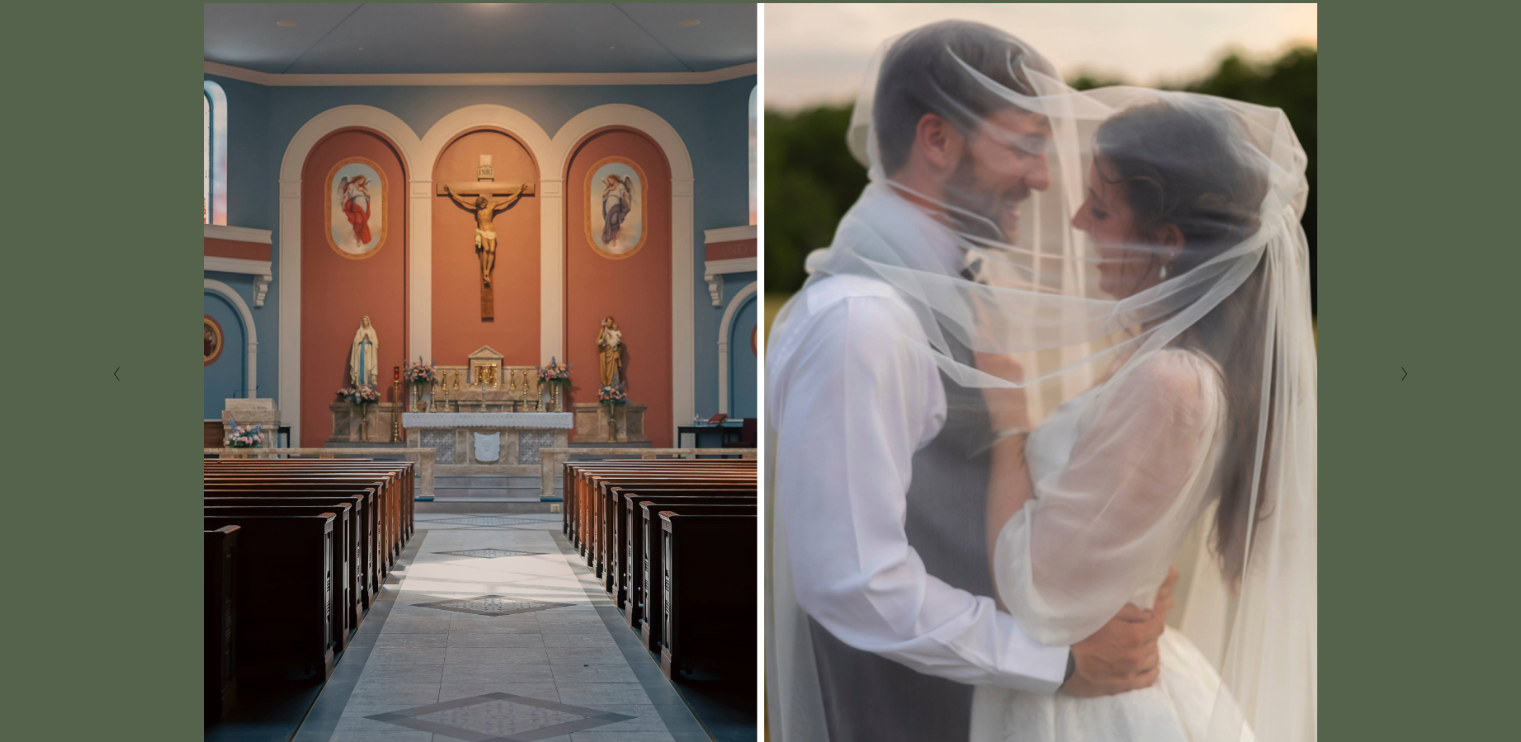 click at bounding box center [1403, 374] 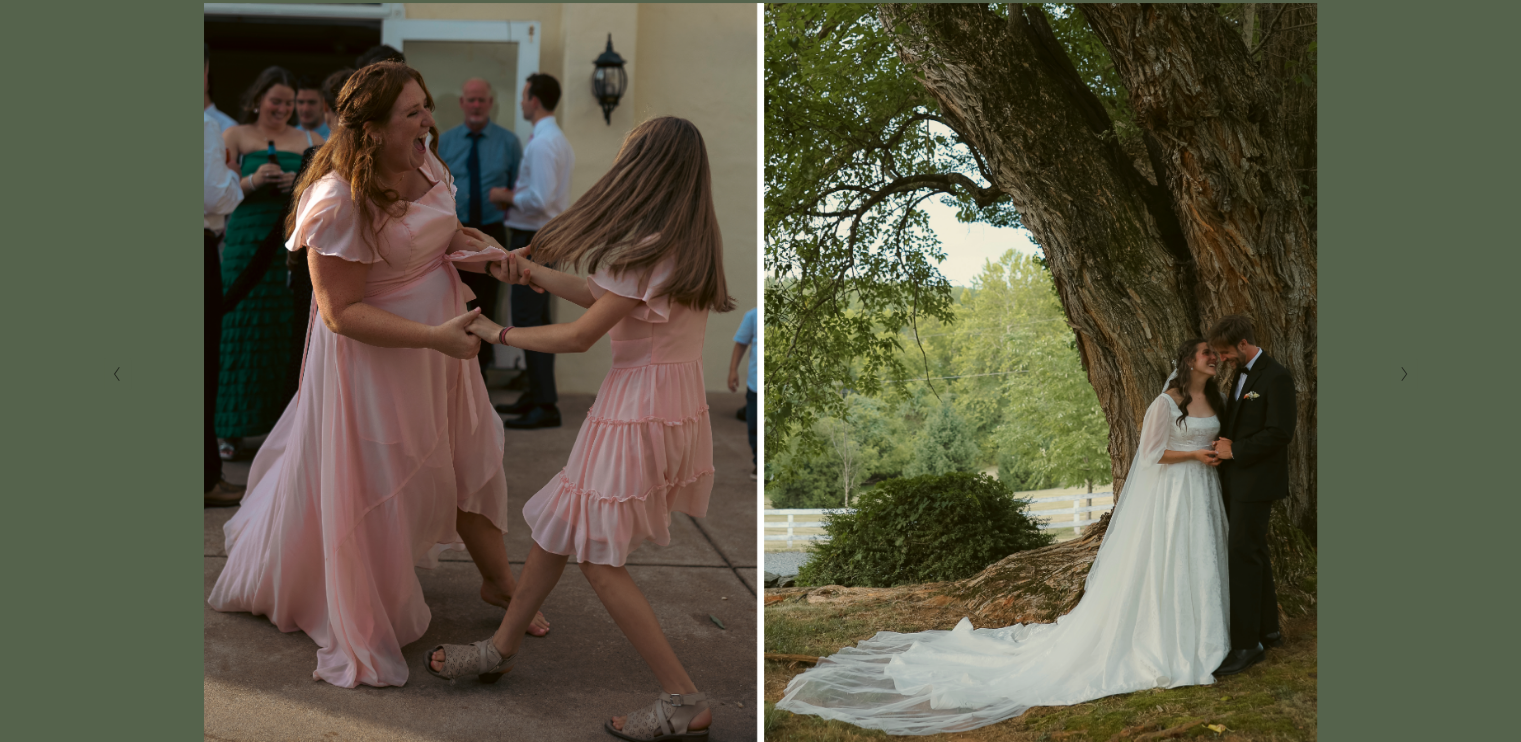 click at bounding box center [1403, 374] 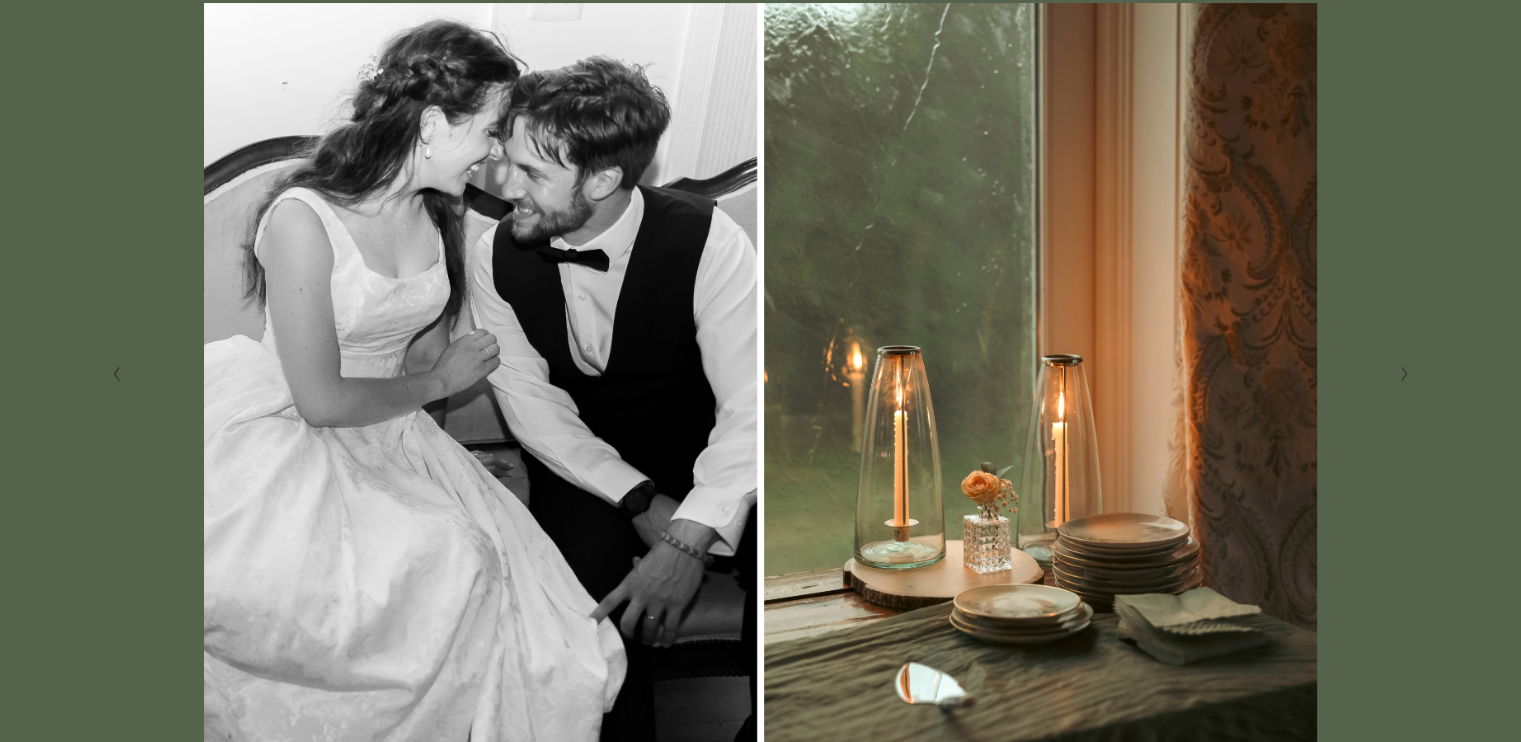 click at bounding box center [1403, 374] 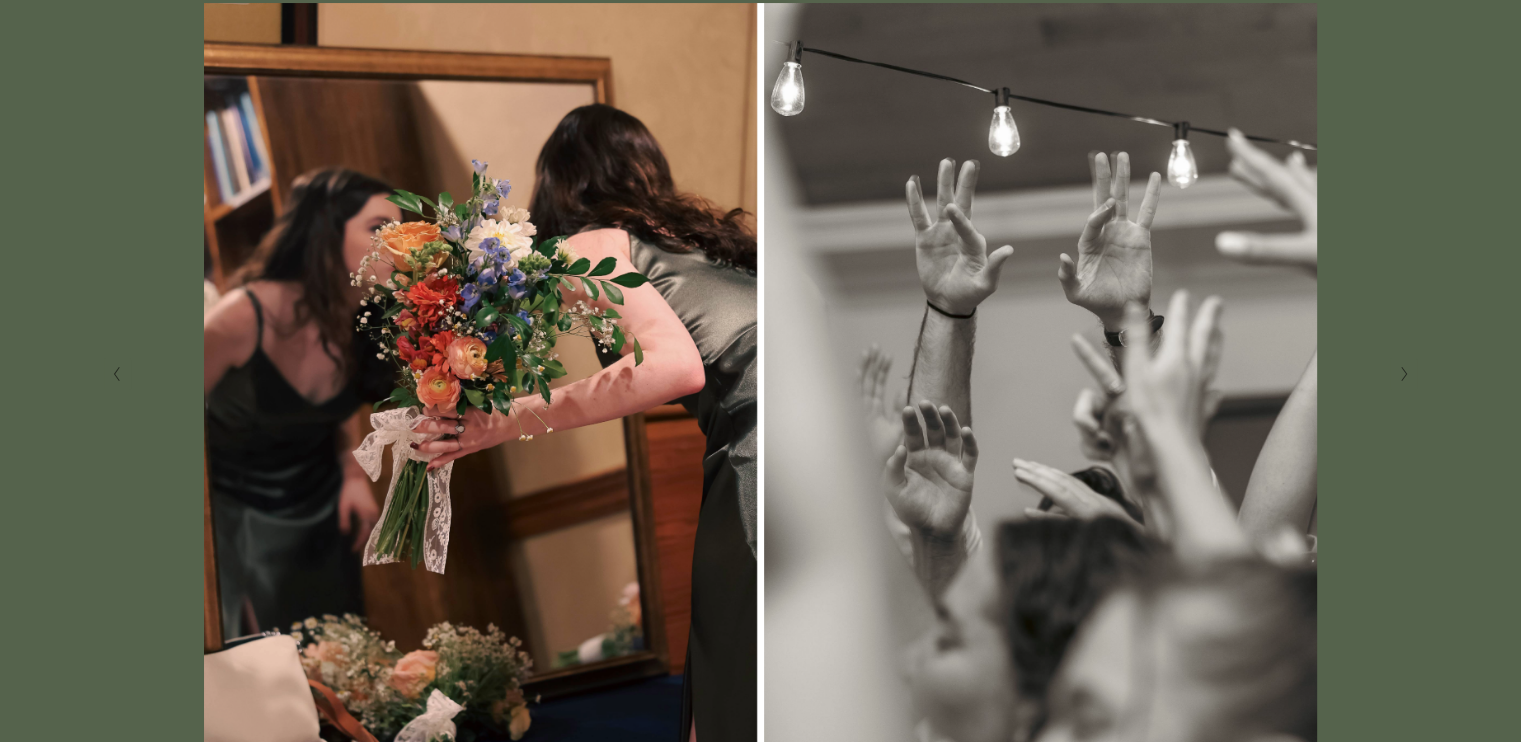click at bounding box center [1403, 374] 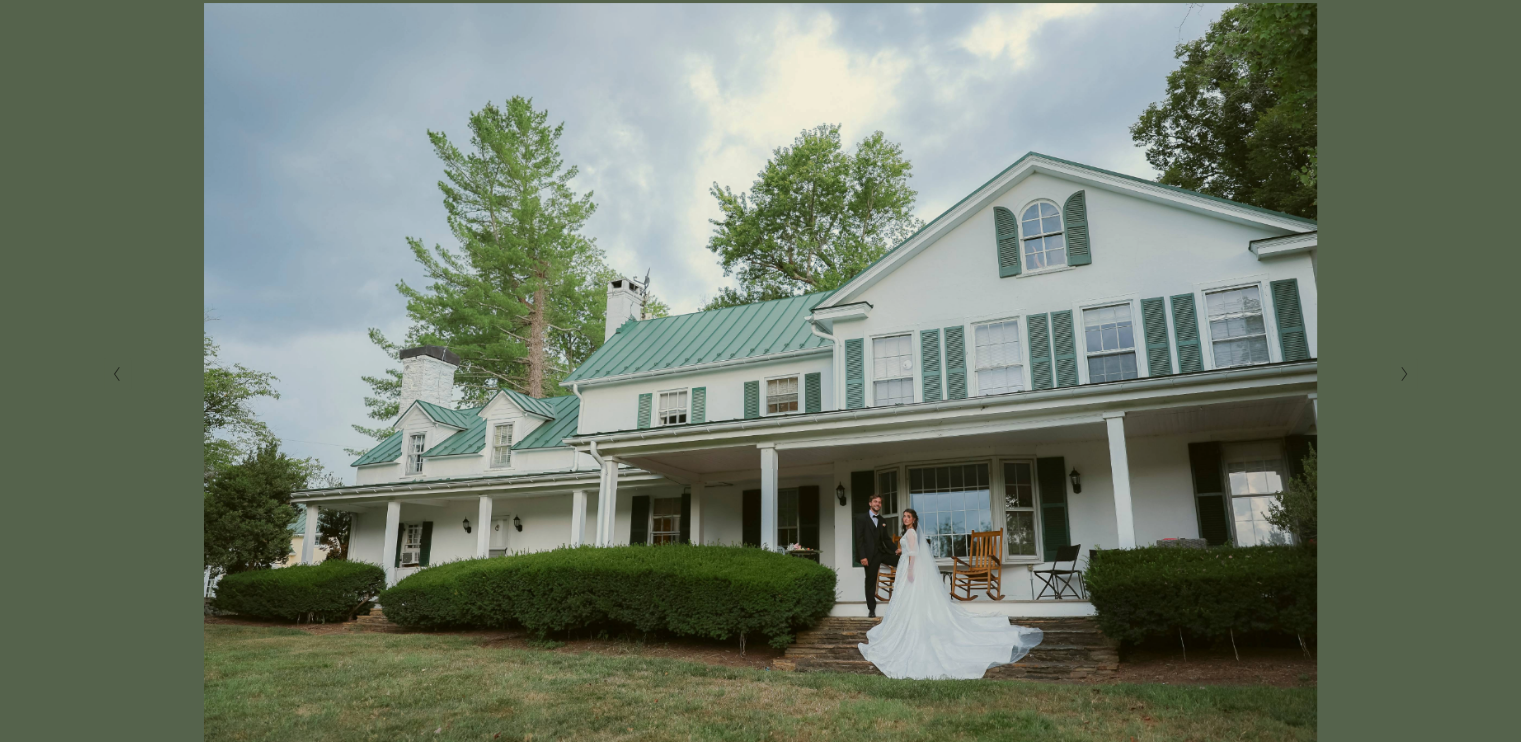 click at bounding box center (761, 374) 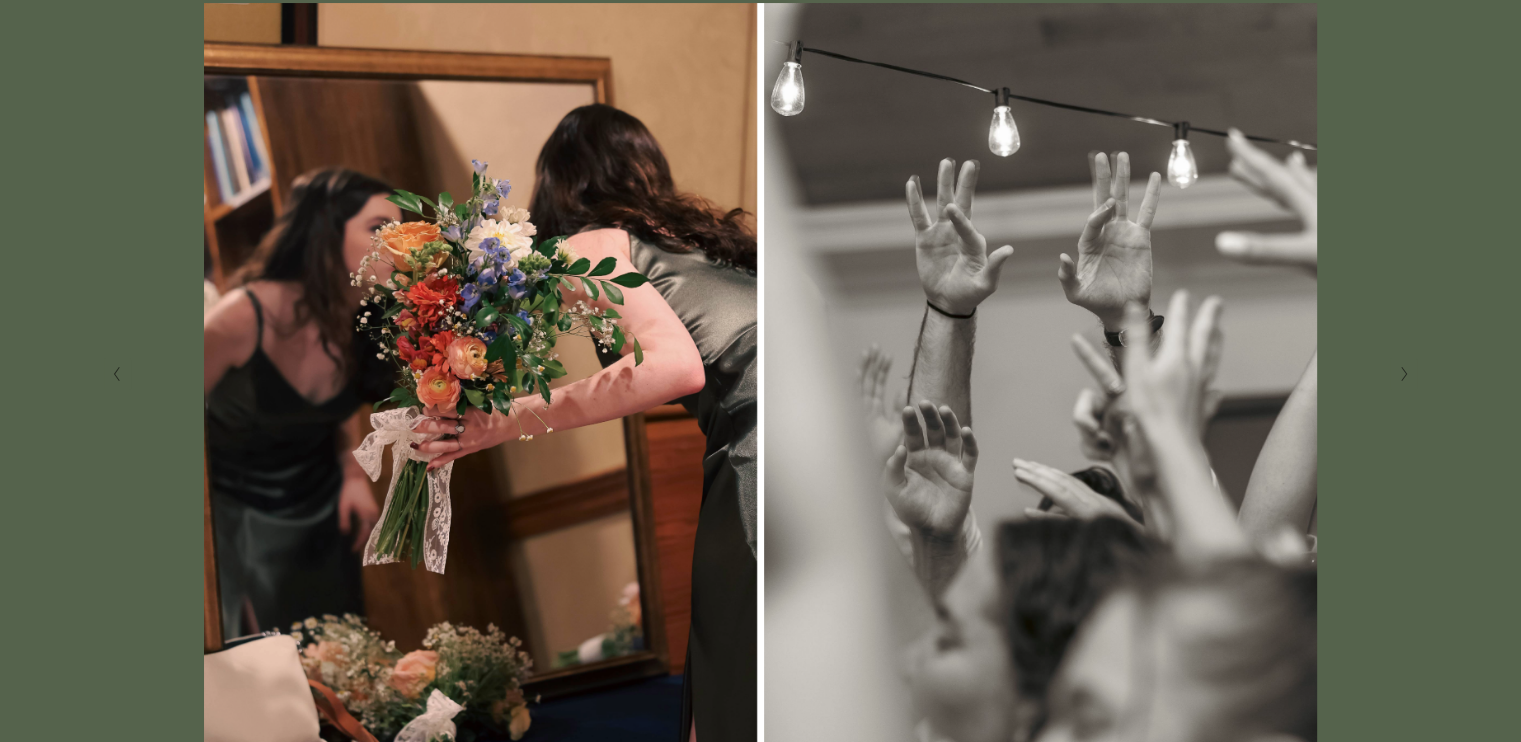 click at bounding box center [1403, 374] 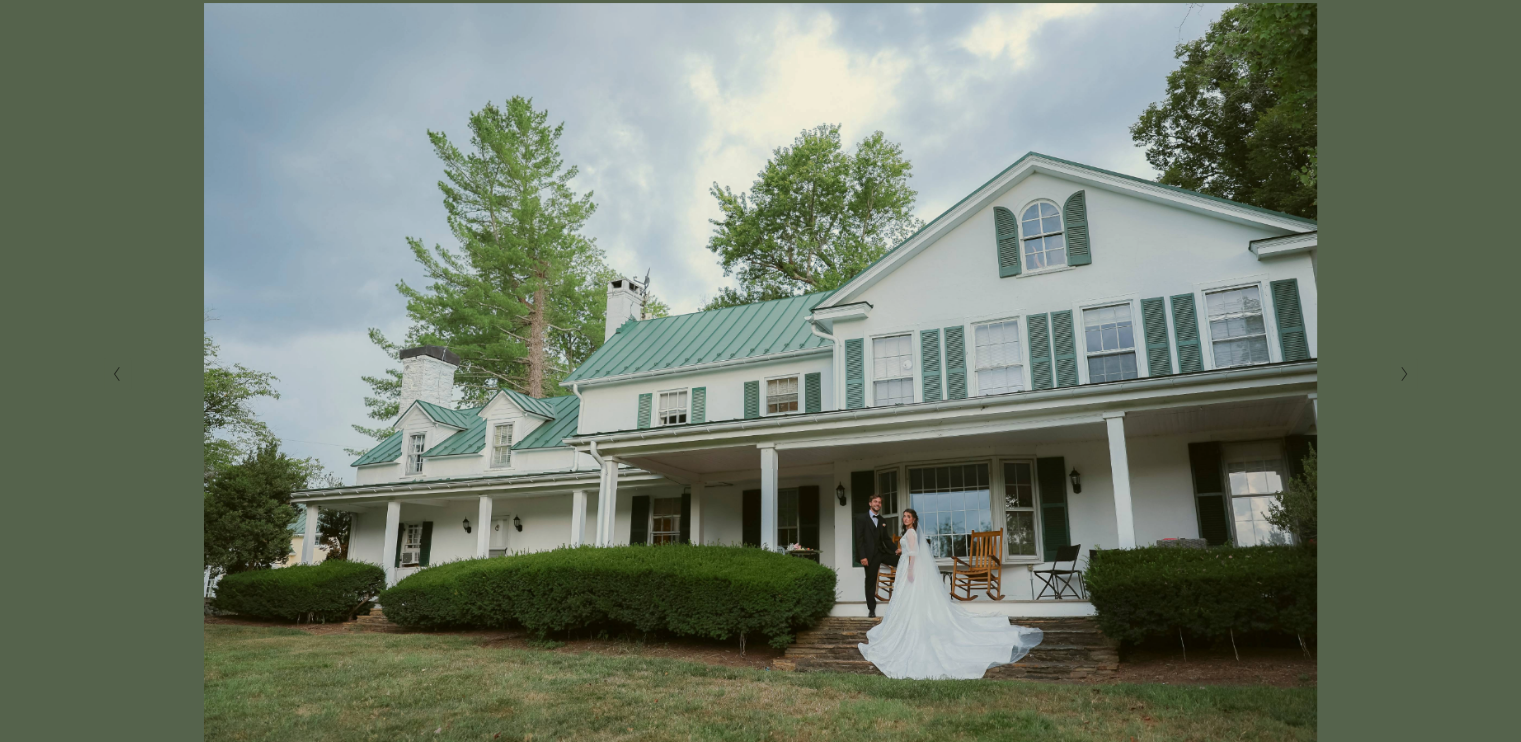 click at bounding box center (1403, 374) 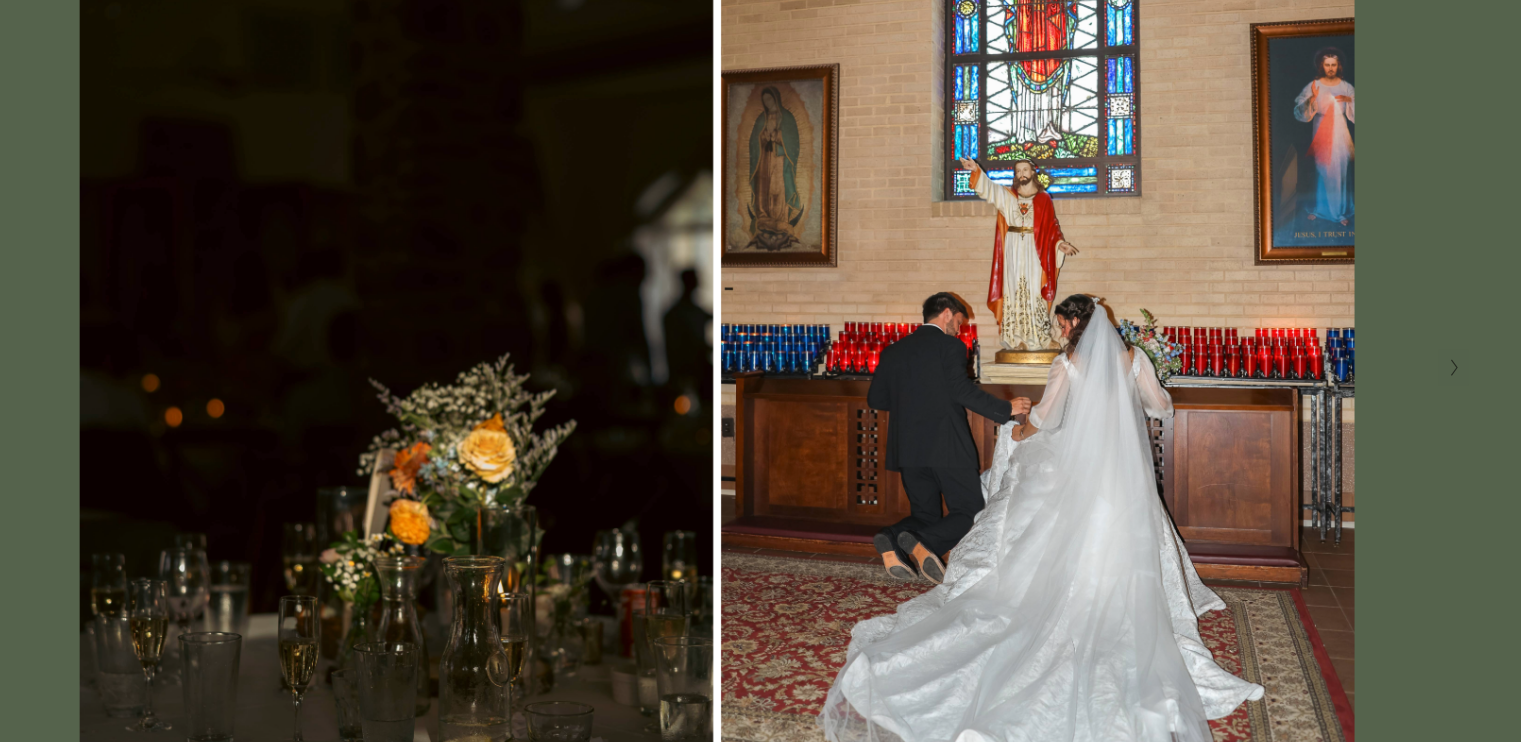 scroll, scrollTop: 442, scrollLeft: 0, axis: vertical 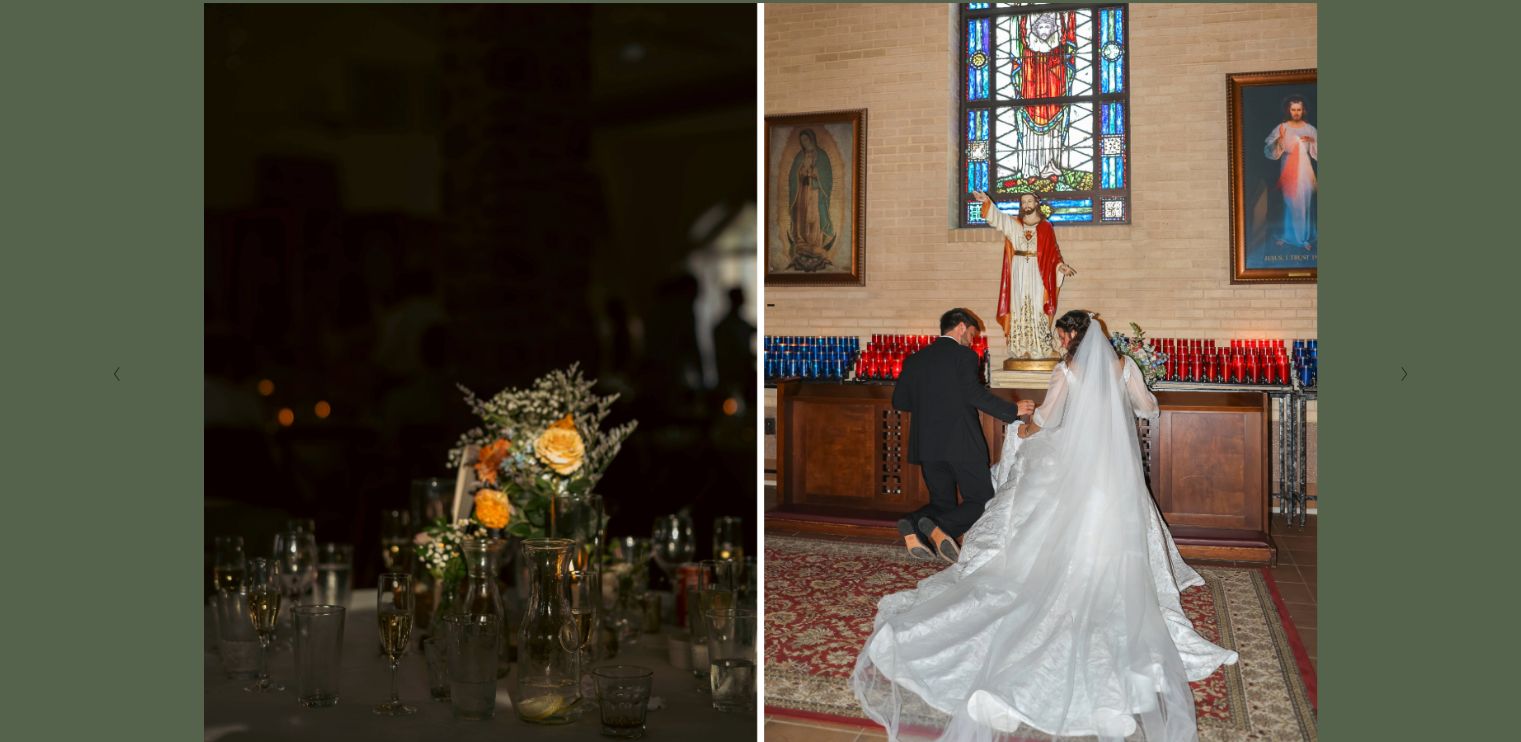 click at bounding box center [1403, 374] 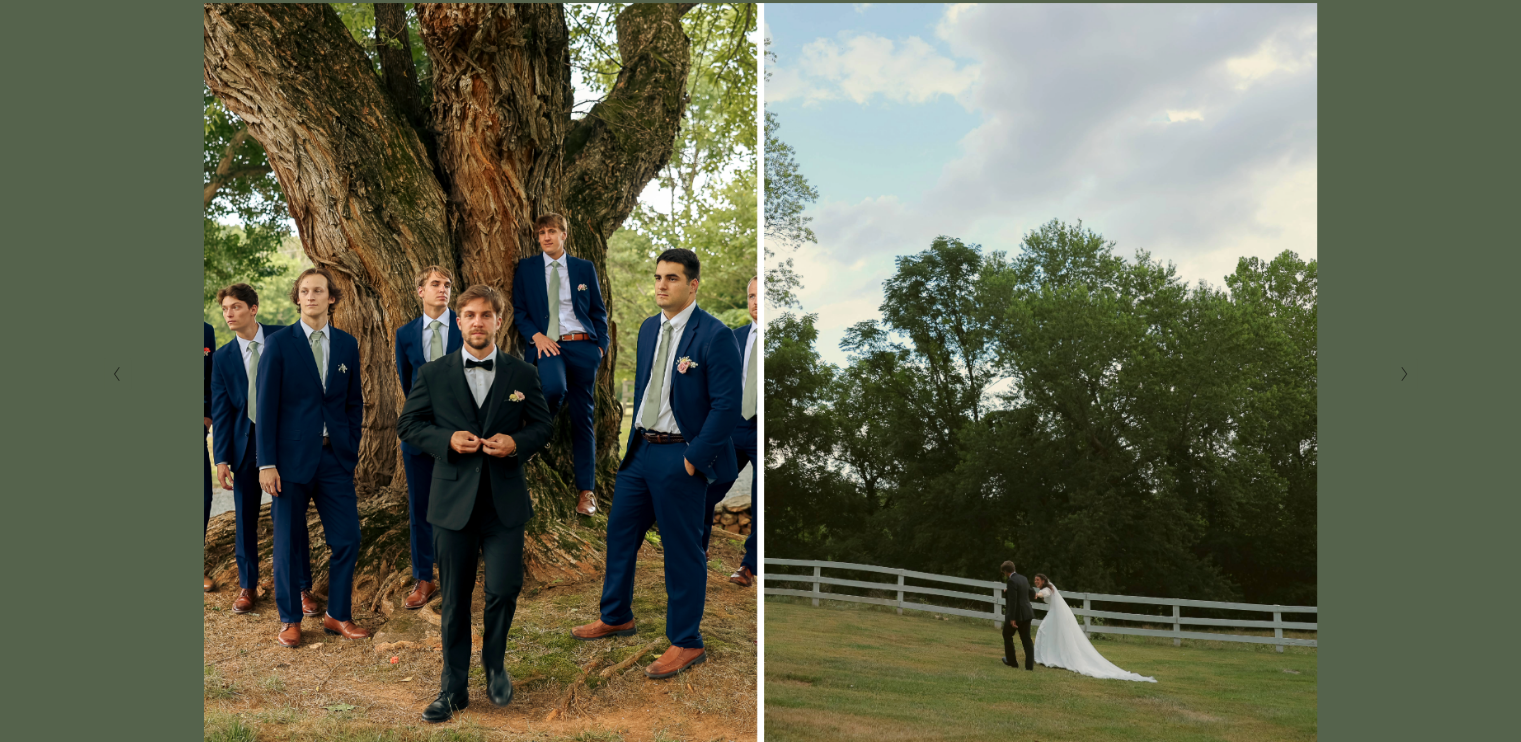 click at bounding box center [1403, 374] 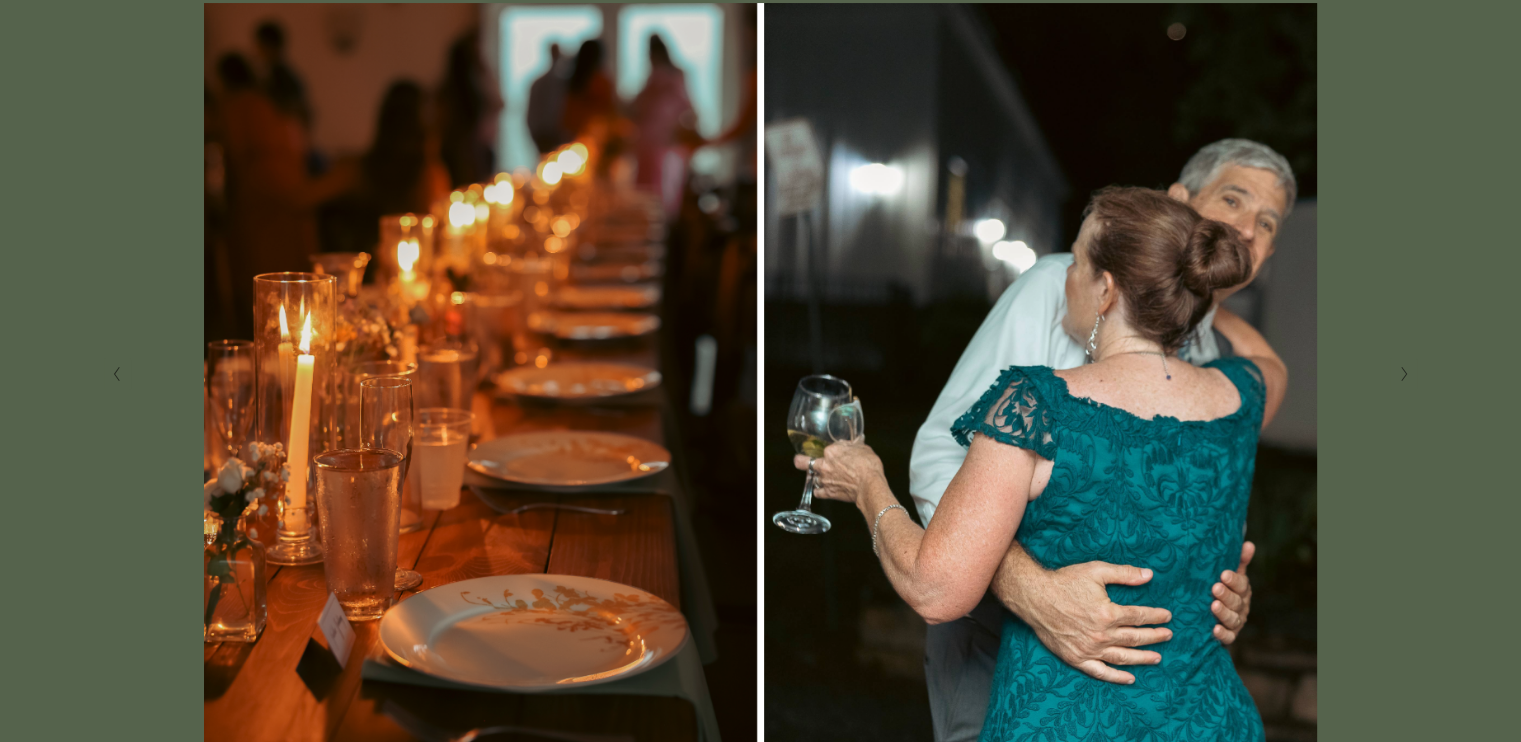 click at bounding box center [1403, 374] 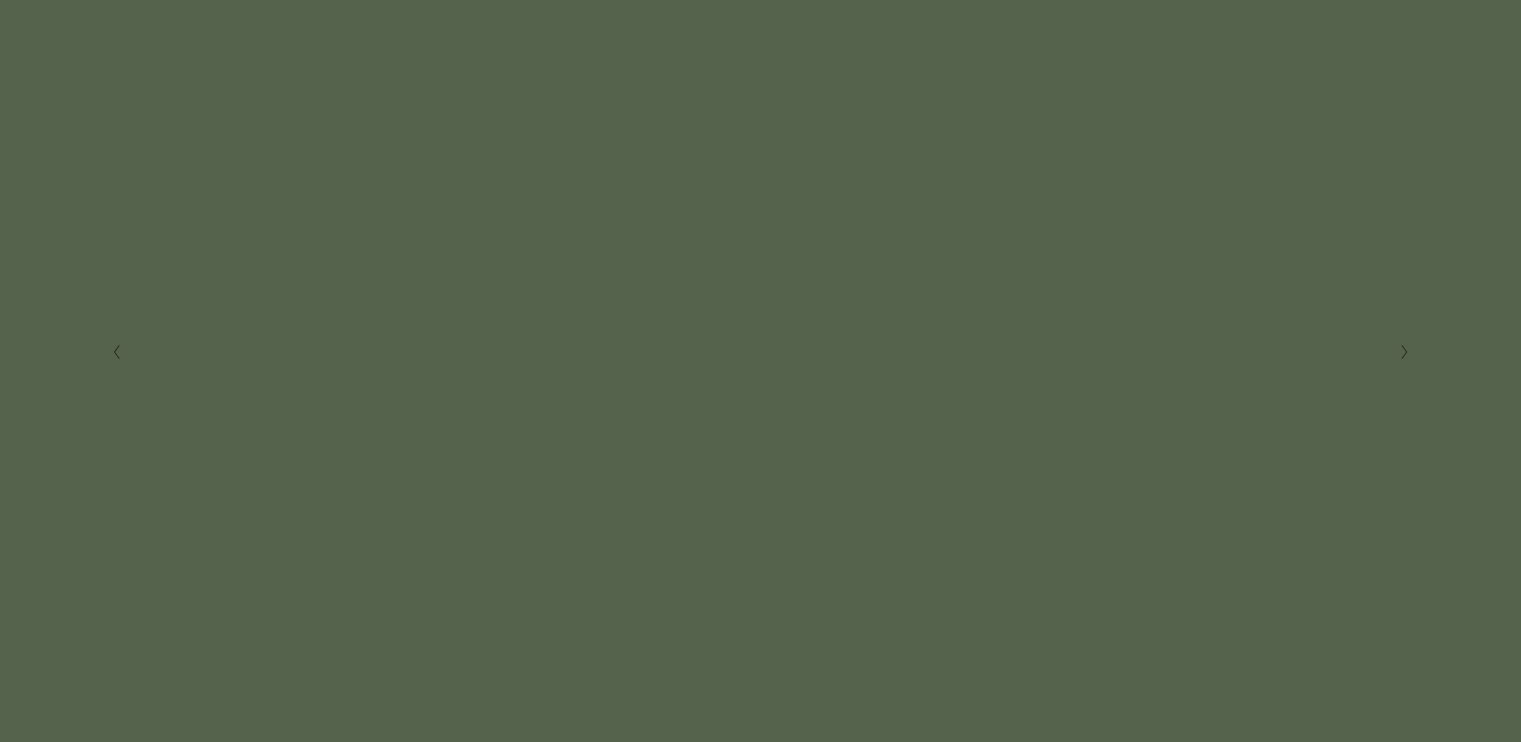 scroll, scrollTop: 464, scrollLeft: 0, axis: vertical 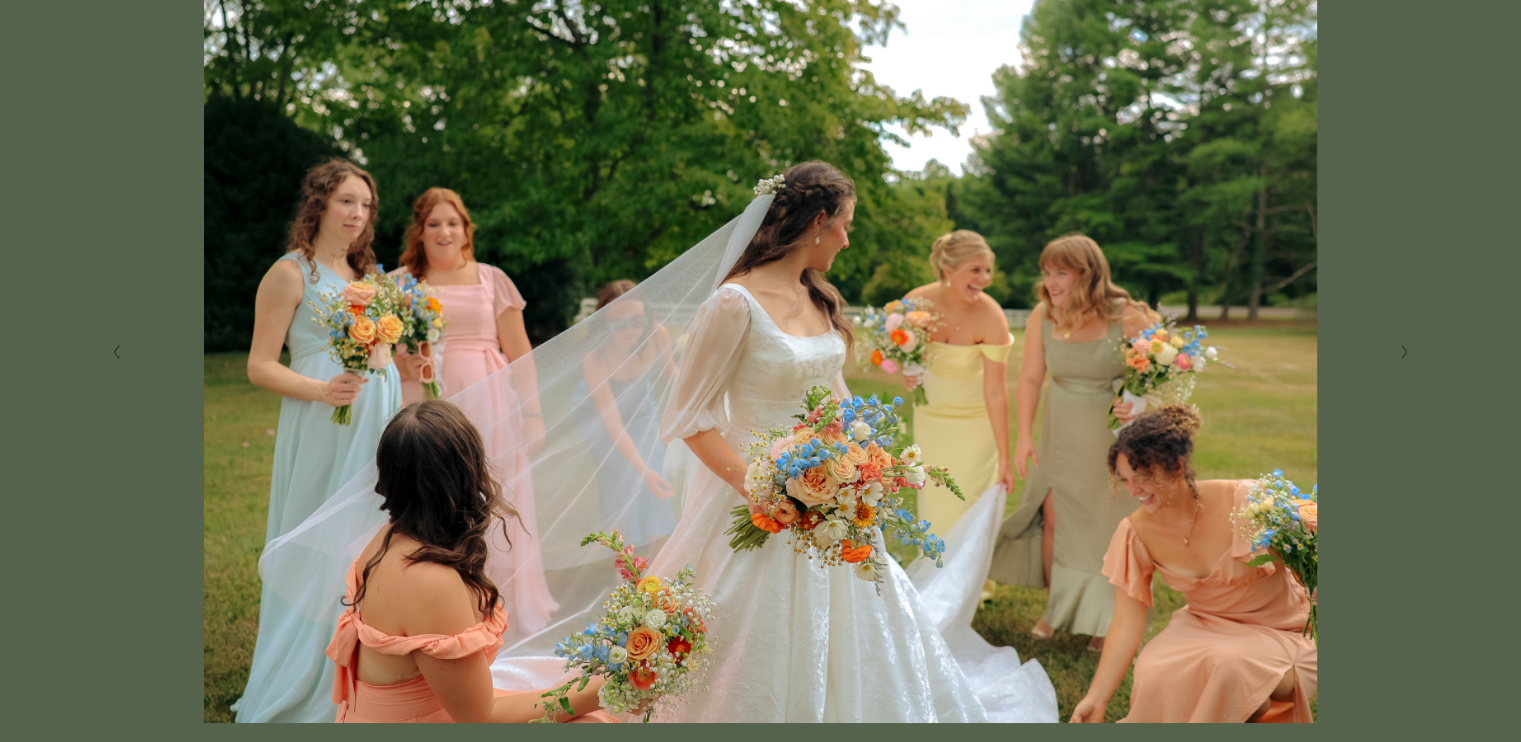 click at bounding box center [1403, 352] 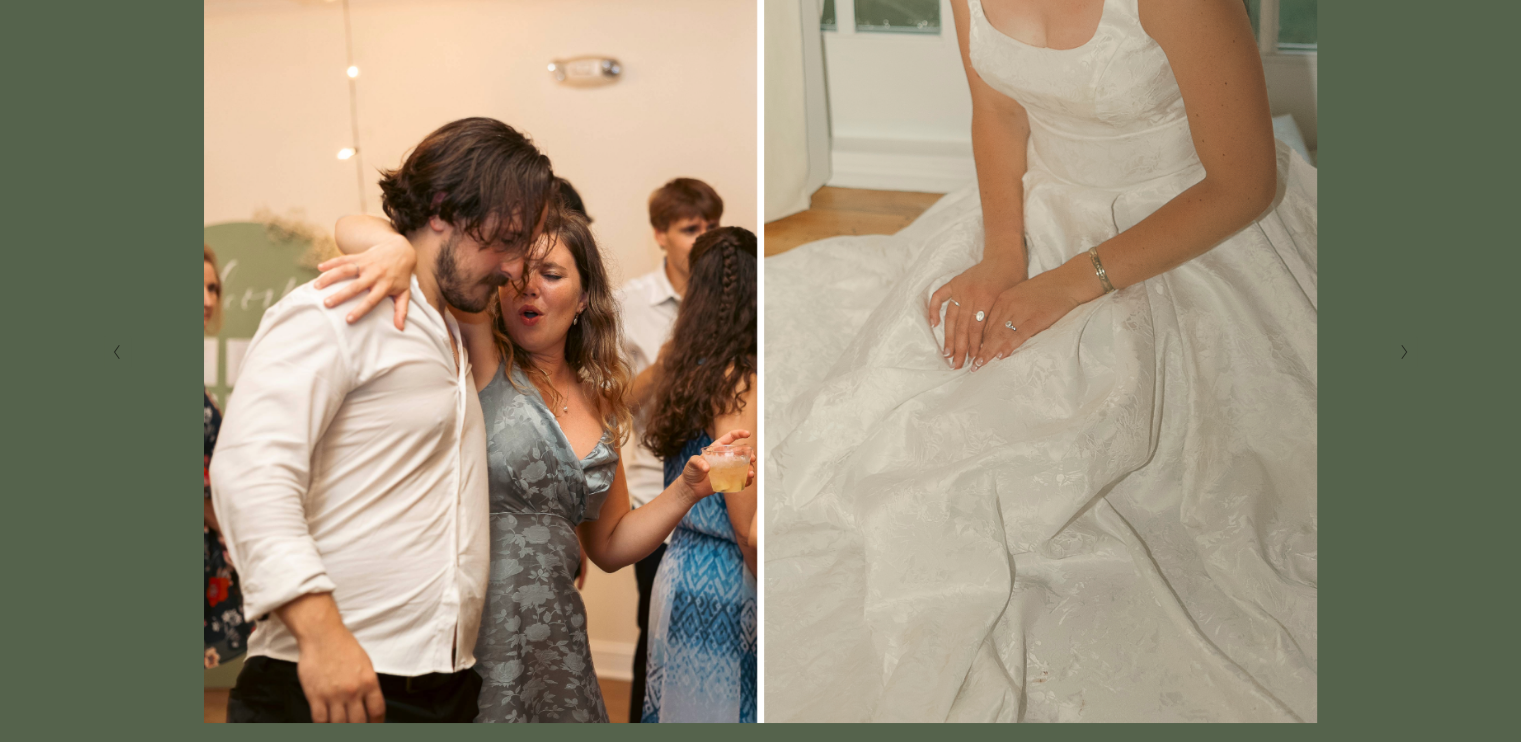click at bounding box center [1403, 352] 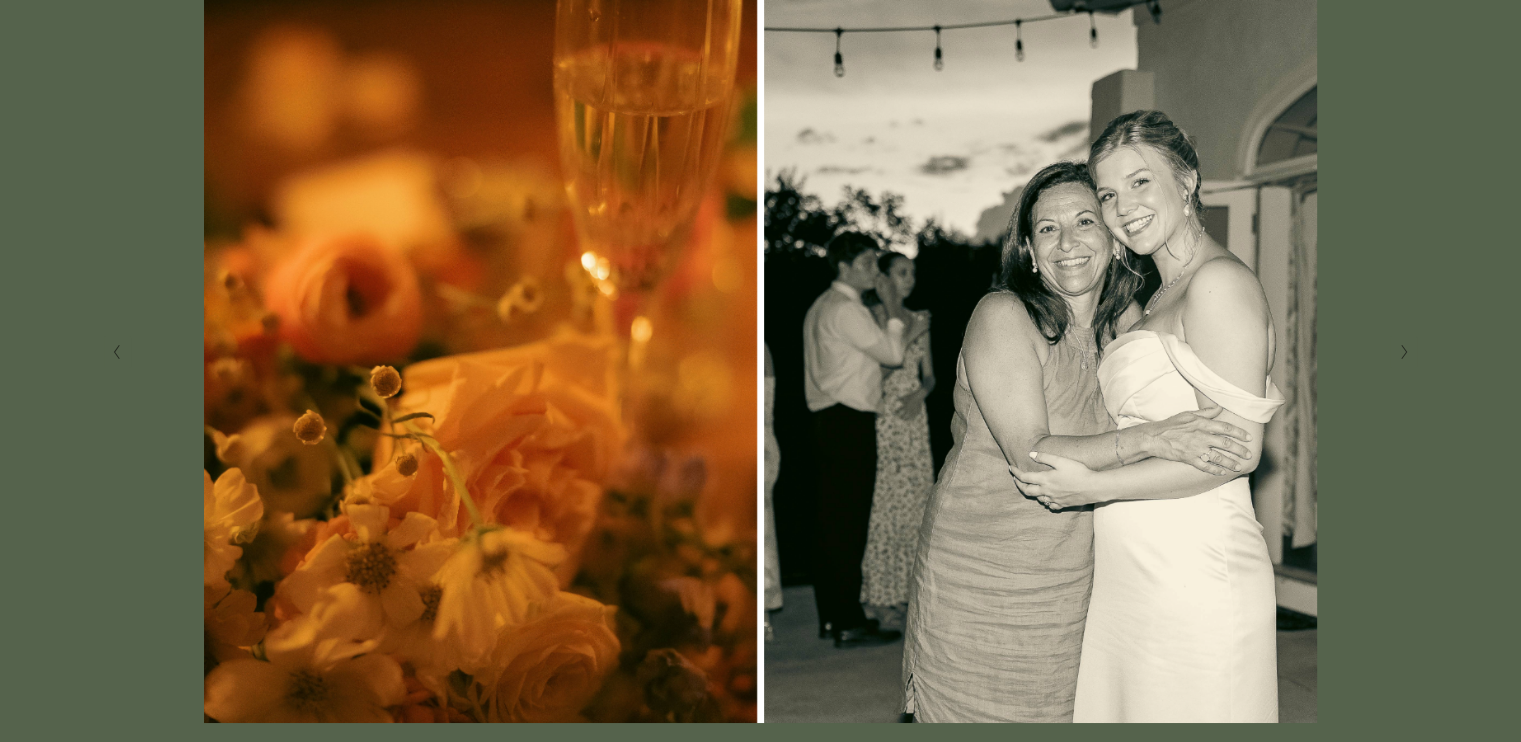 click at bounding box center (761, 352) 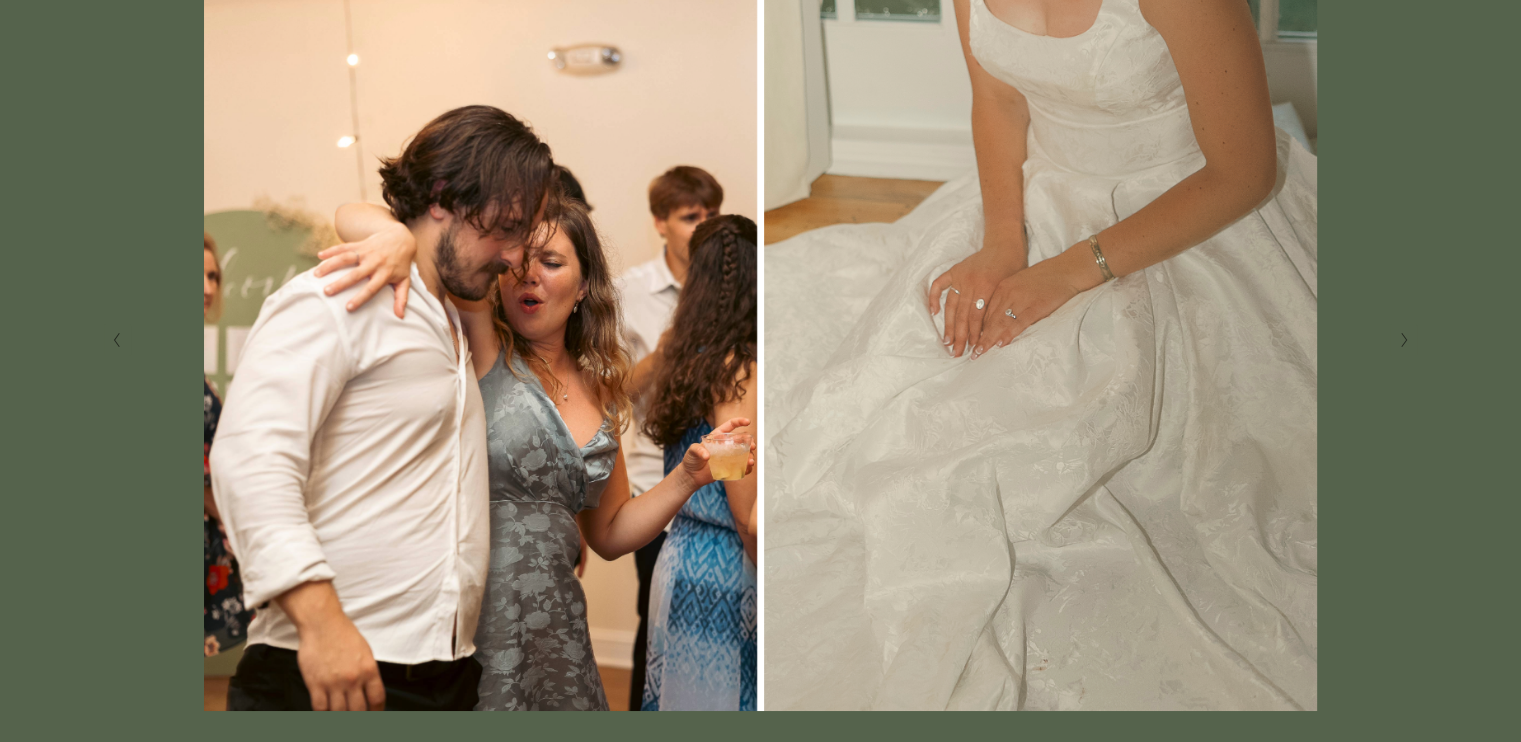 scroll, scrollTop: 479, scrollLeft: 0, axis: vertical 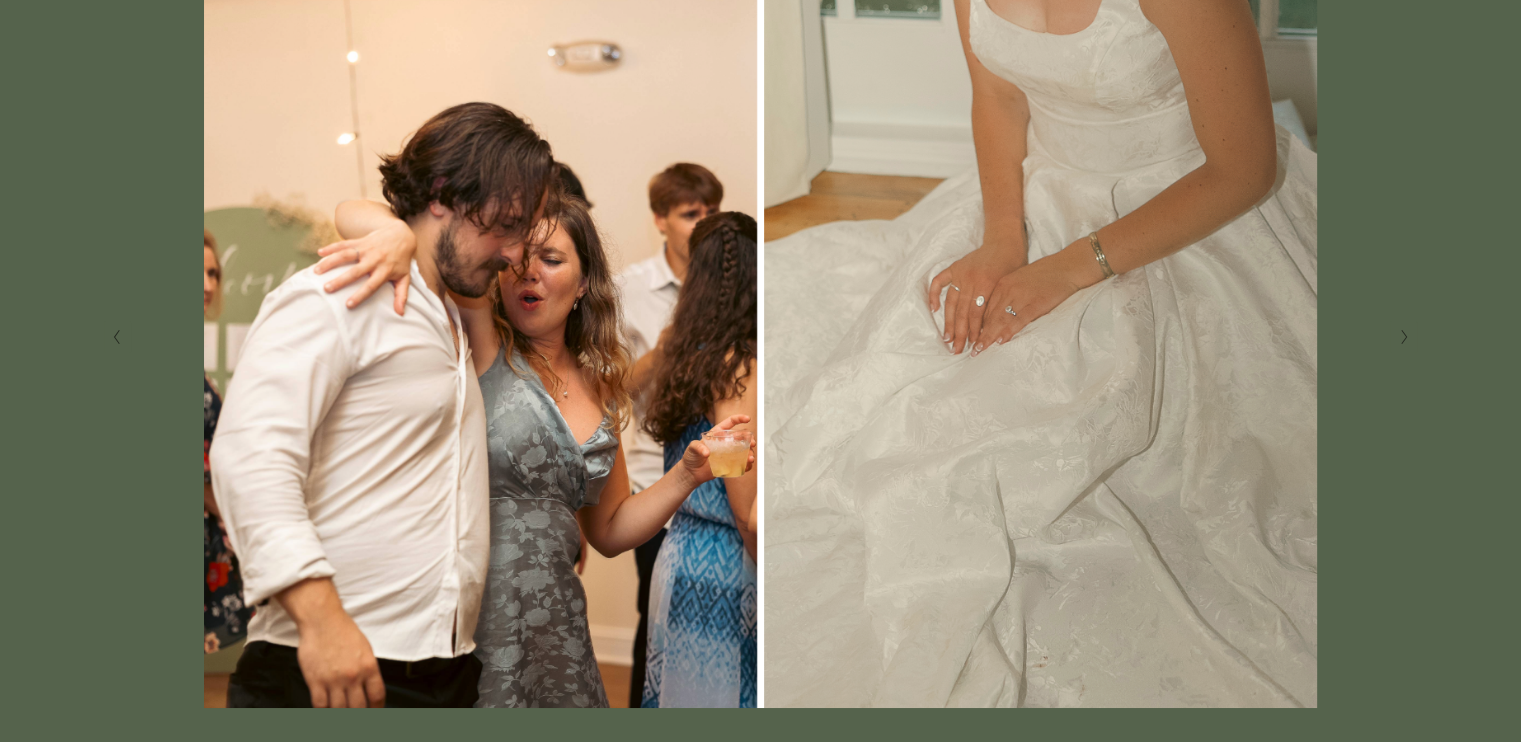 click at bounding box center (761, 337) 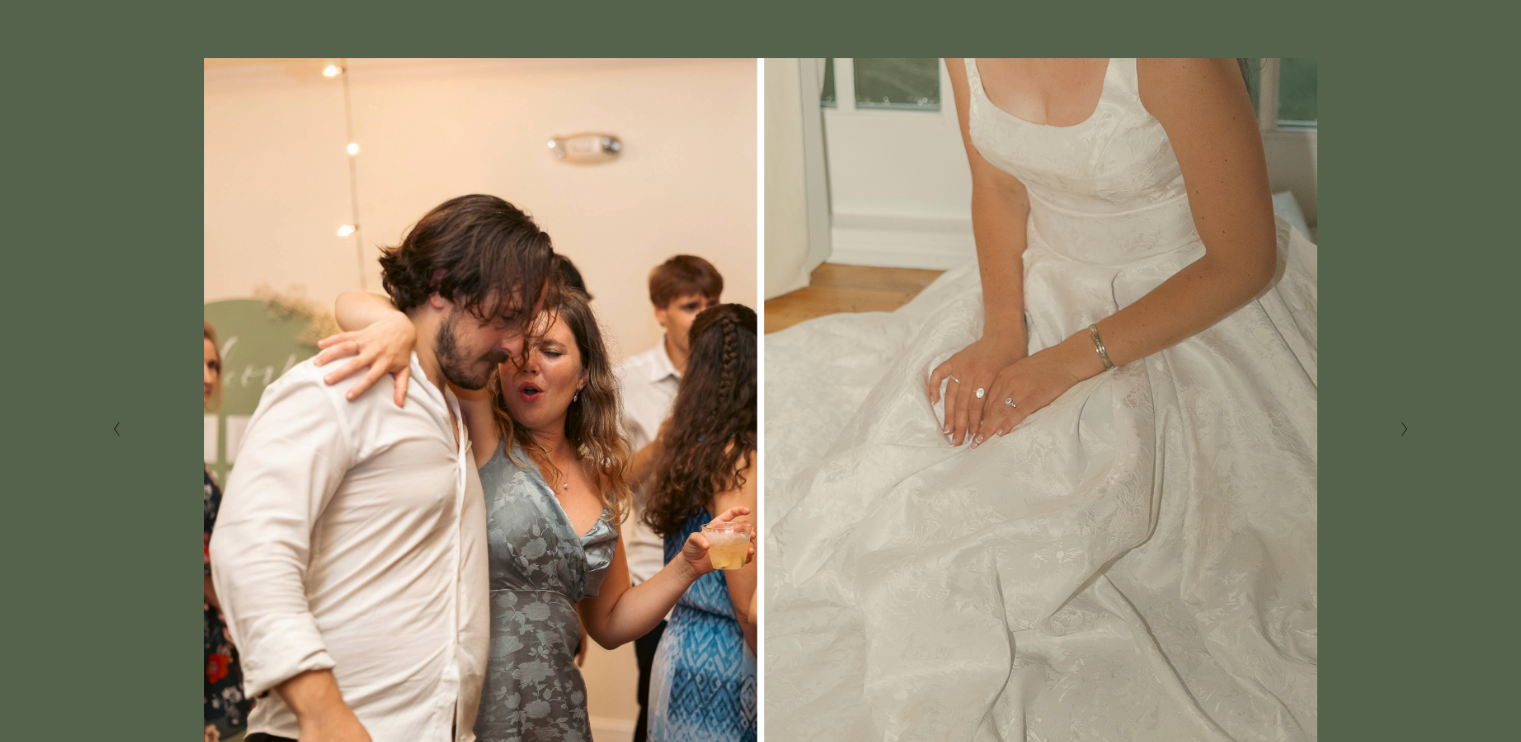 scroll, scrollTop: 459, scrollLeft: 0, axis: vertical 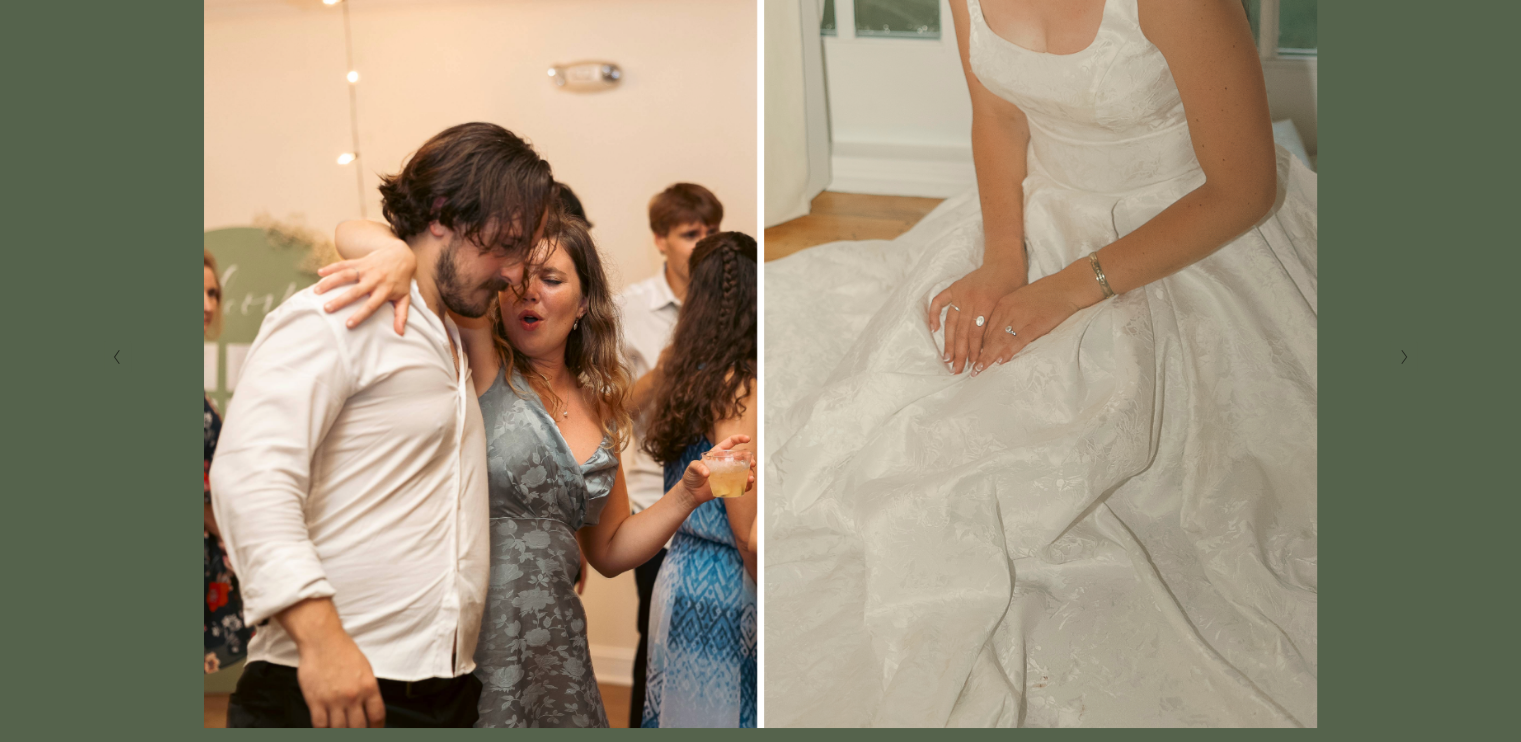 click at bounding box center [1403, 357] 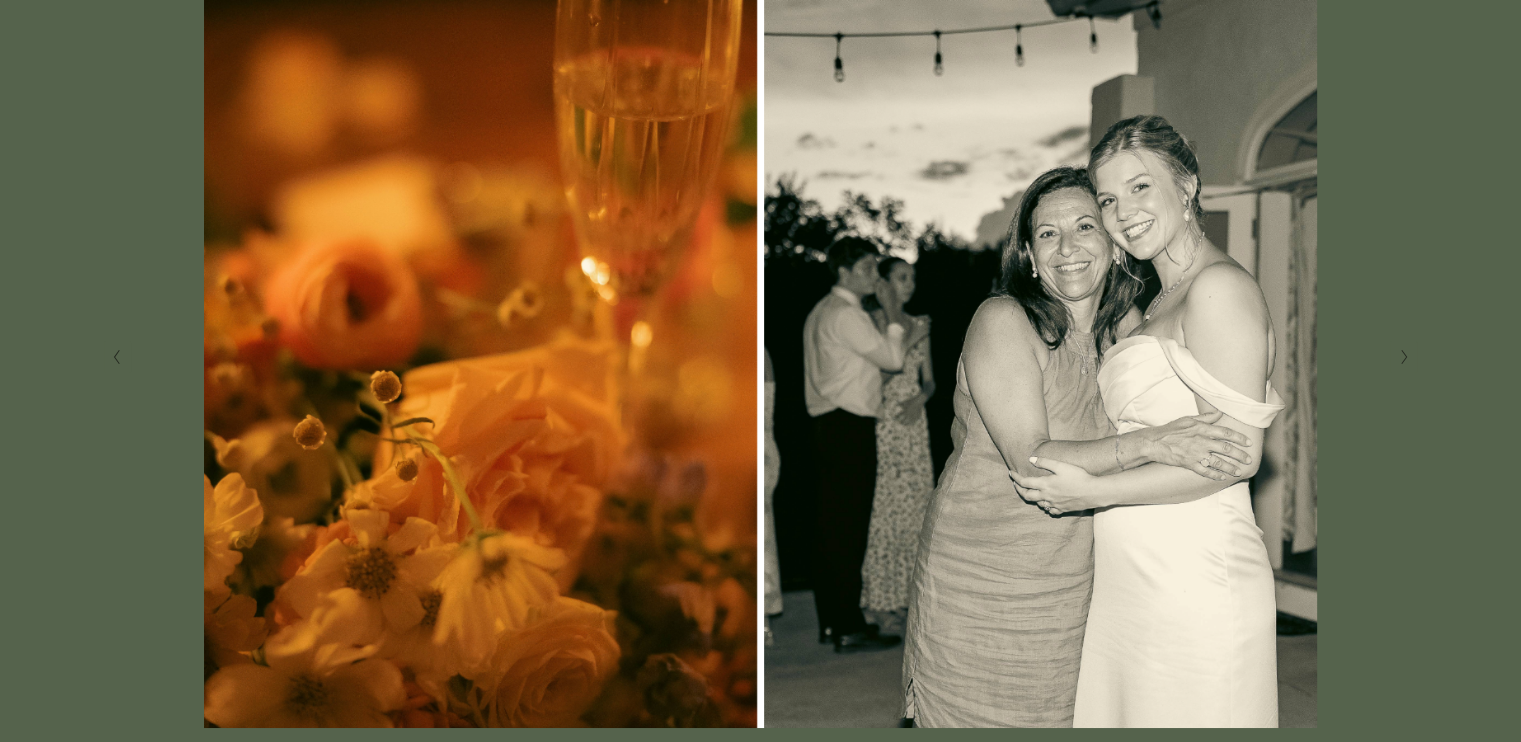 click at bounding box center [1403, 357] 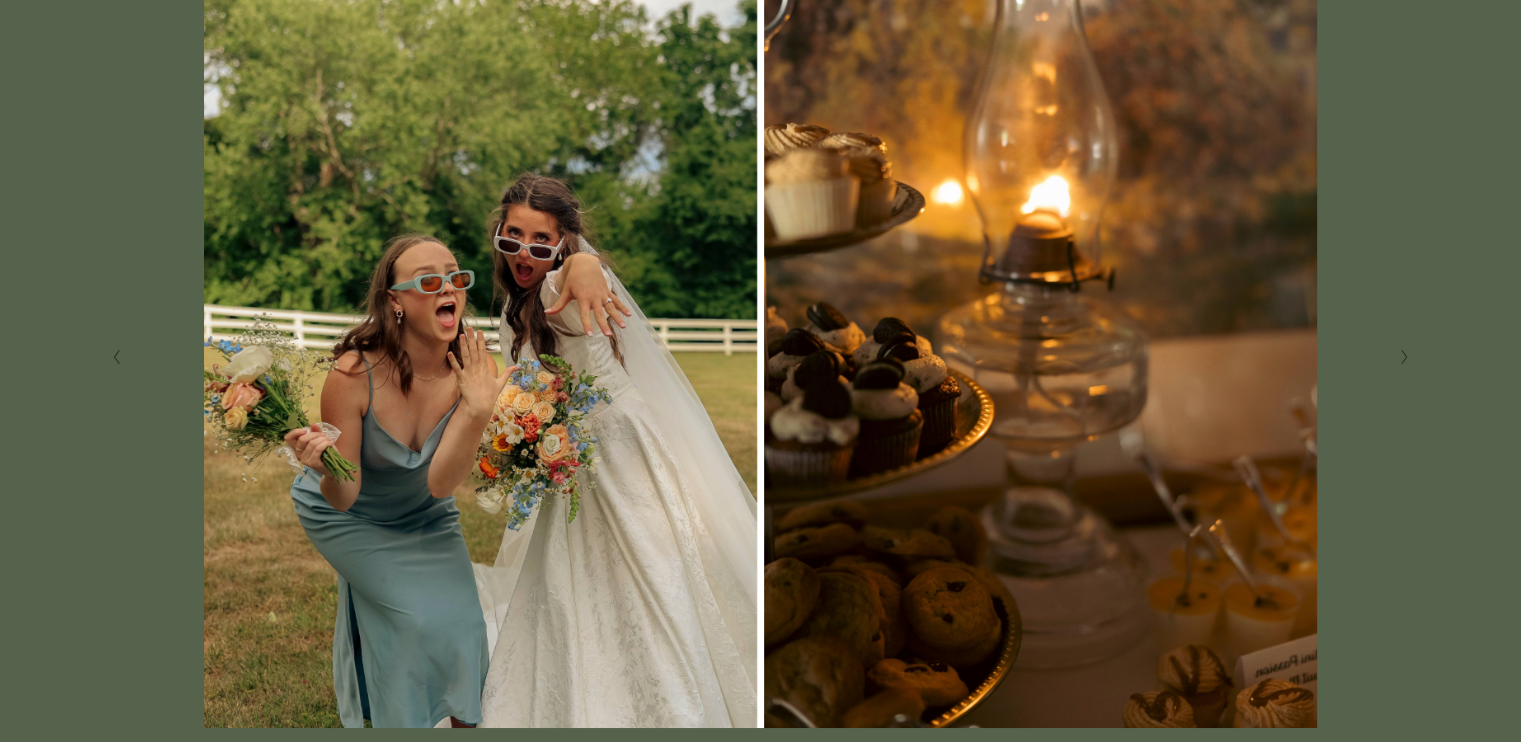 click at bounding box center (1403, 357) 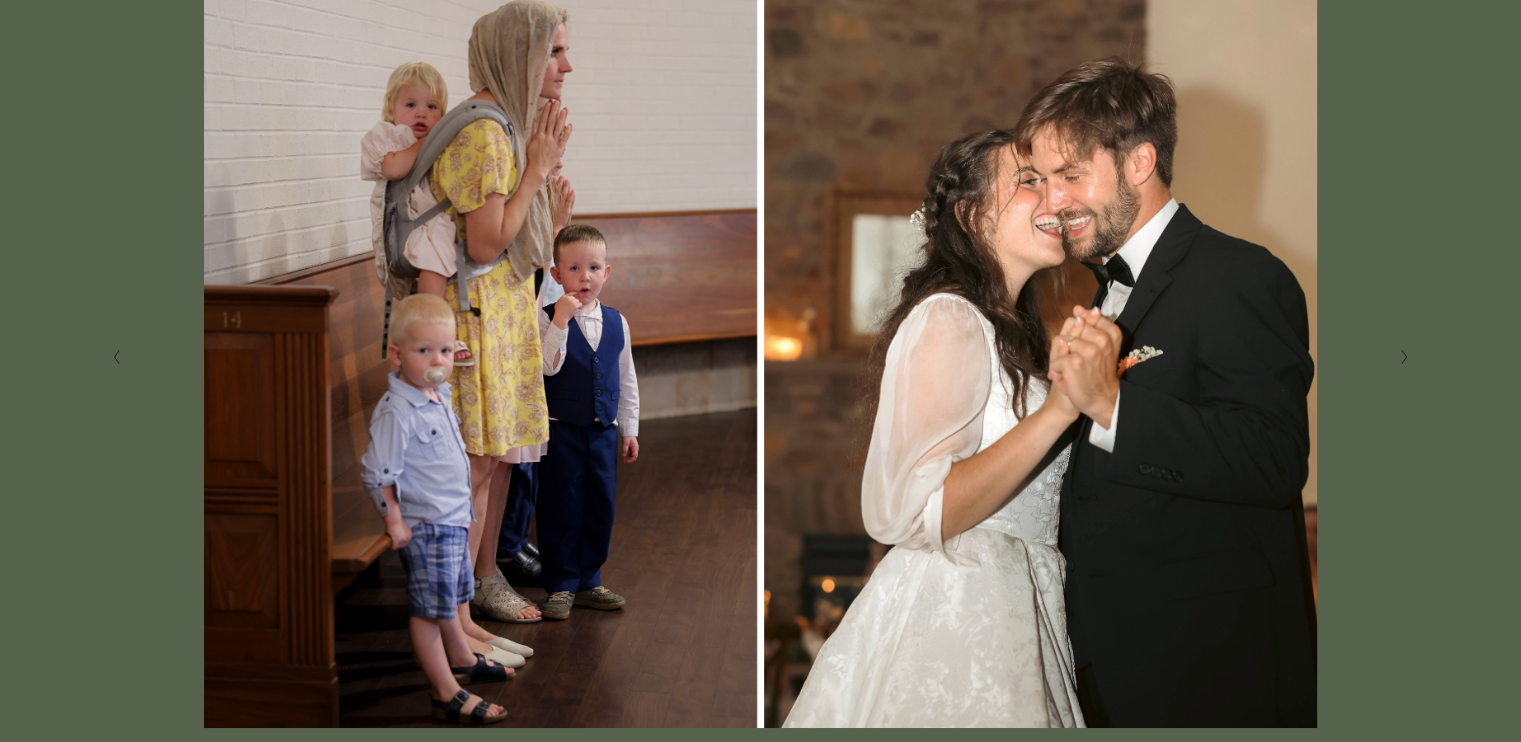 click at bounding box center (1403, 357) 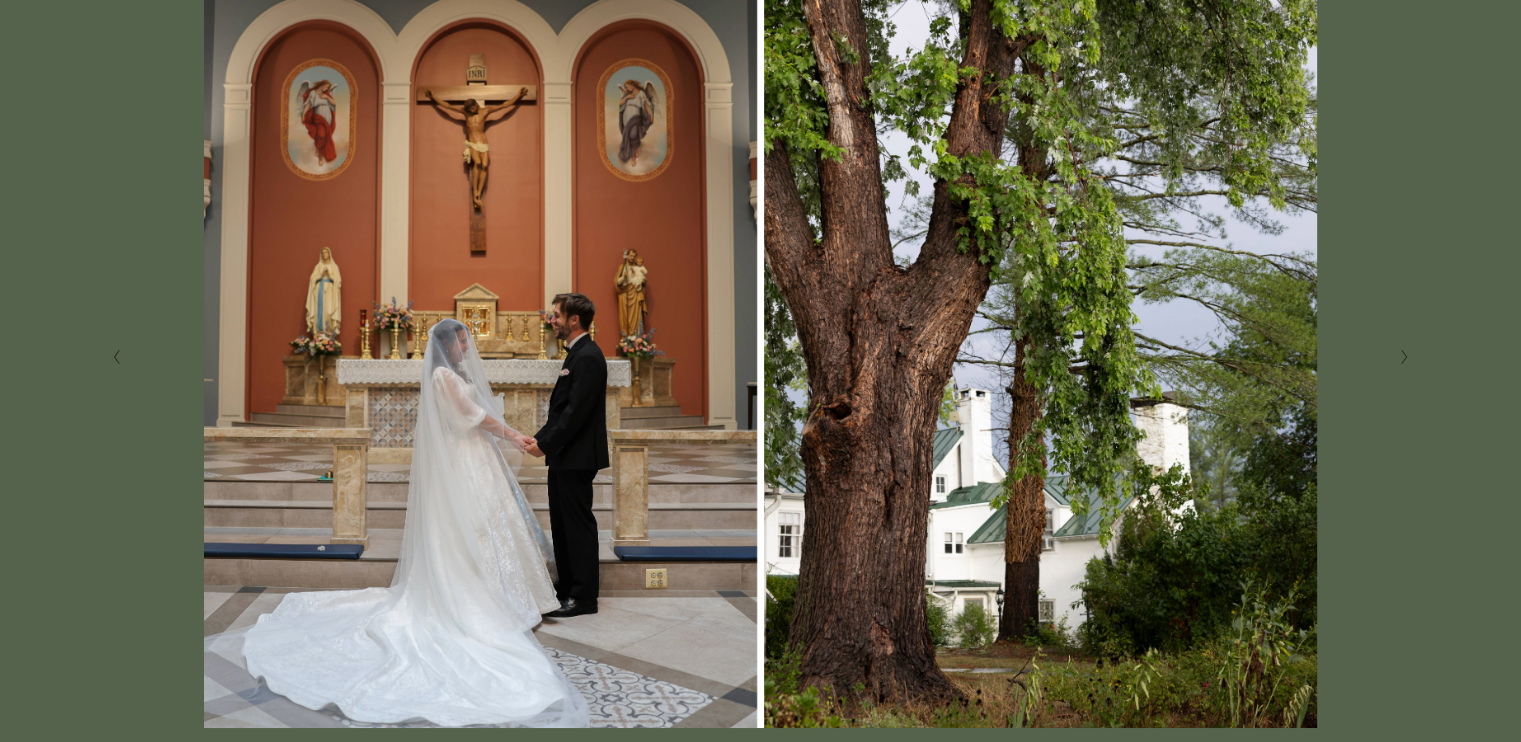 click at bounding box center [1403, 357] 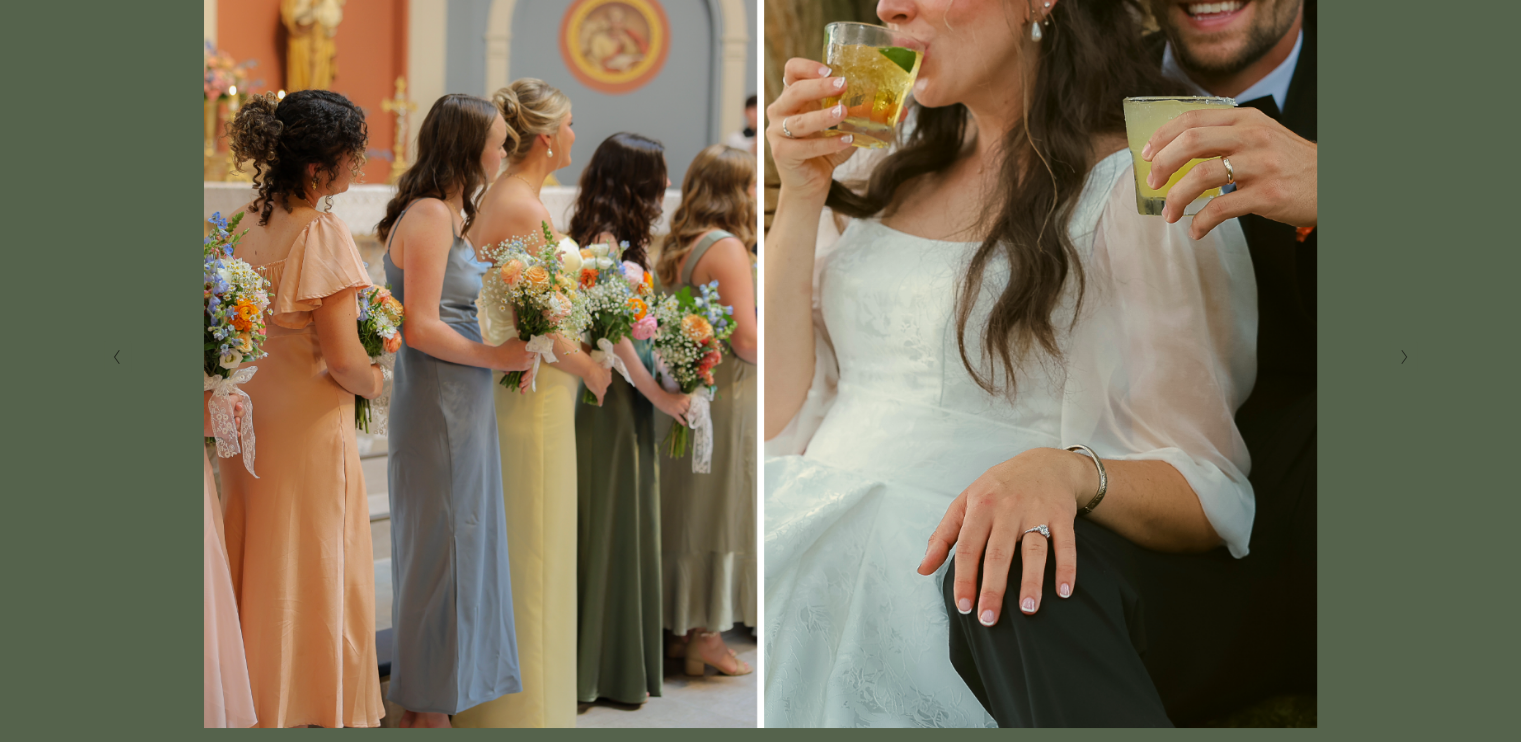 click at bounding box center (1403, 357) 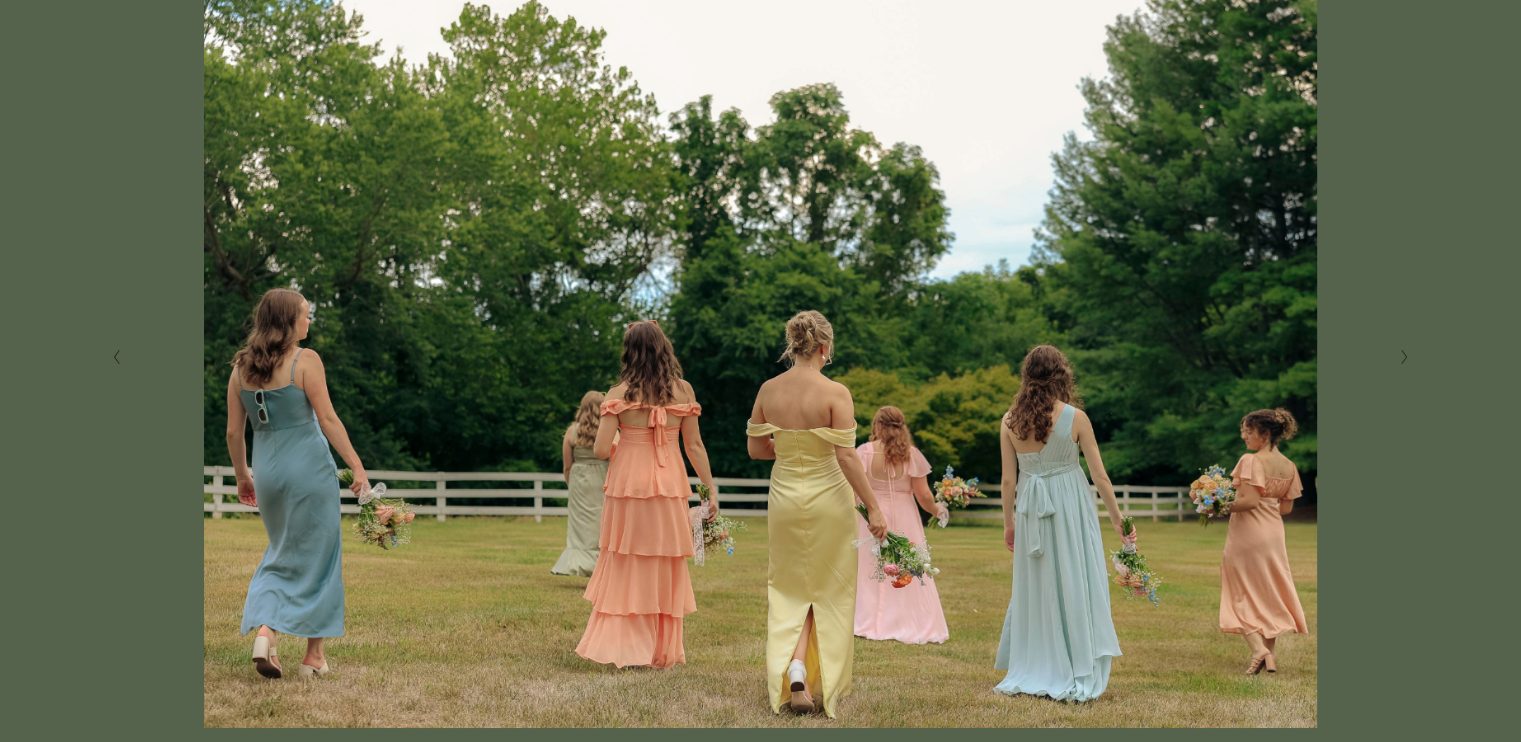 click at bounding box center [1403, 357] 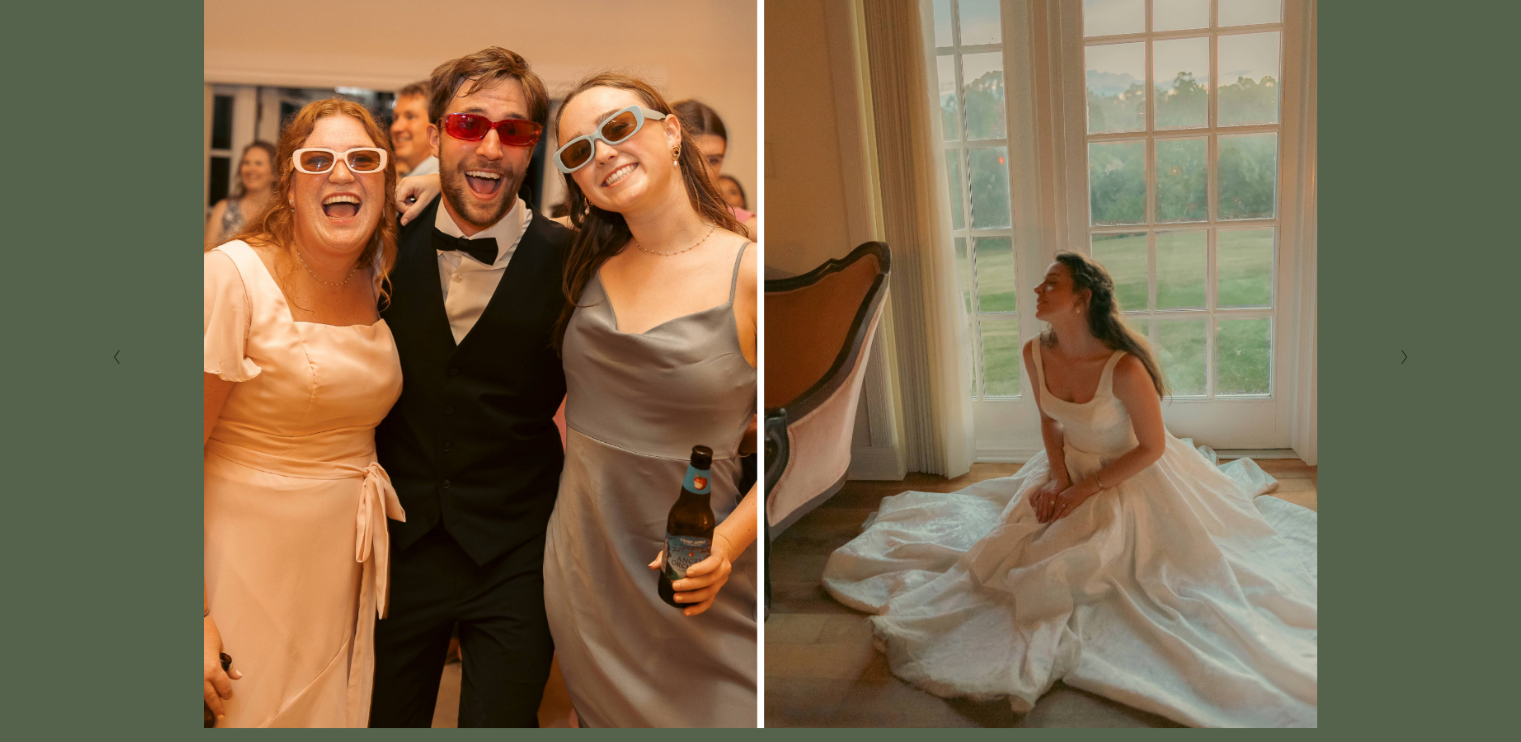 click at bounding box center [1403, 357] 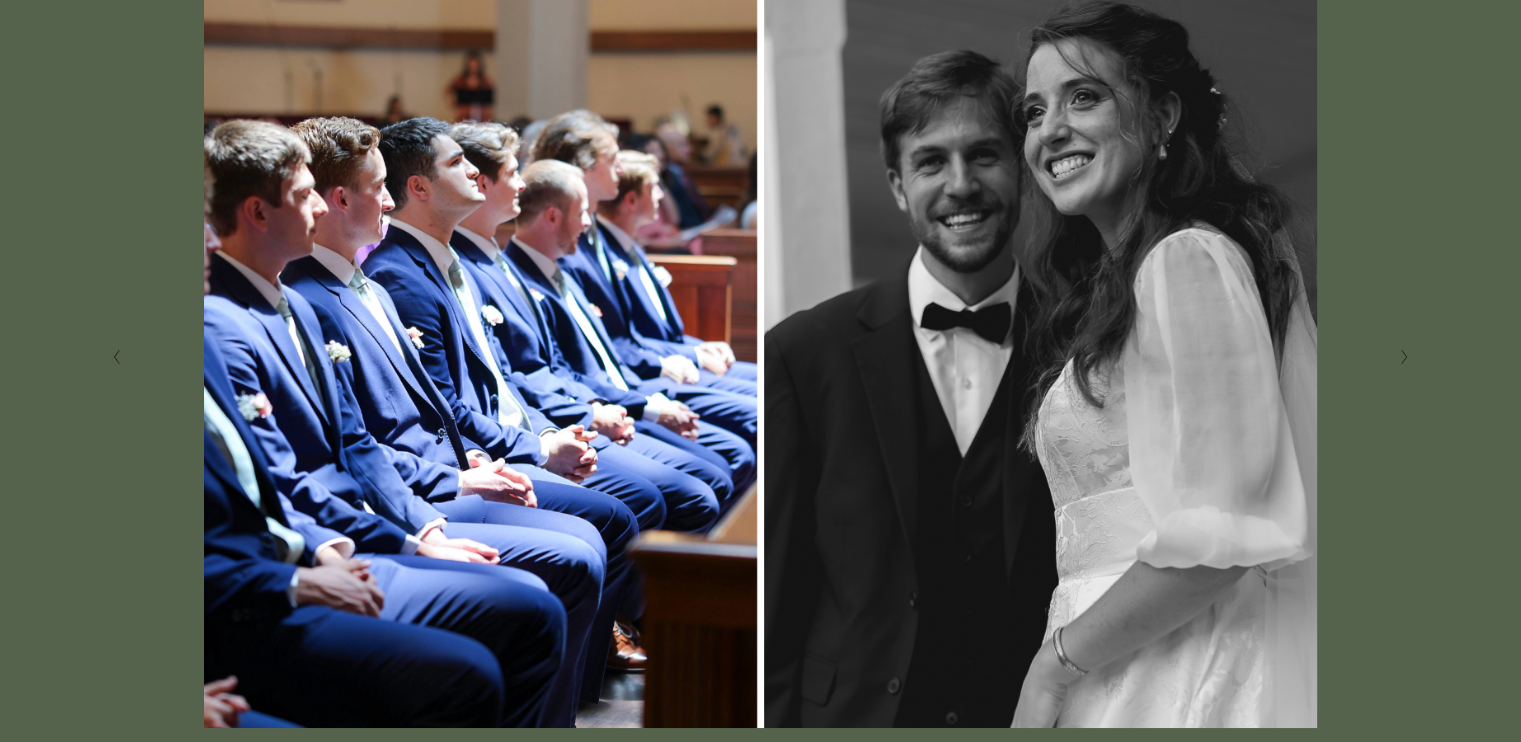 click at bounding box center [1403, 357] 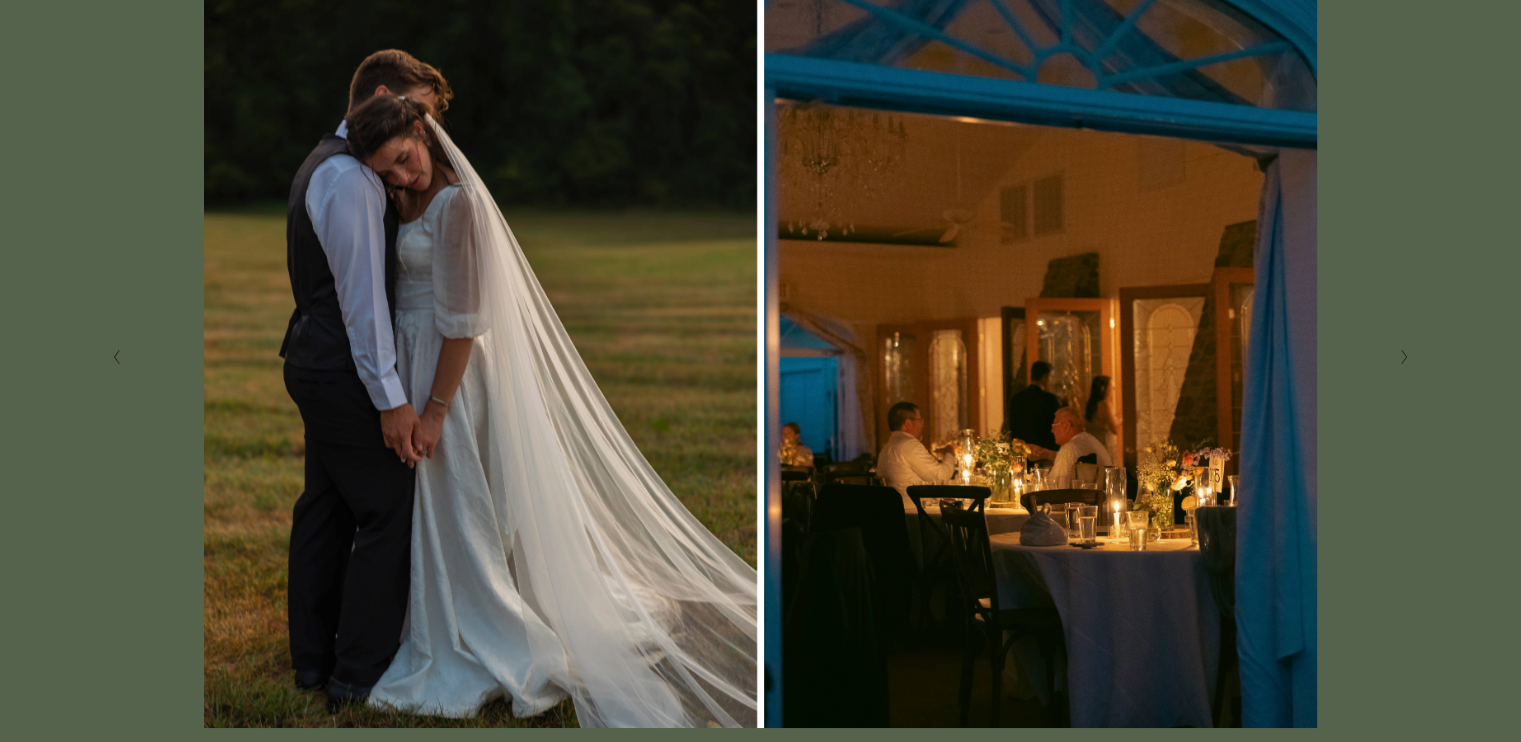 click at bounding box center [1403, 357] 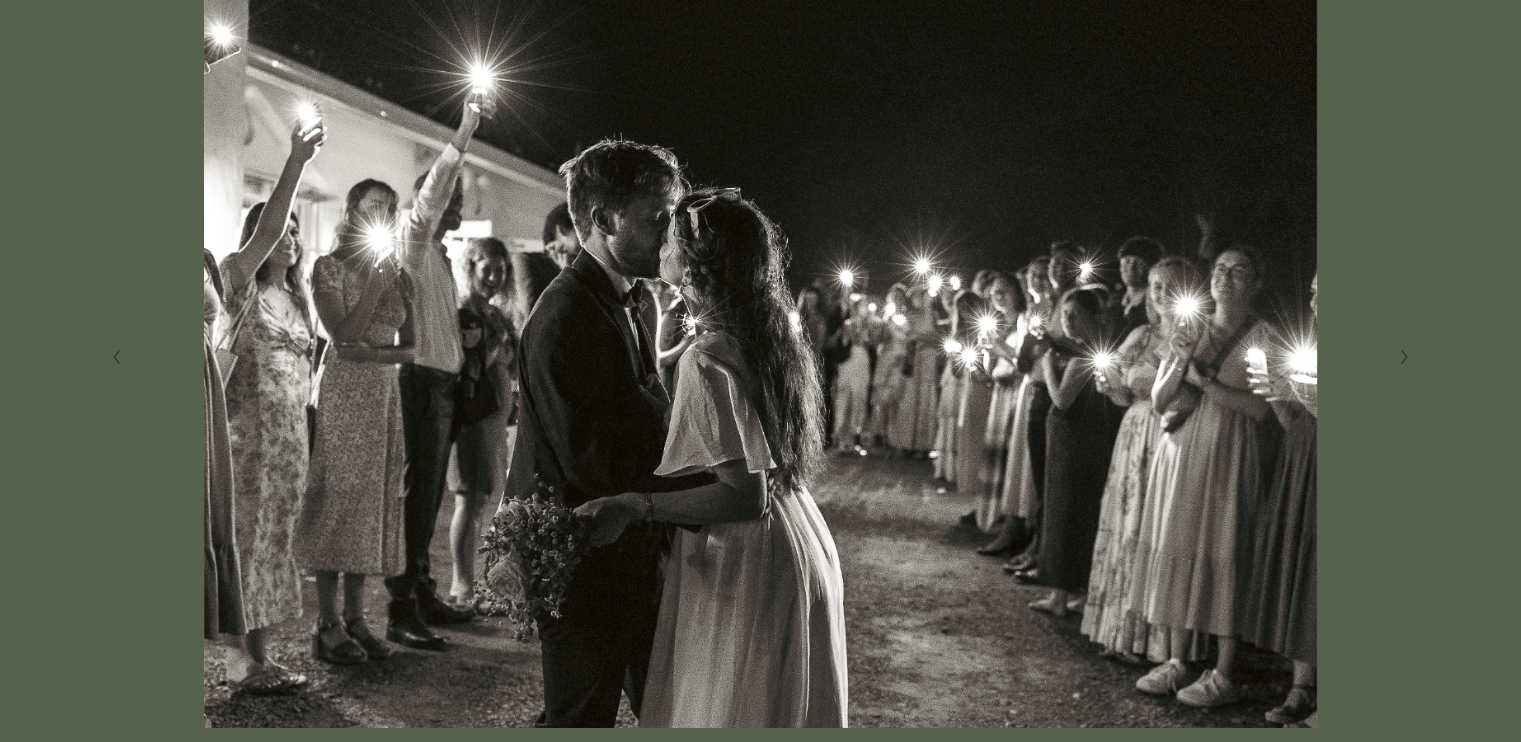 click at bounding box center (1403, 357) 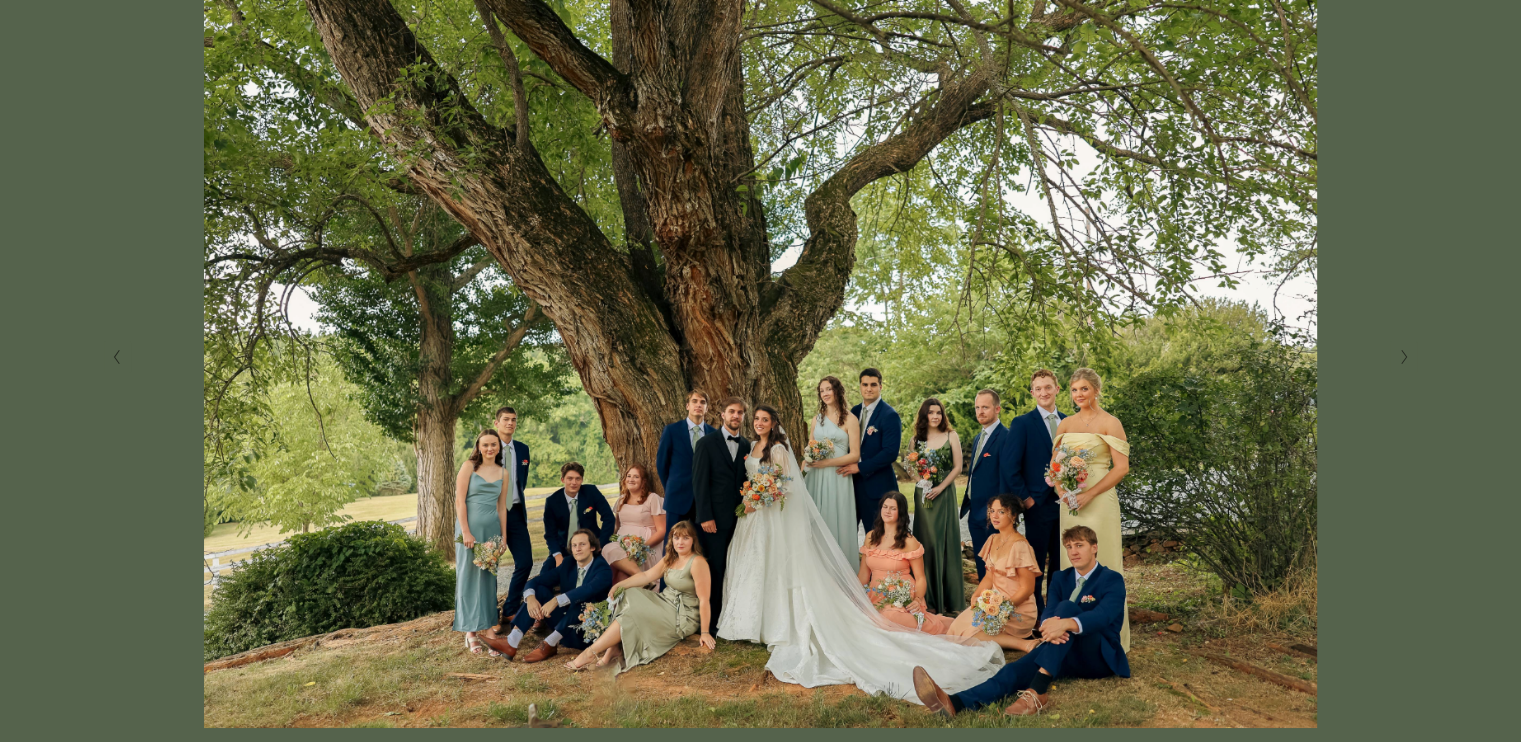 click at bounding box center (1403, 357) 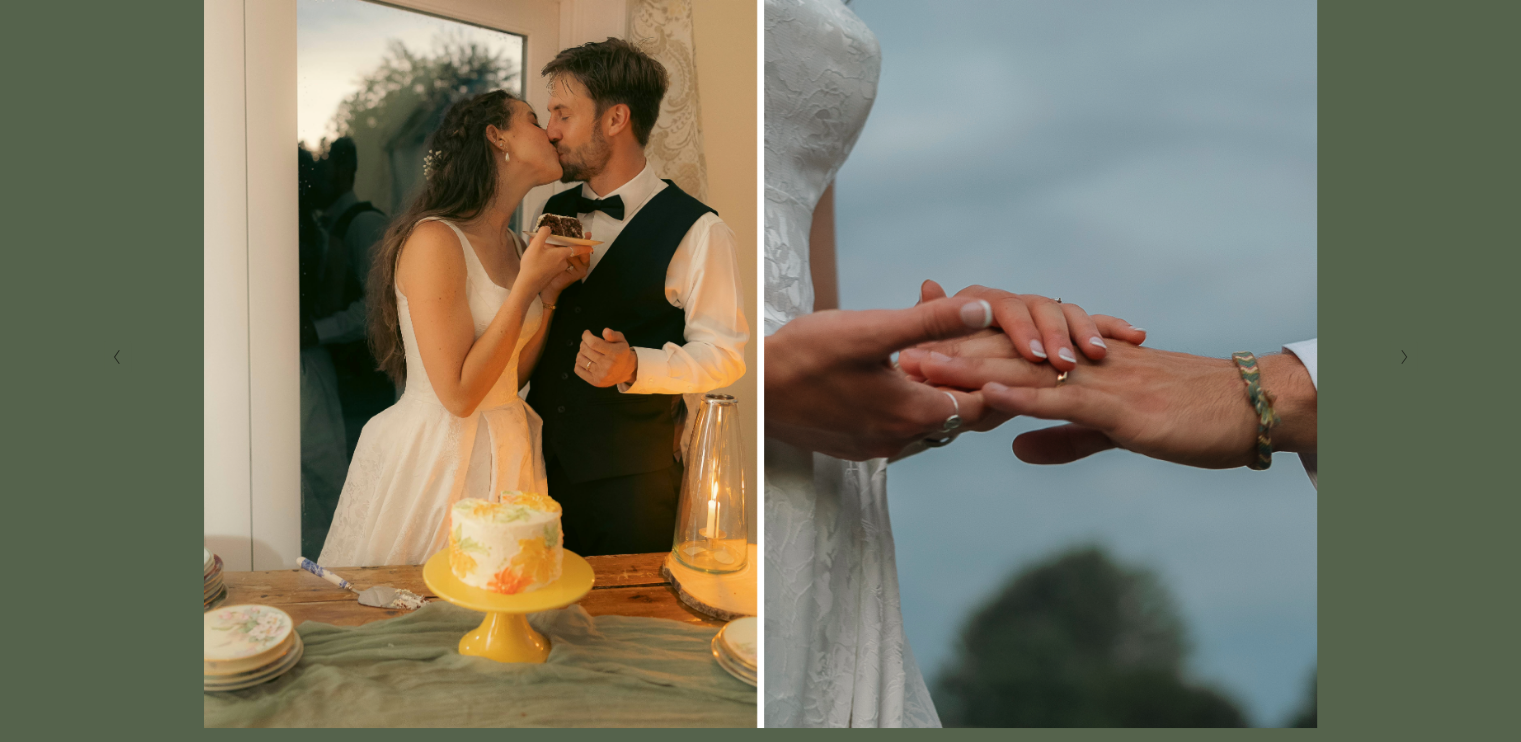 click at bounding box center (1403, 357) 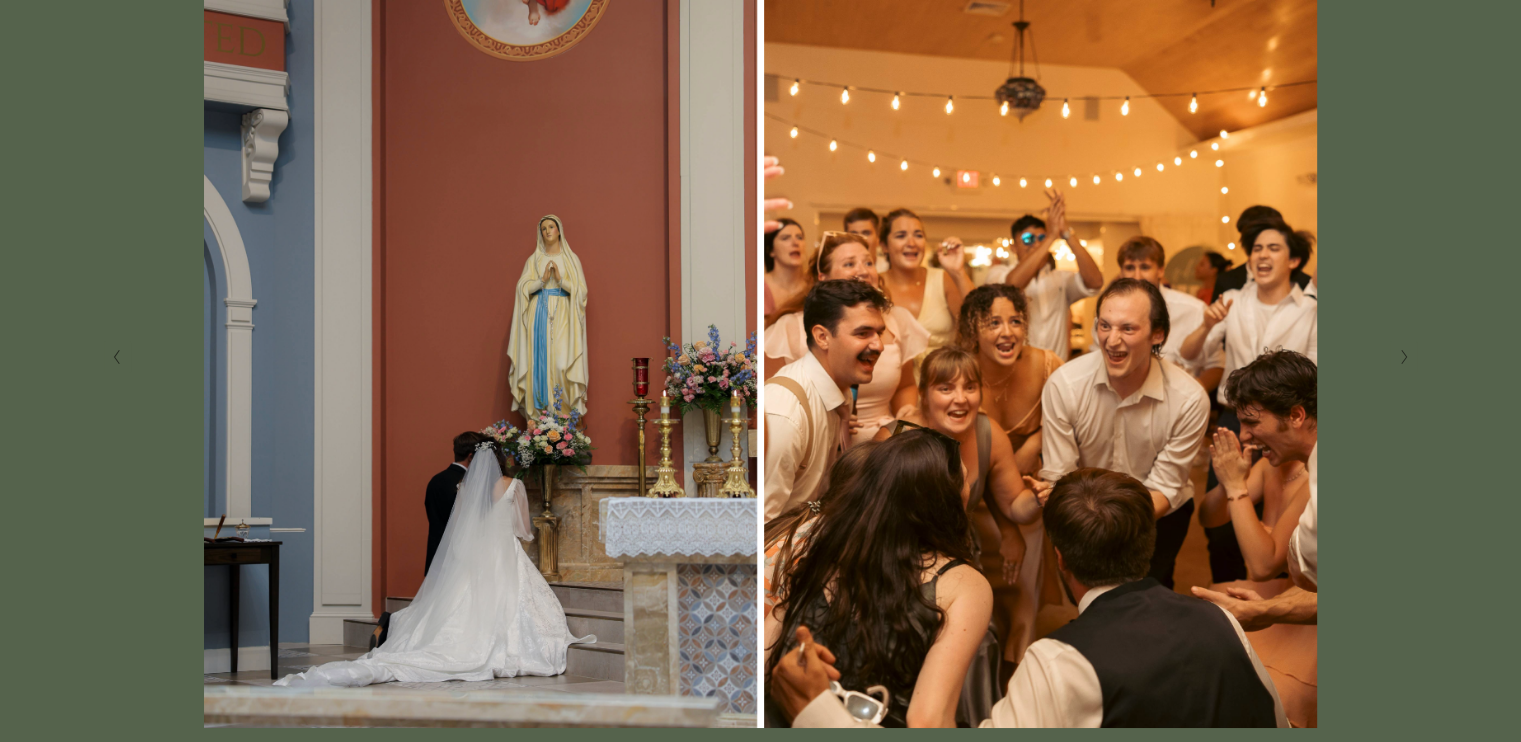scroll, scrollTop: 210, scrollLeft: 0, axis: vertical 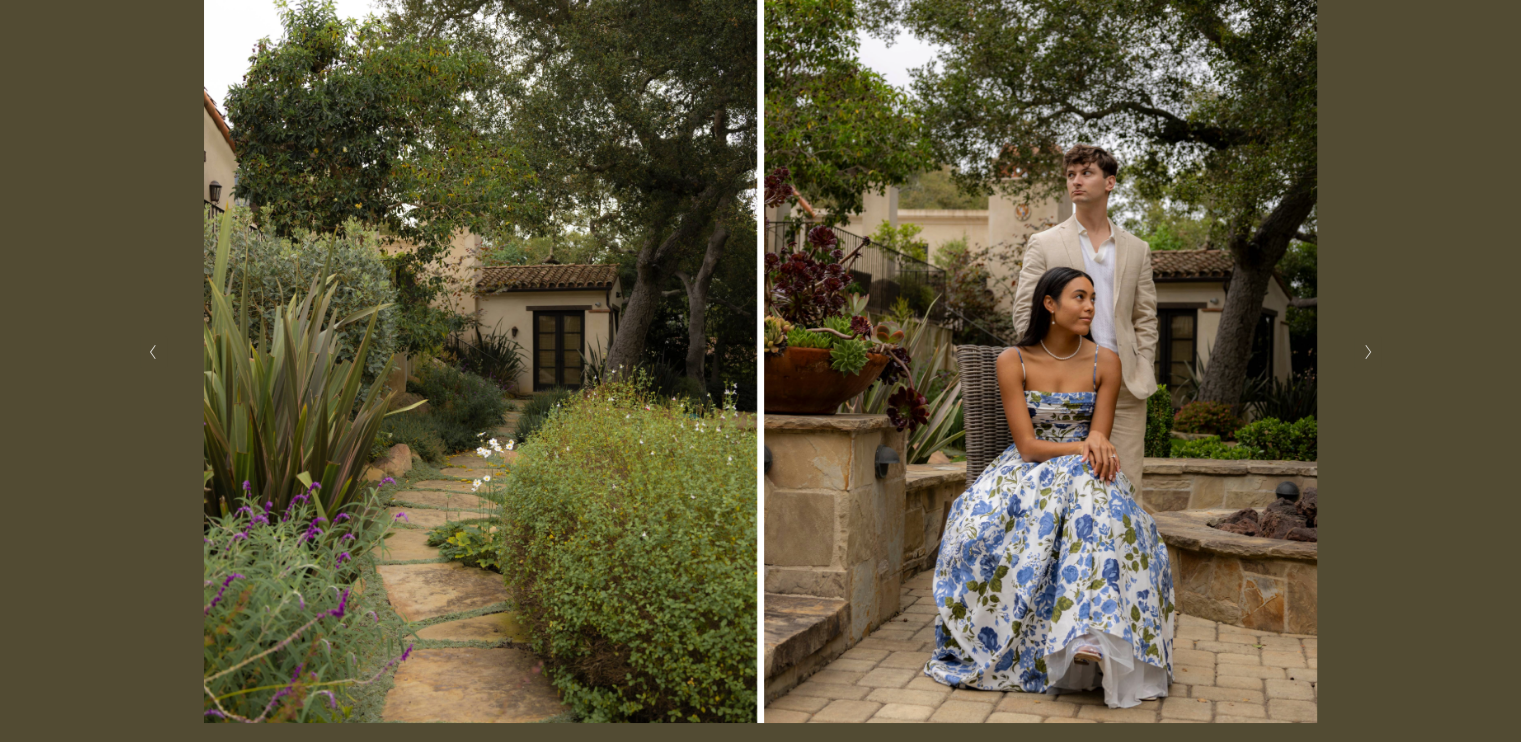 click 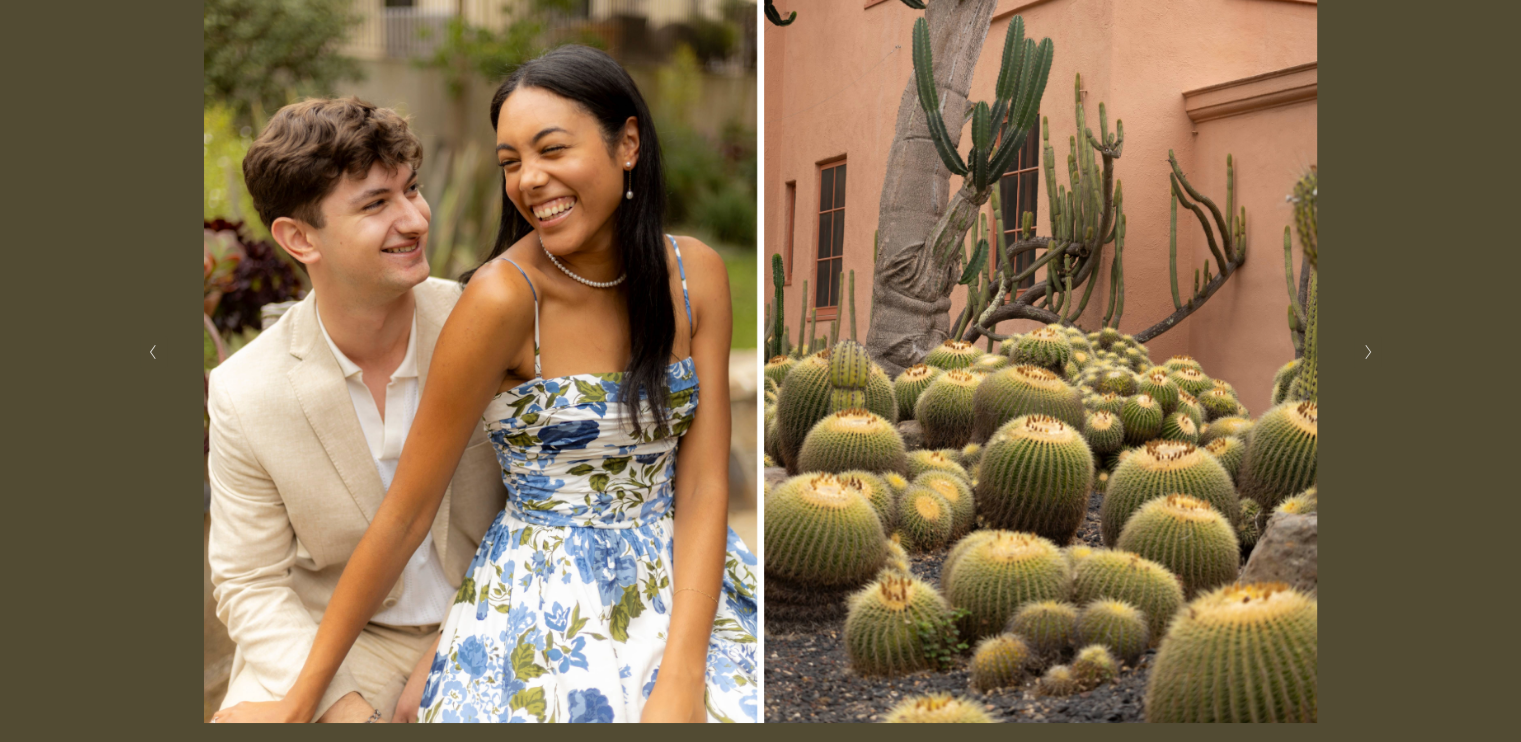click 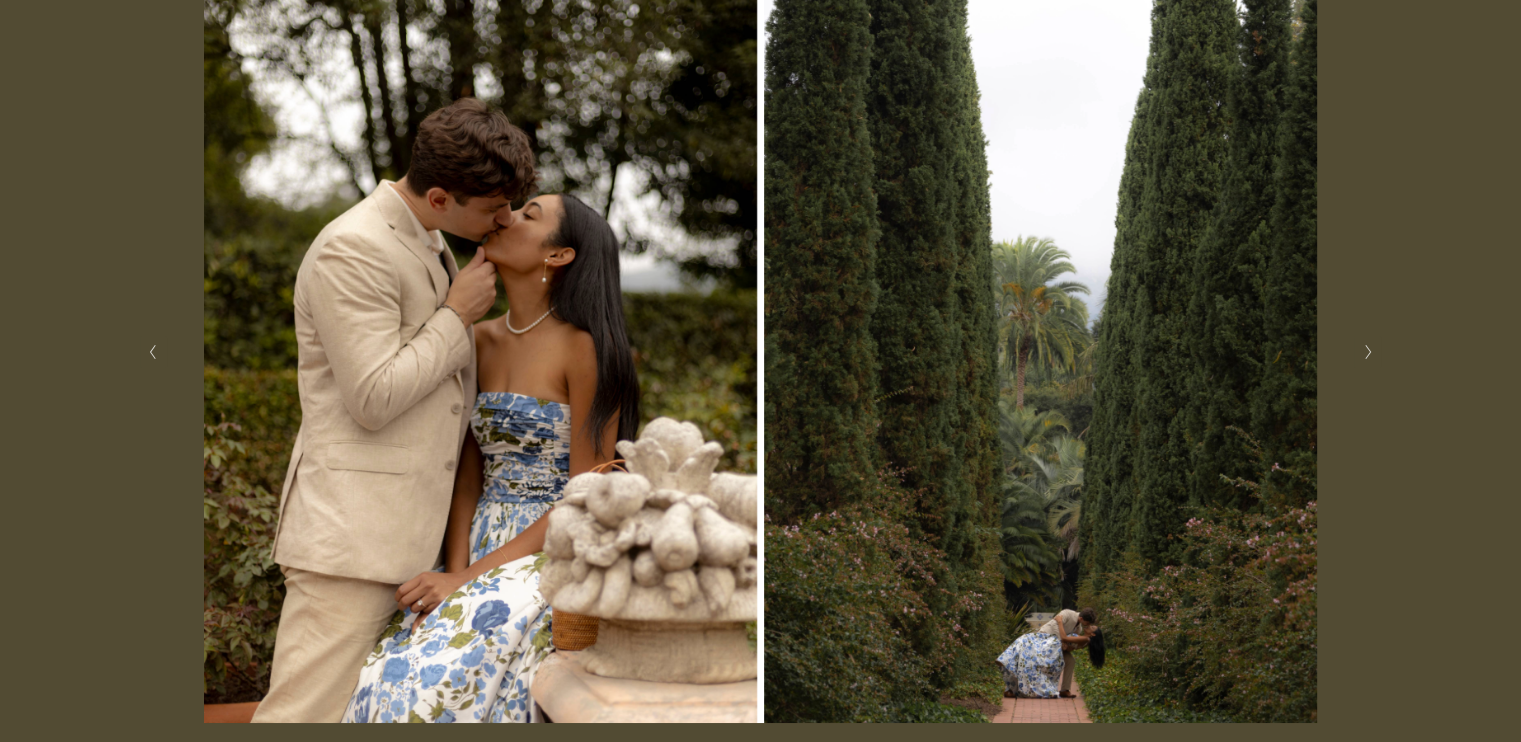 click 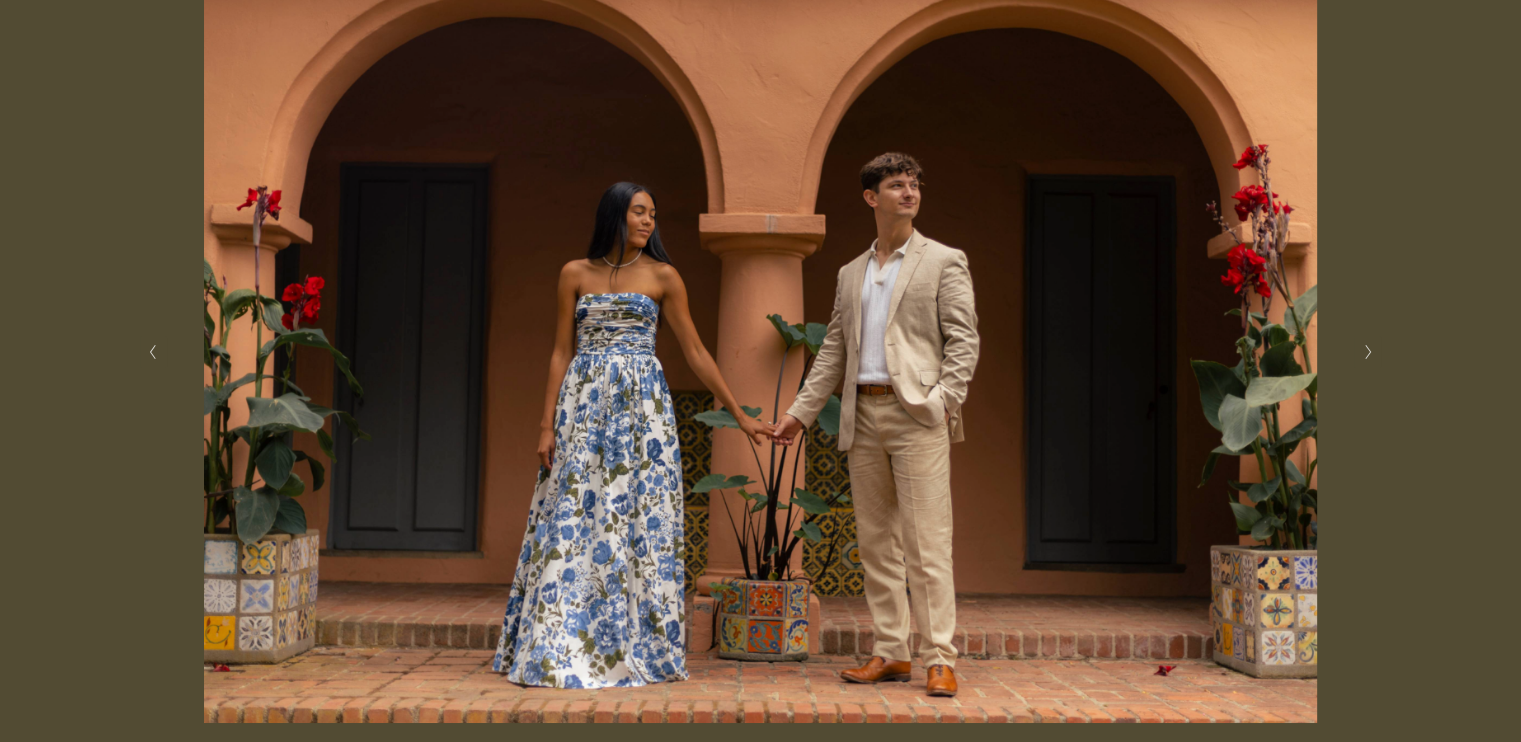 click 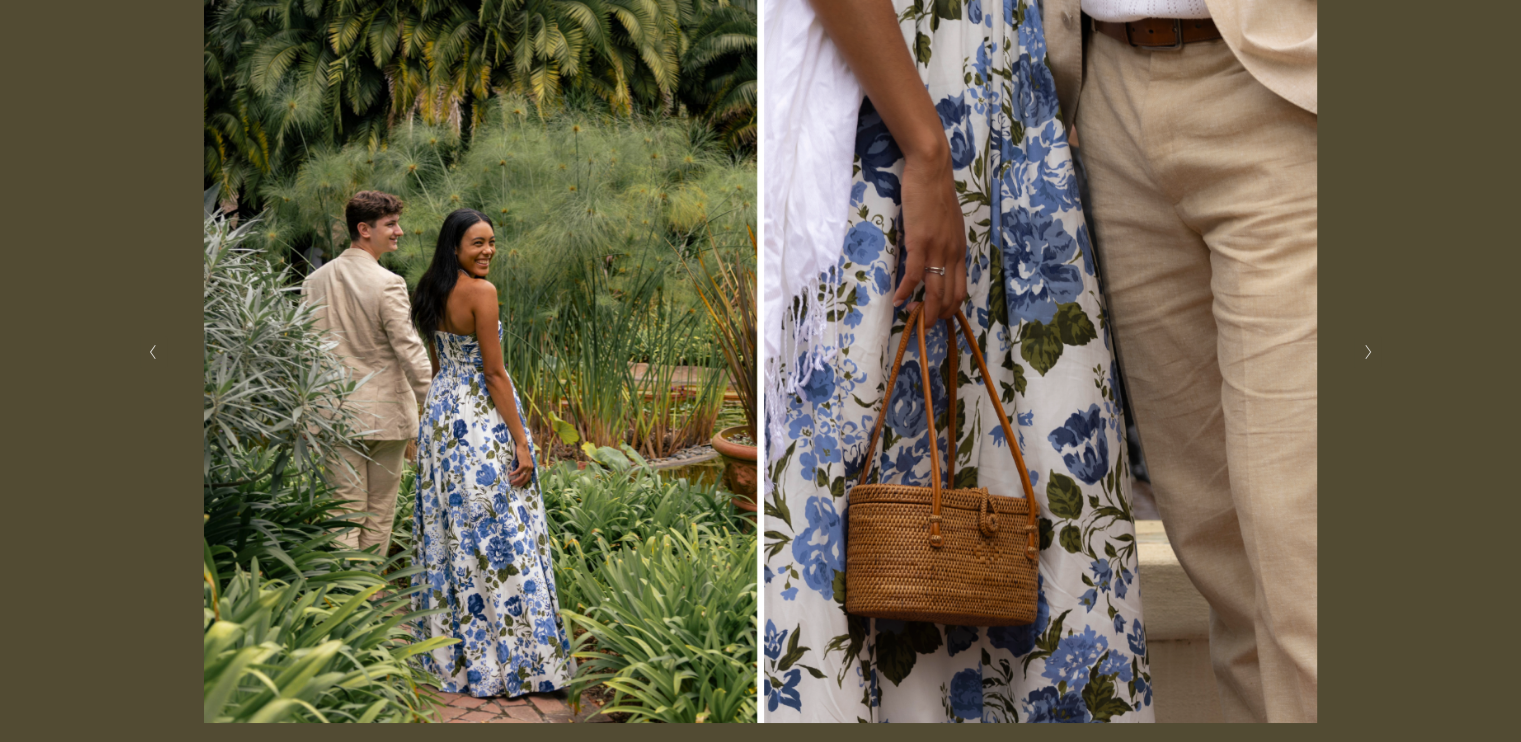 click 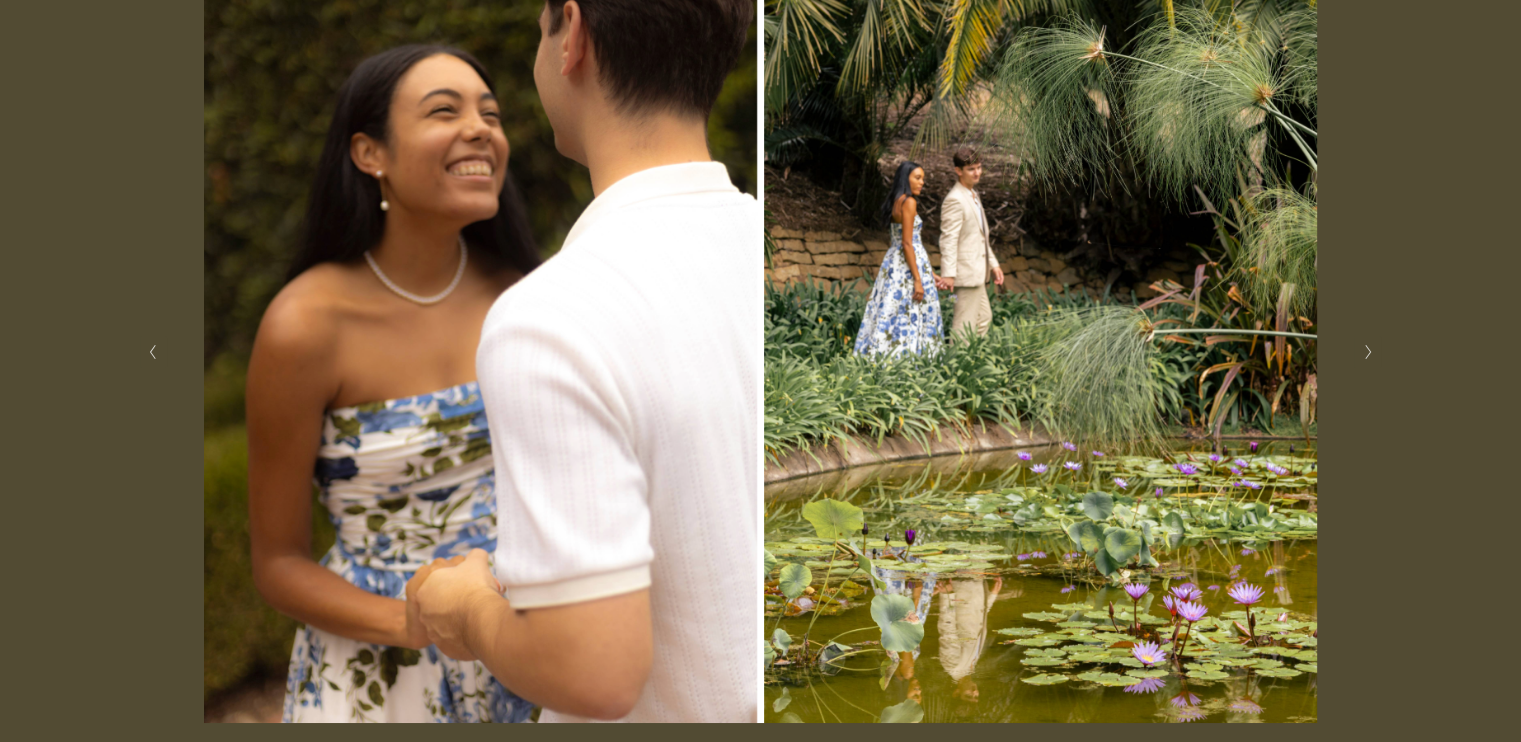 click 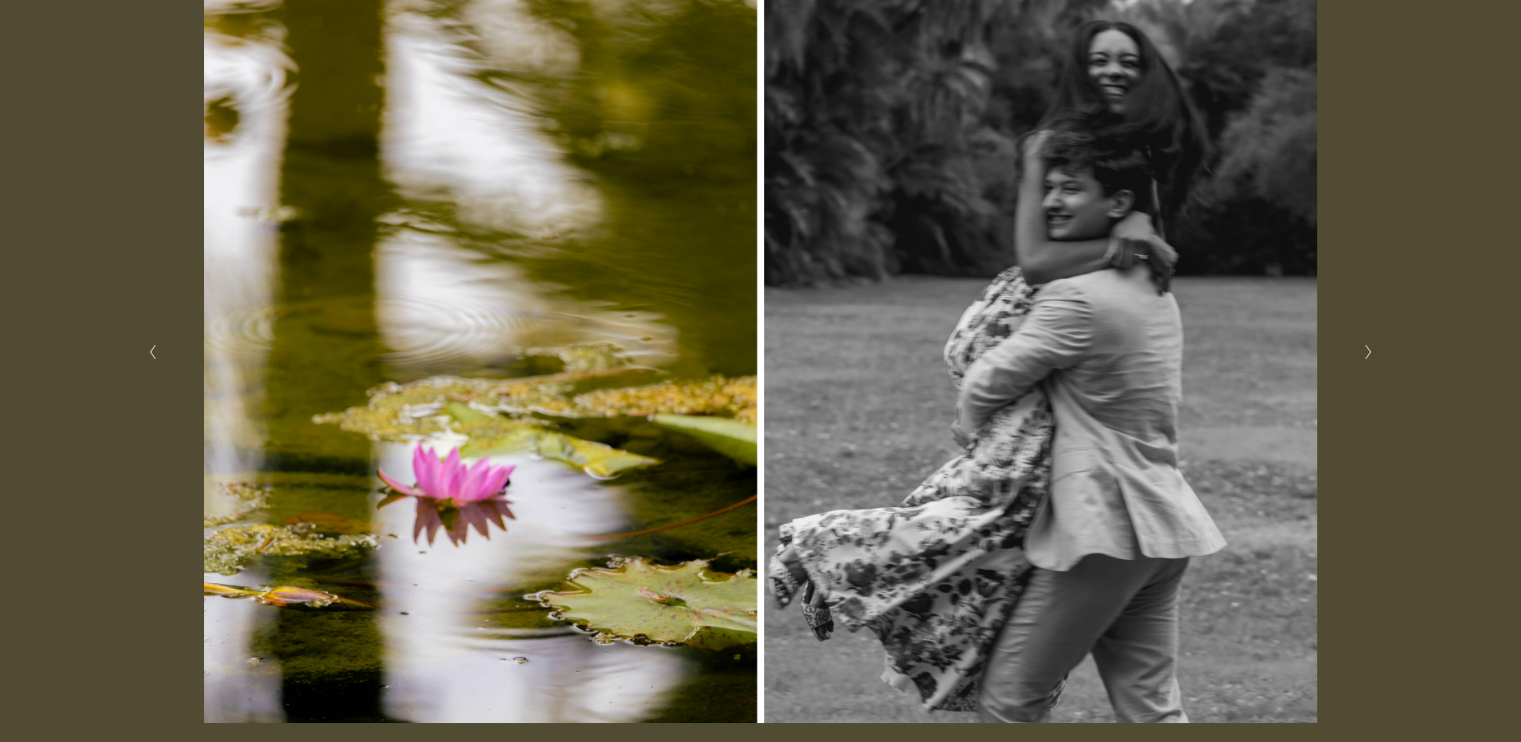 click 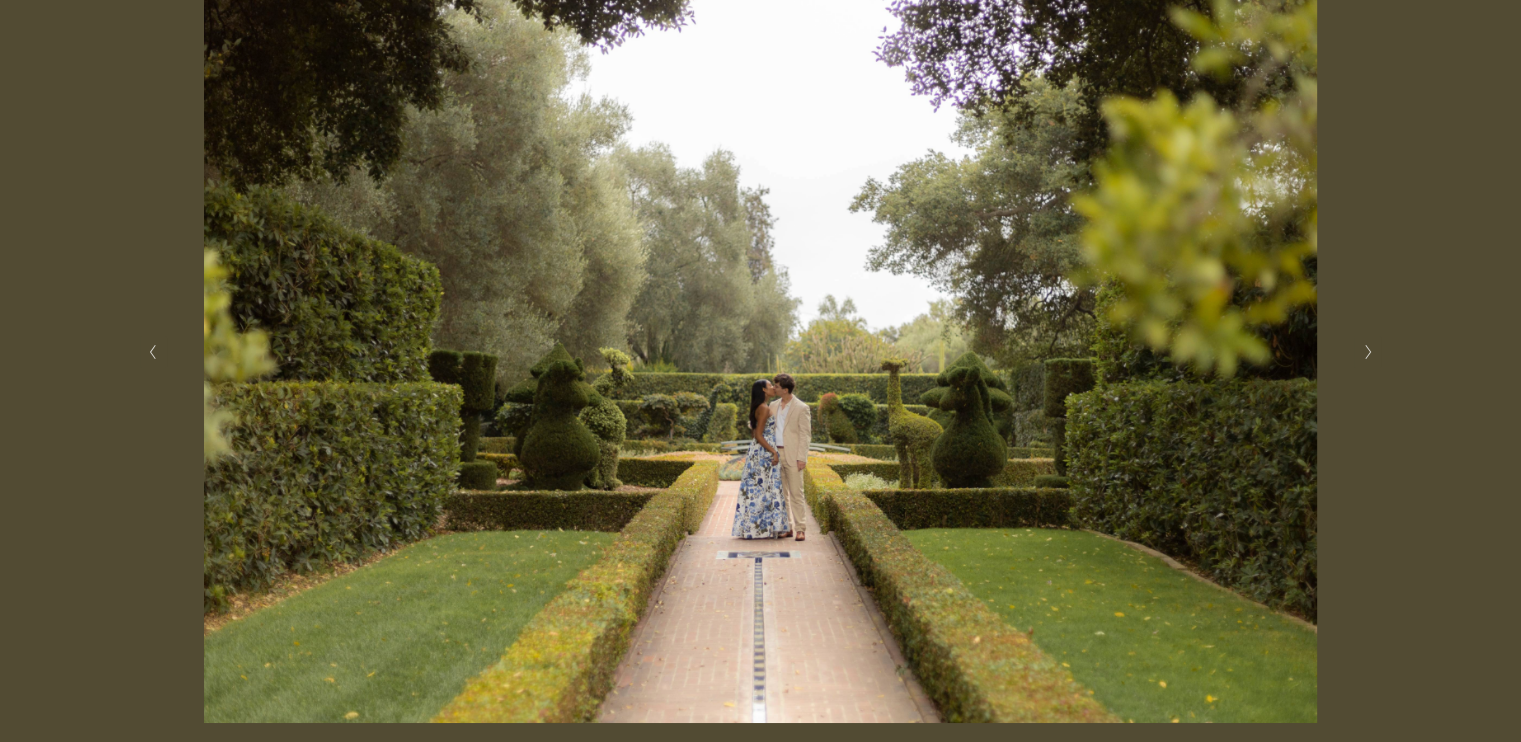 click 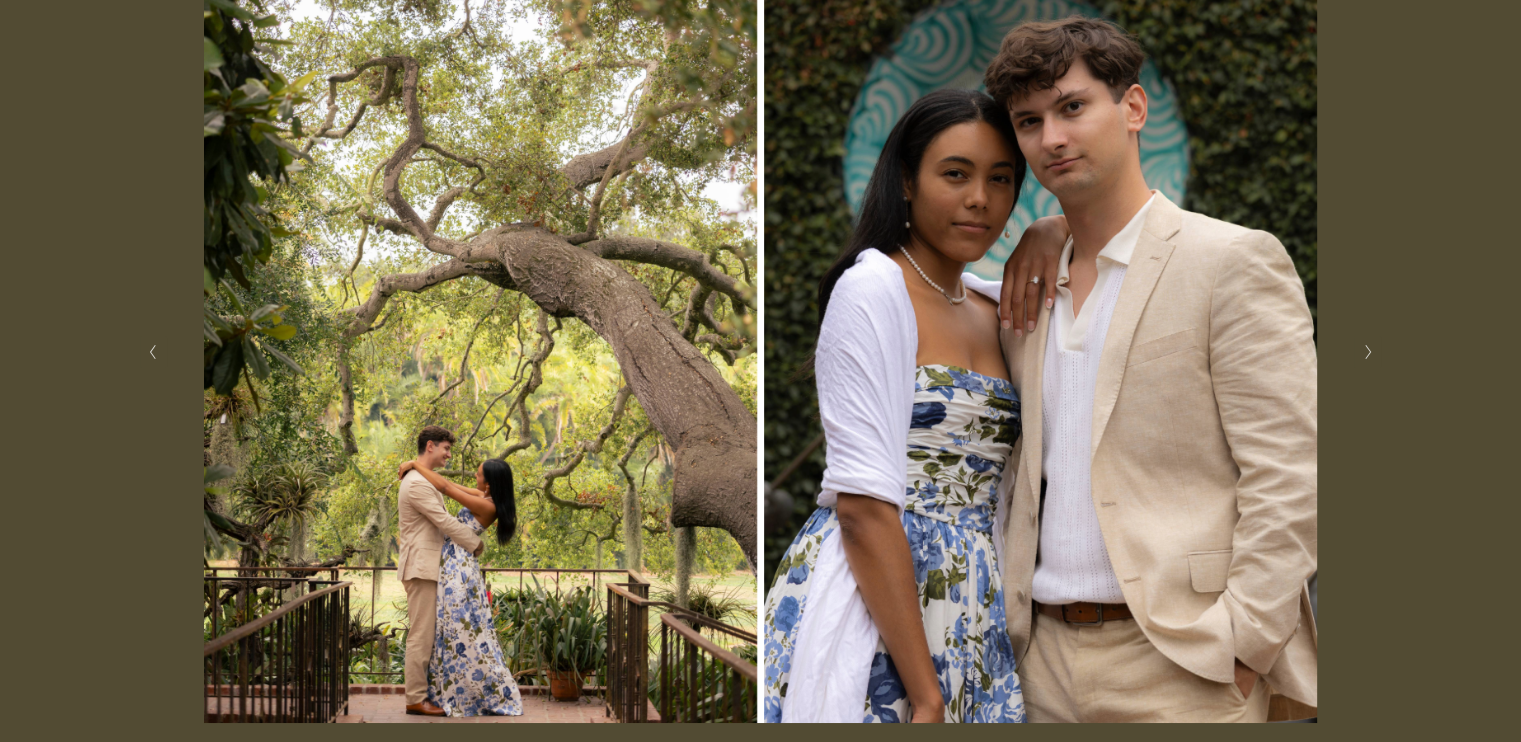 click 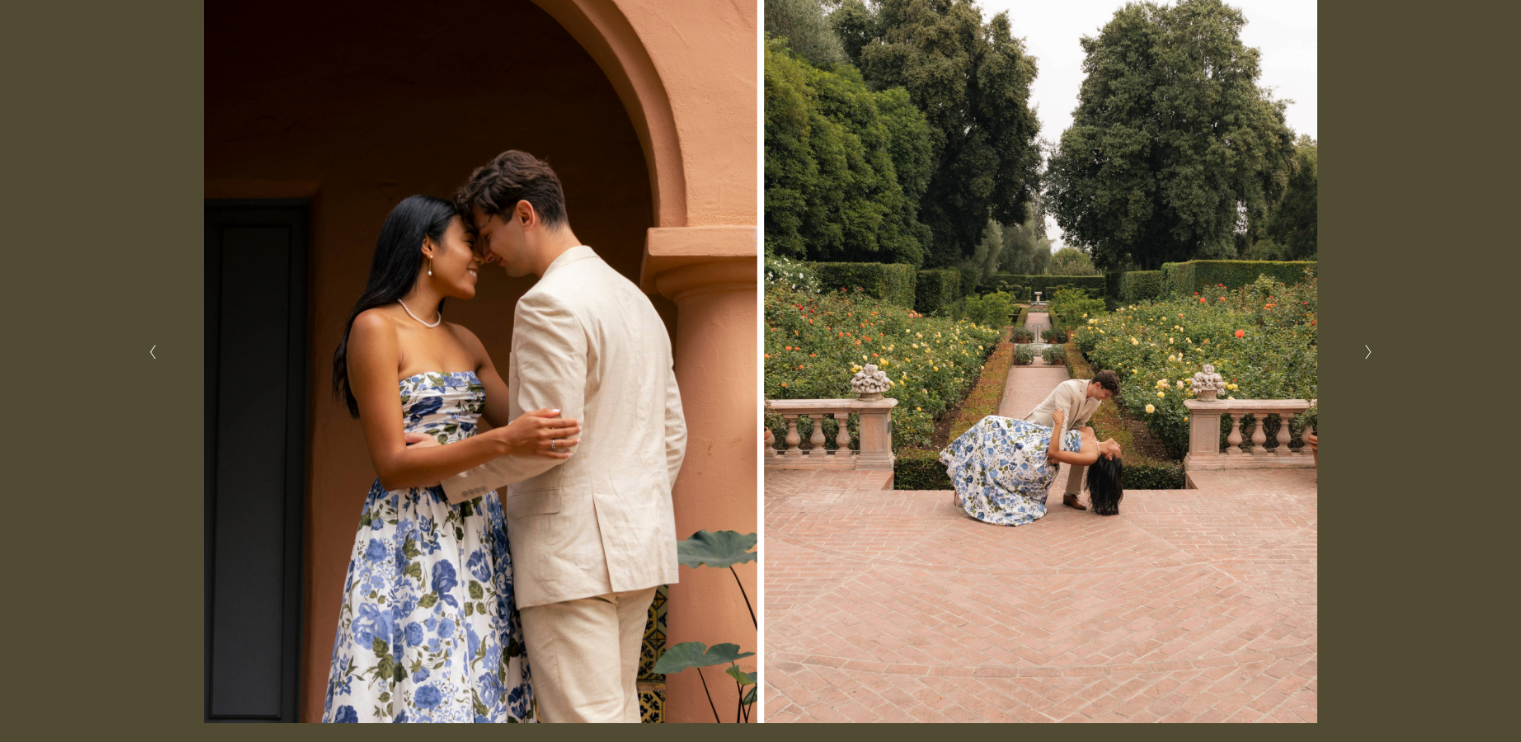 click 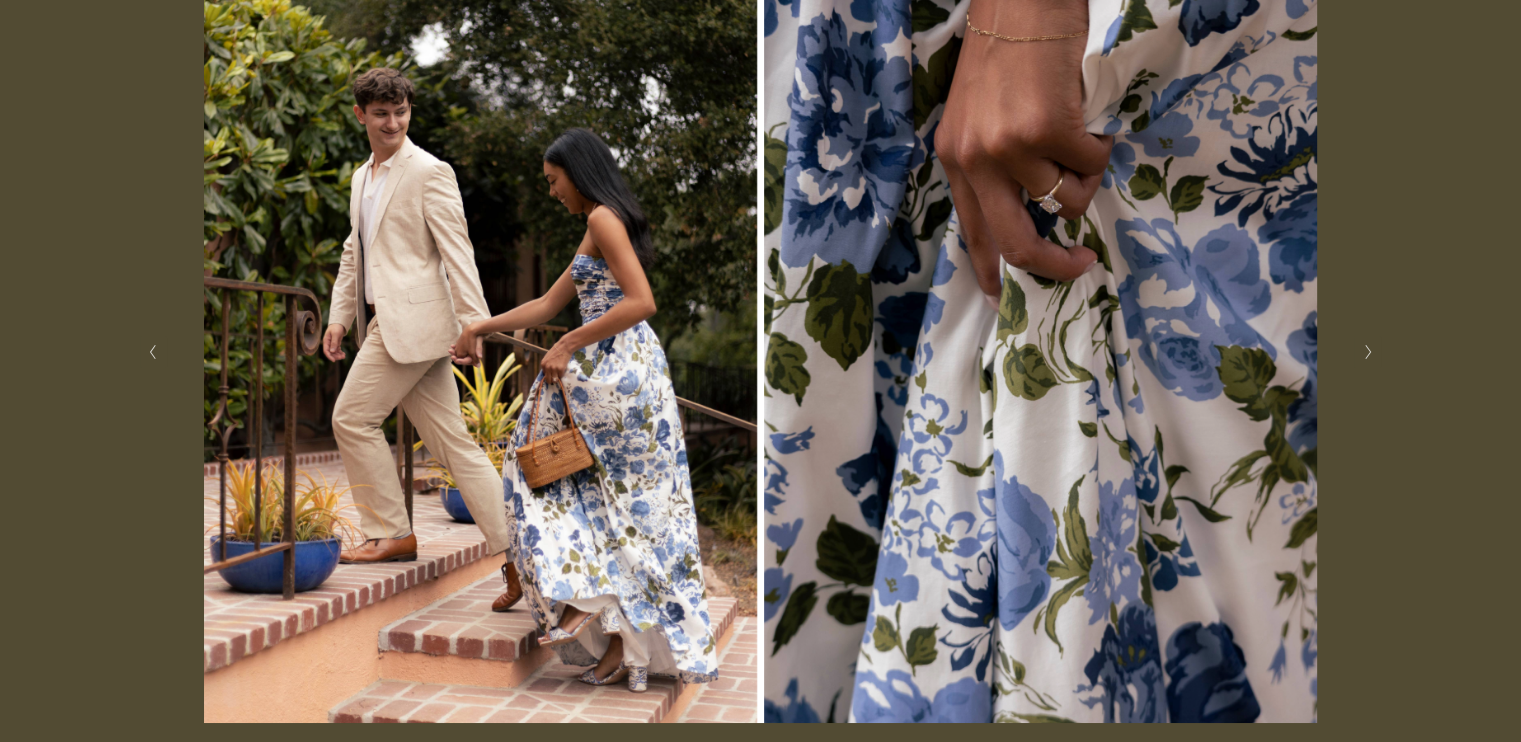 click 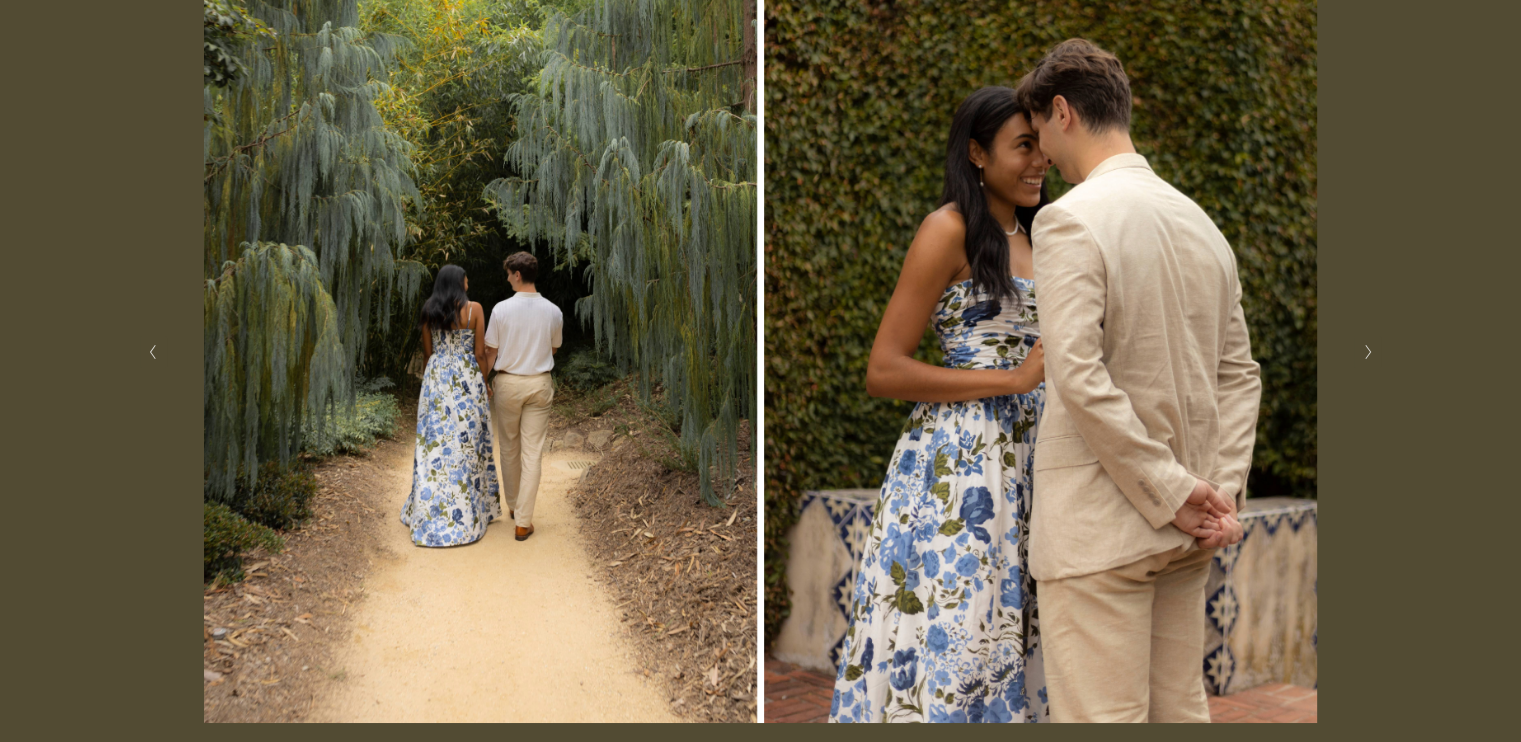 click 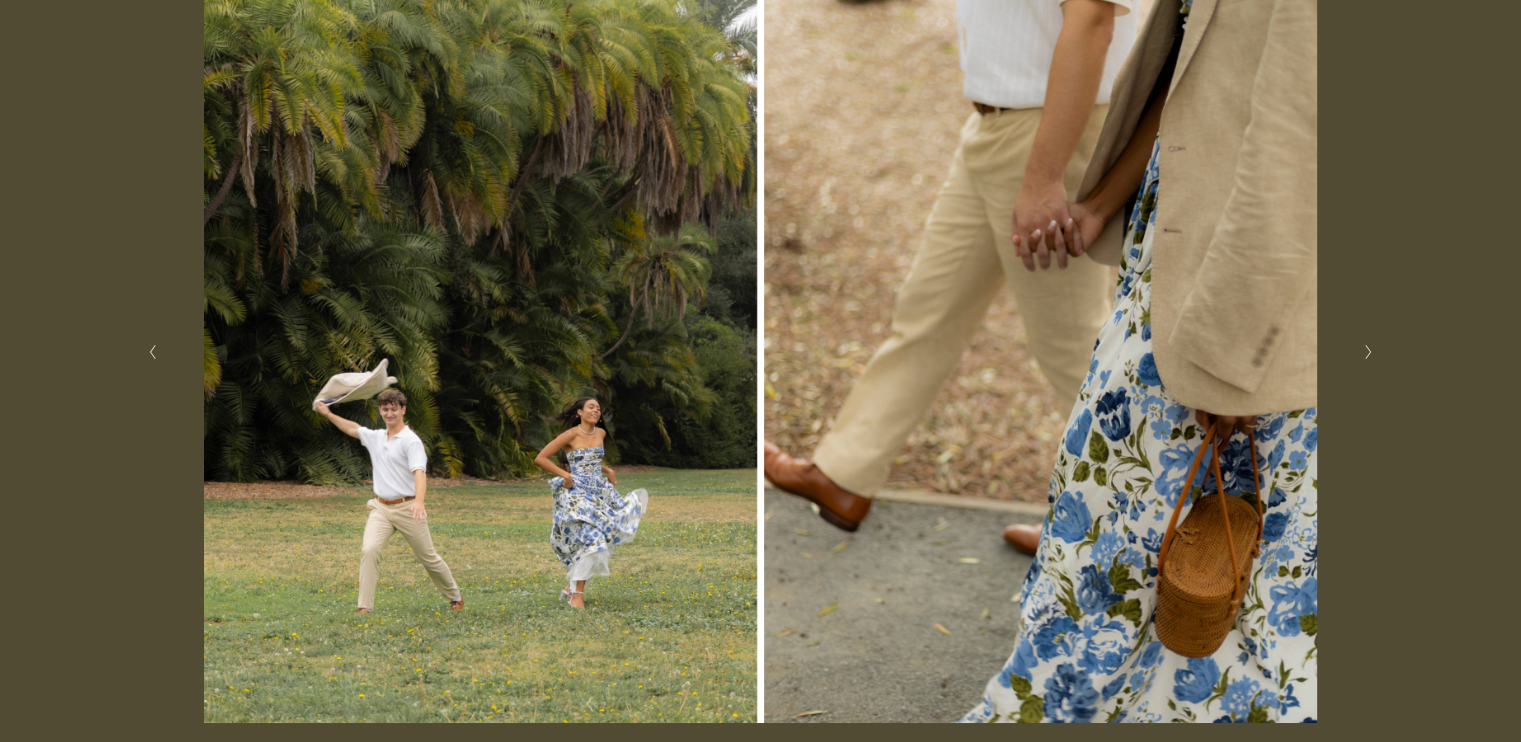 click 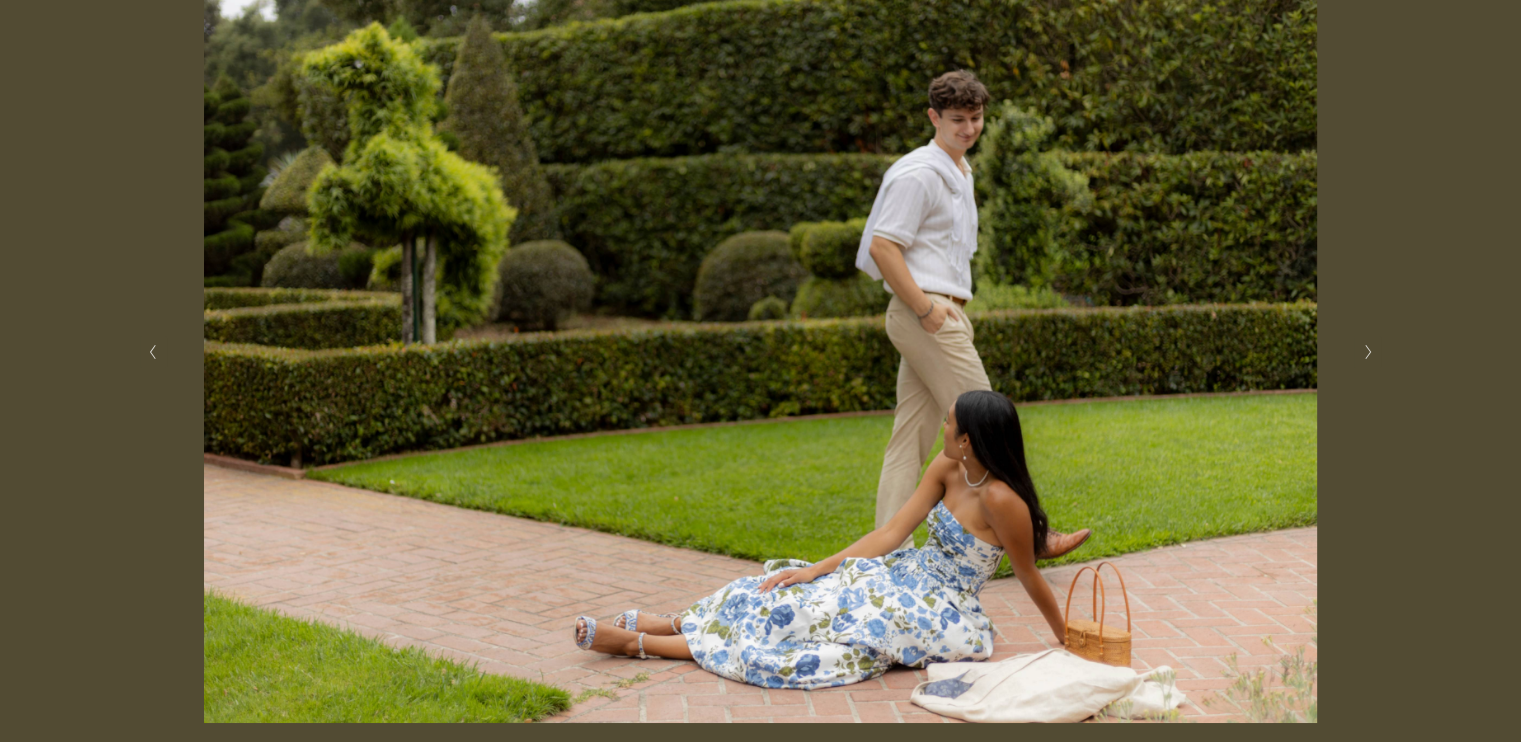 click 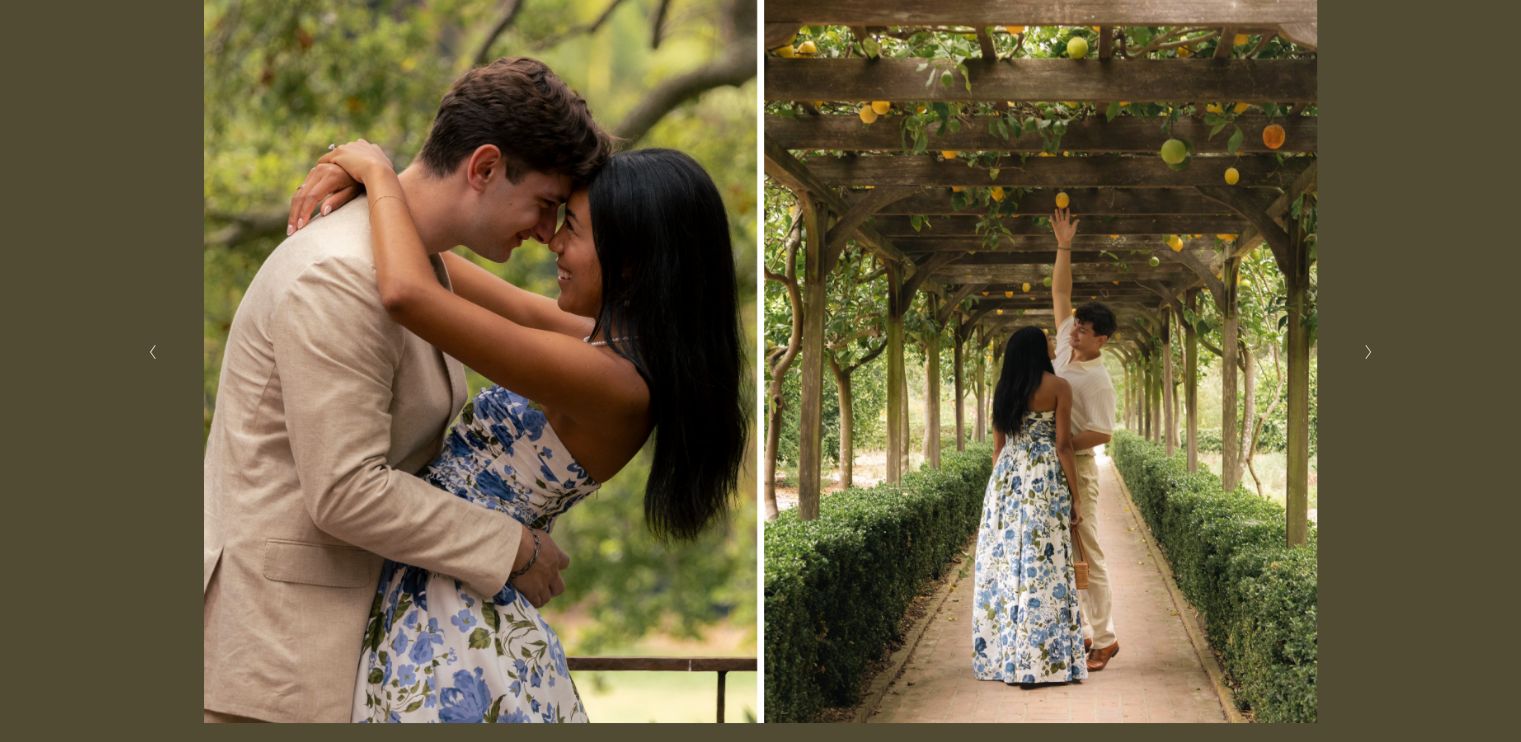 click 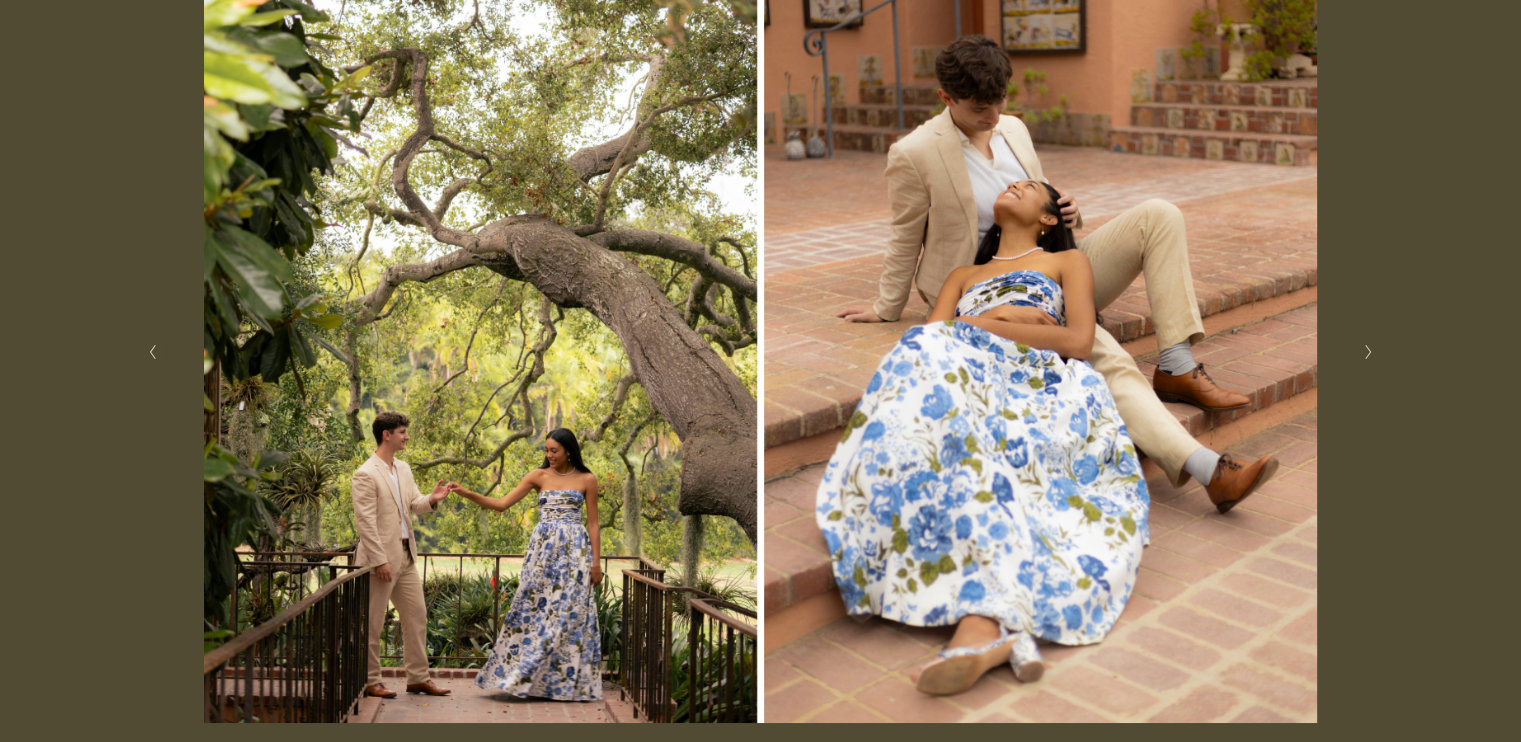 click 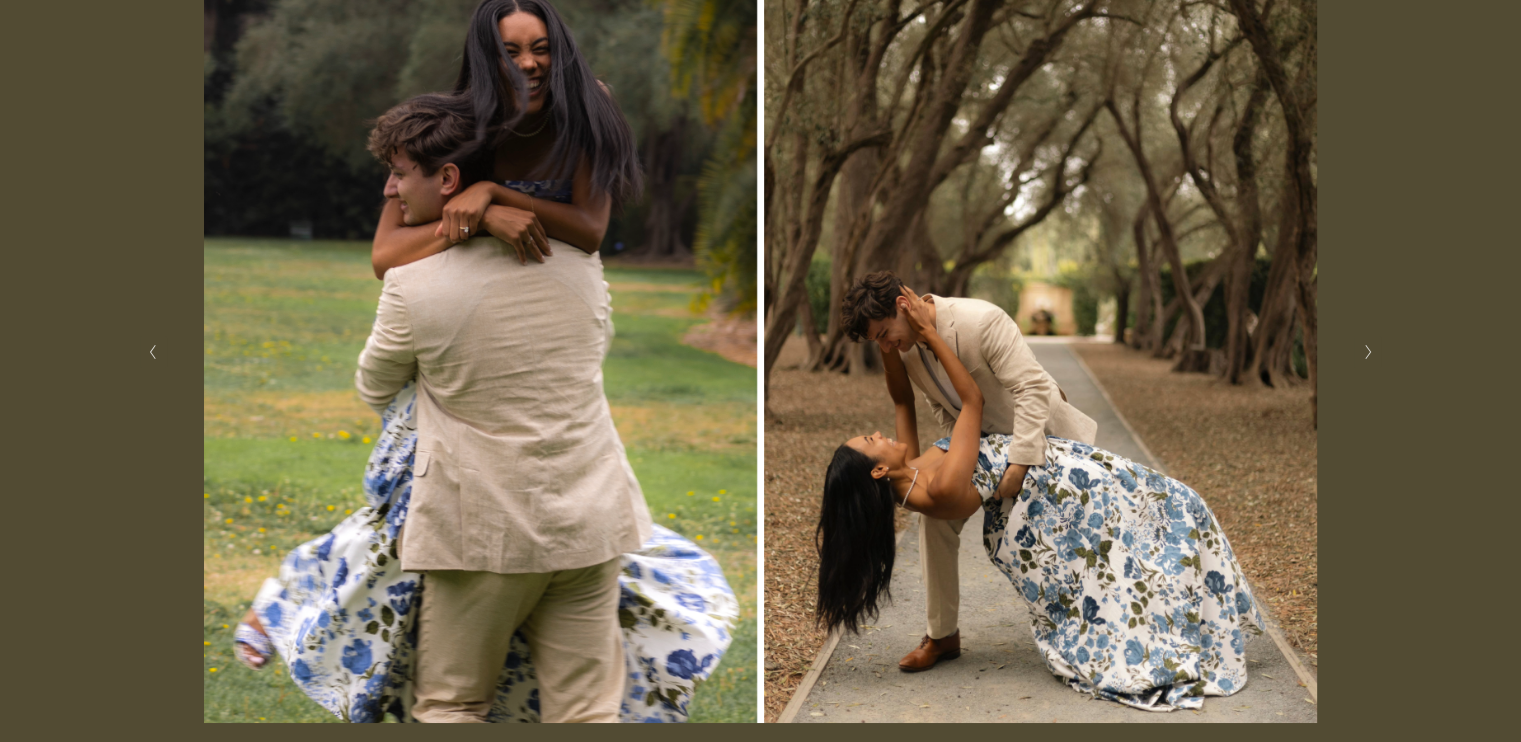 click at bounding box center [761, 352] 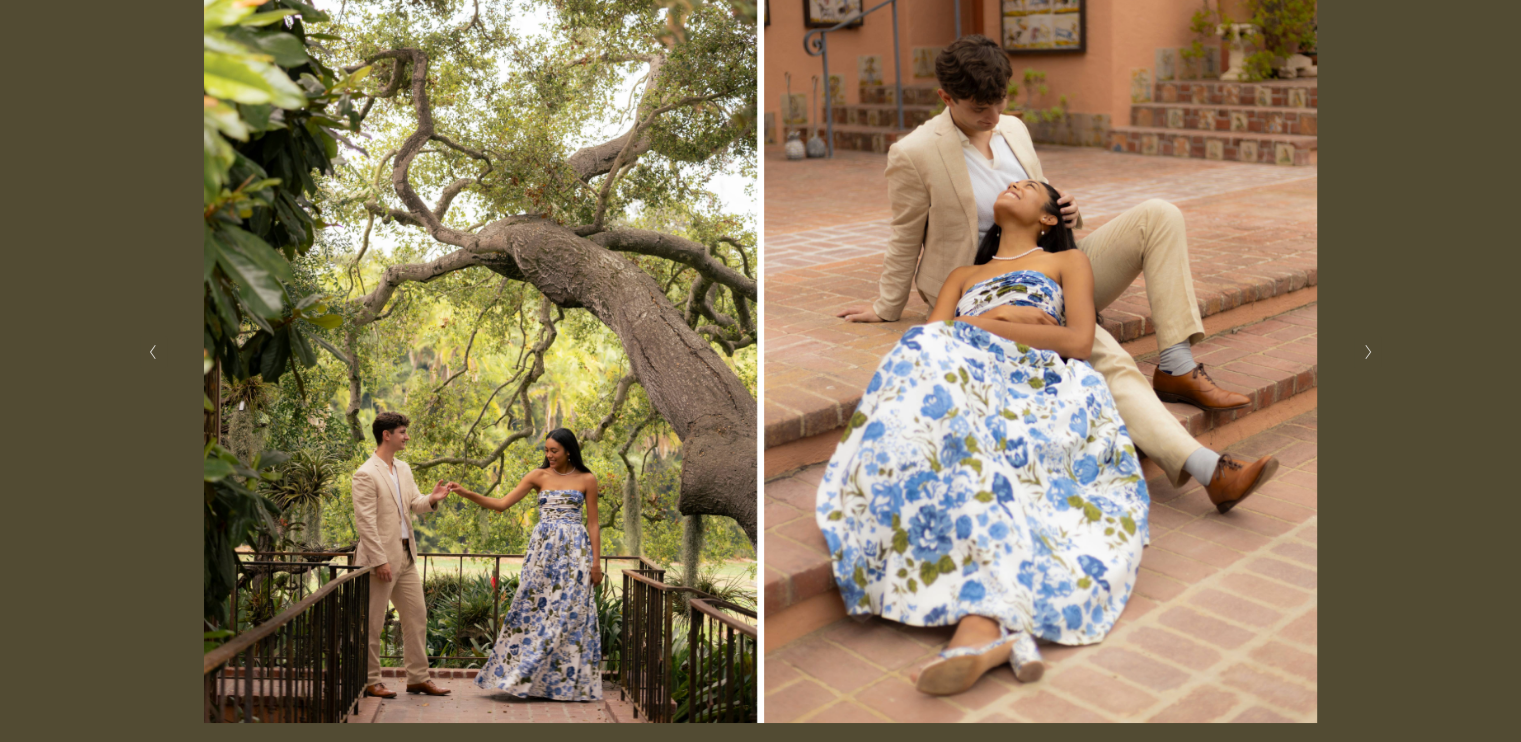 click at bounding box center (1367, 352) 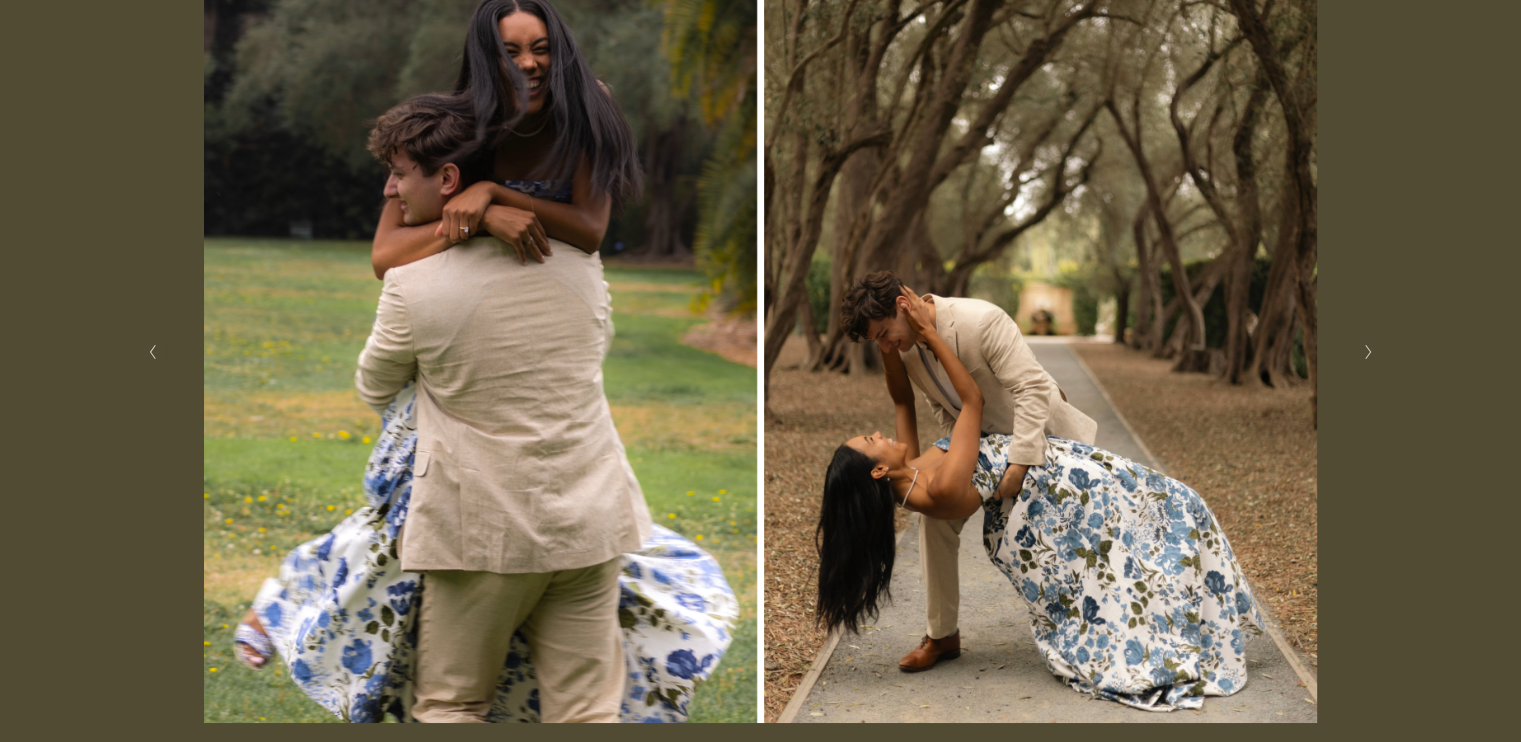 click at bounding box center [1367, 352] 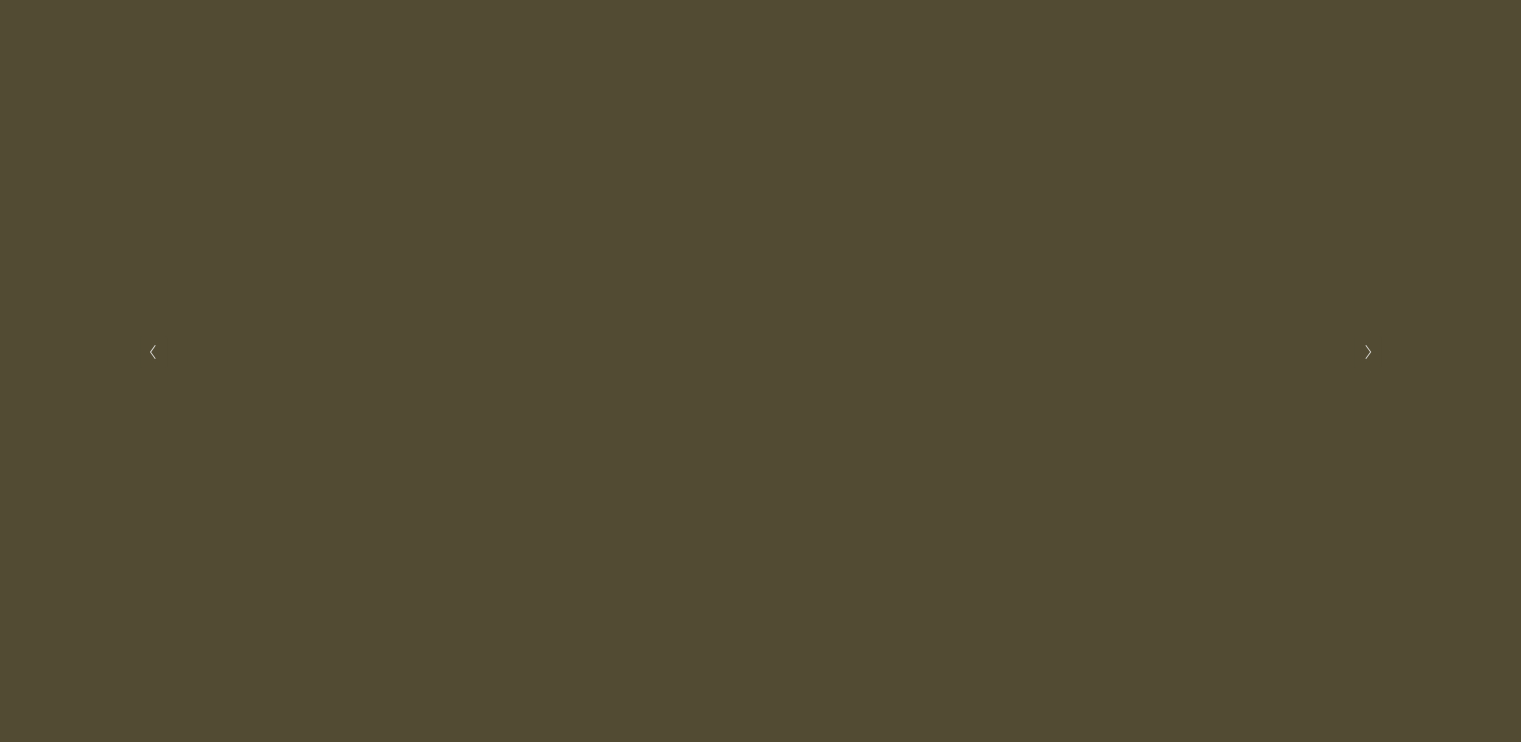 click at bounding box center (1367, 352) 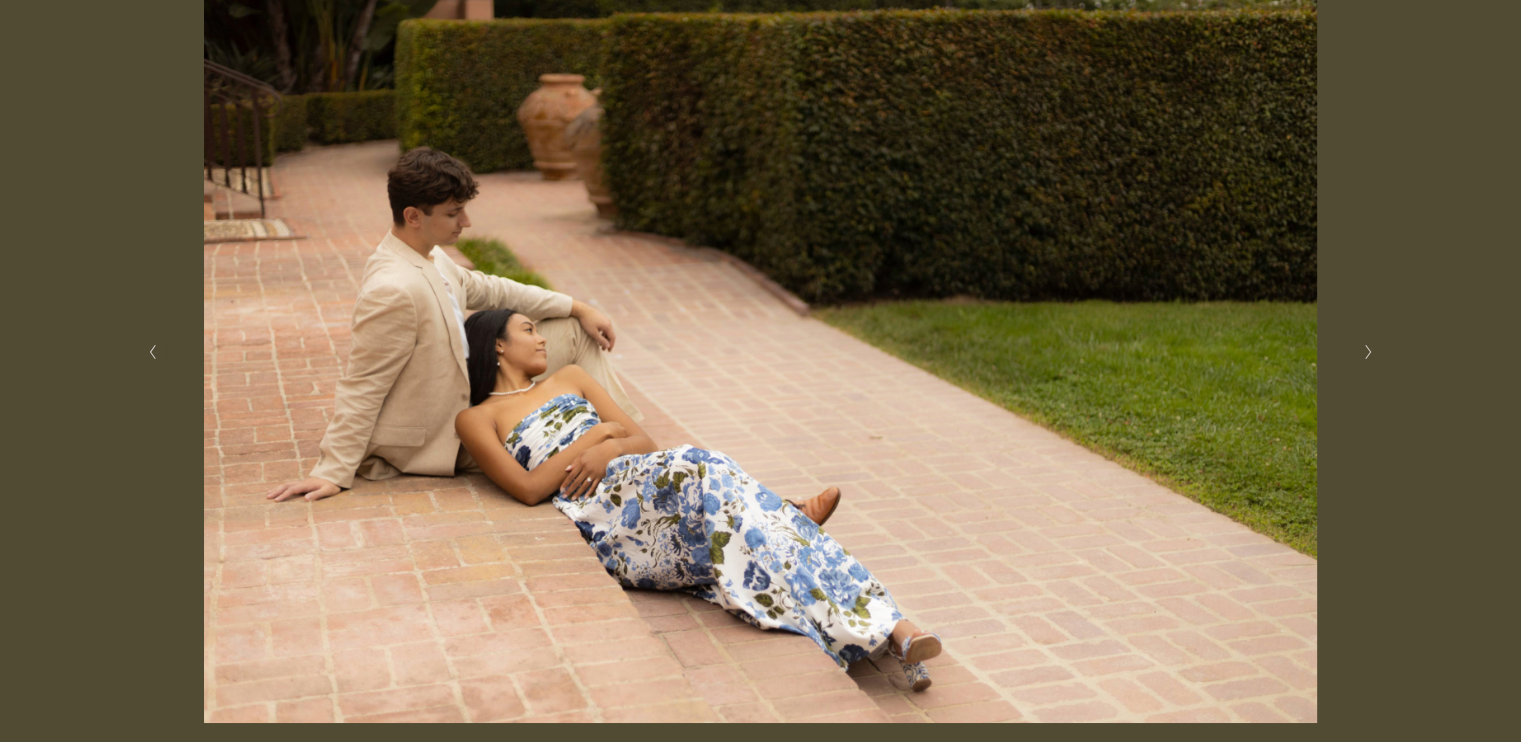 click at bounding box center [1367, 352] 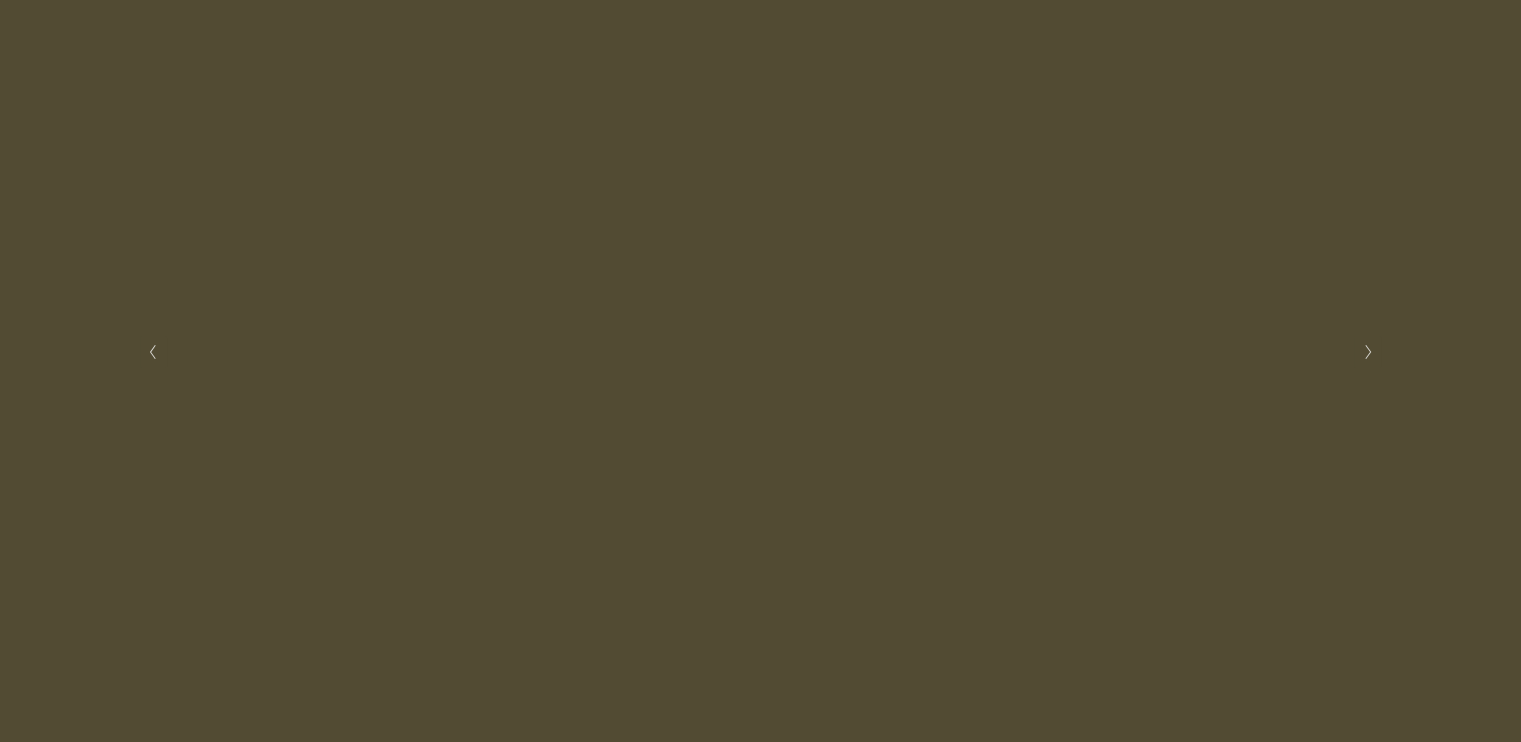 click at bounding box center [1367, 352] 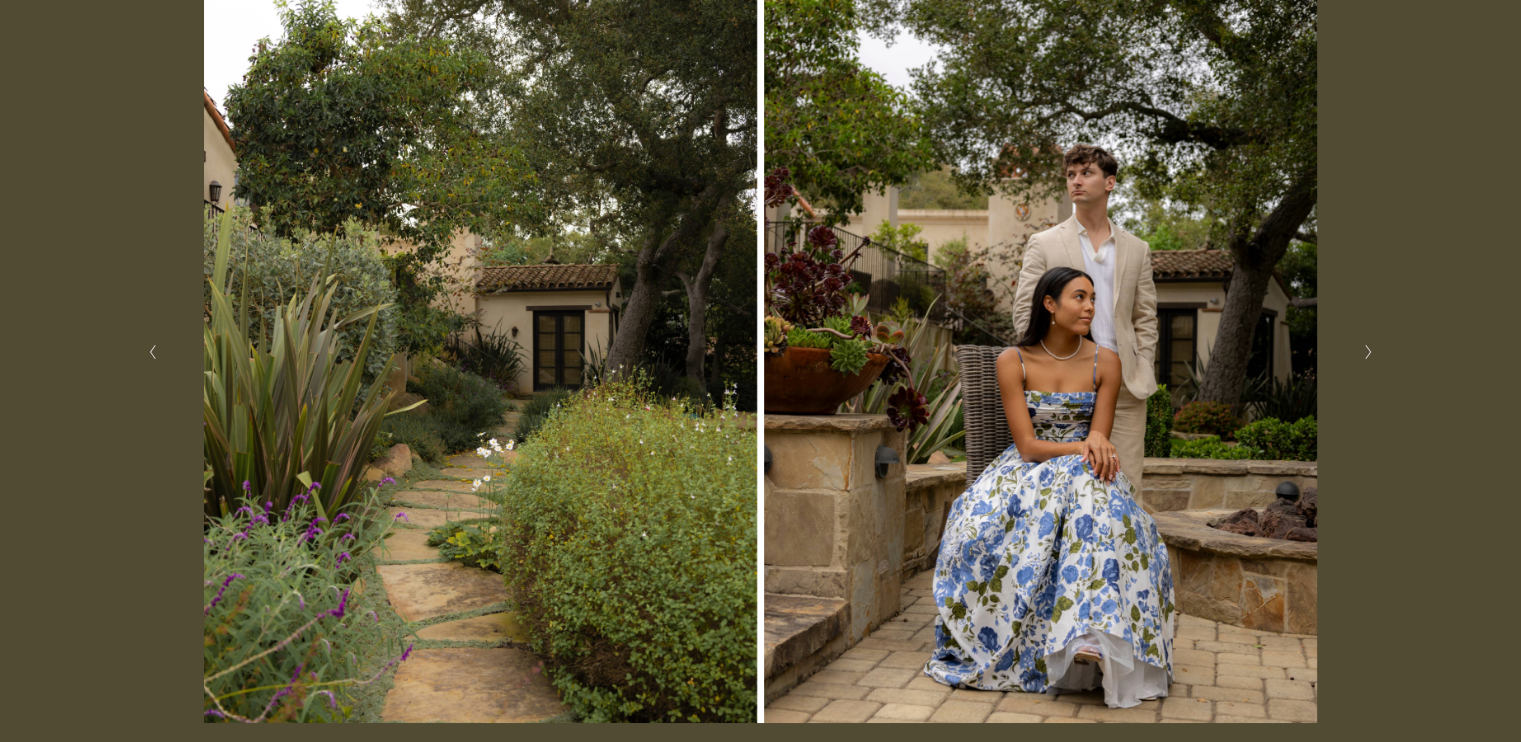 click at bounding box center [1367, 352] 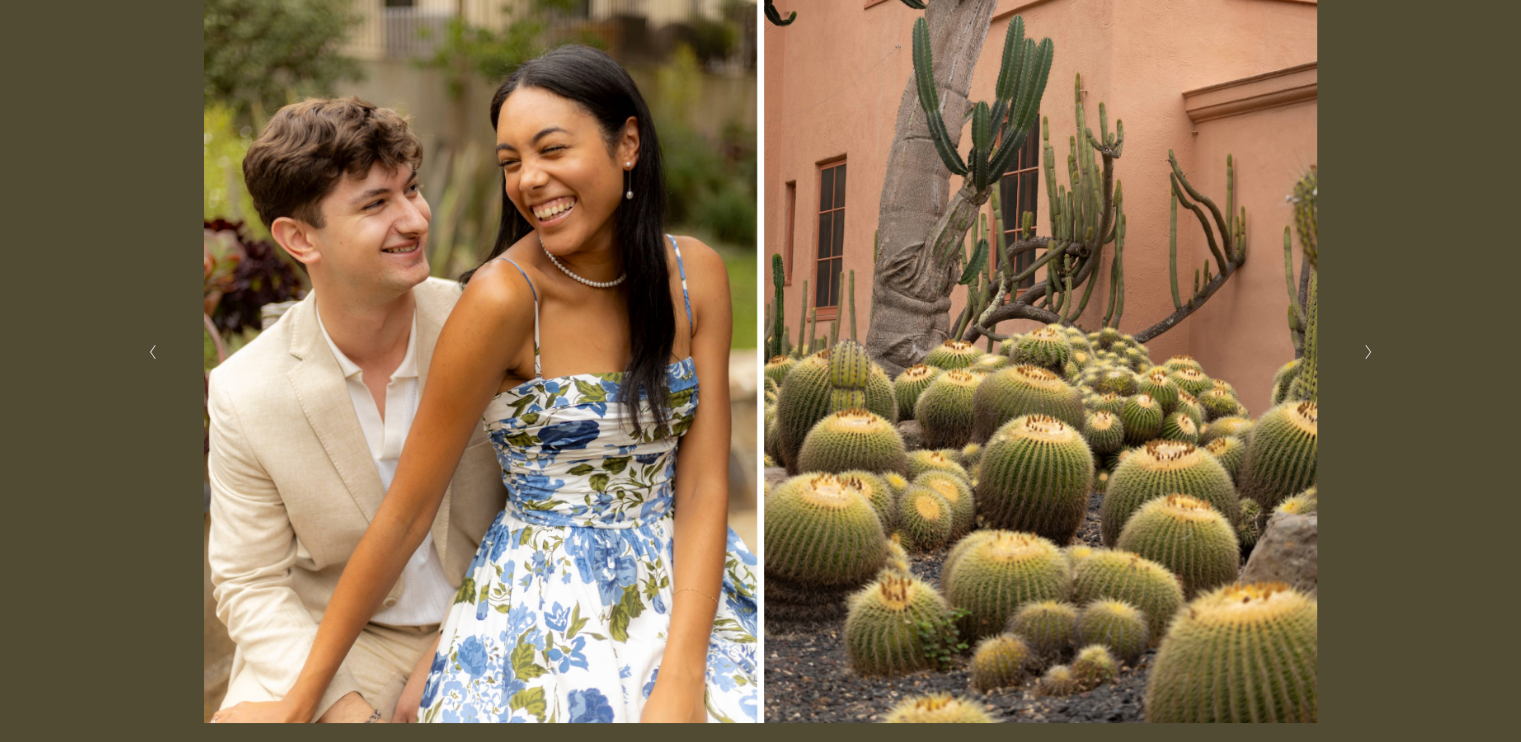 click at bounding box center (1367, 352) 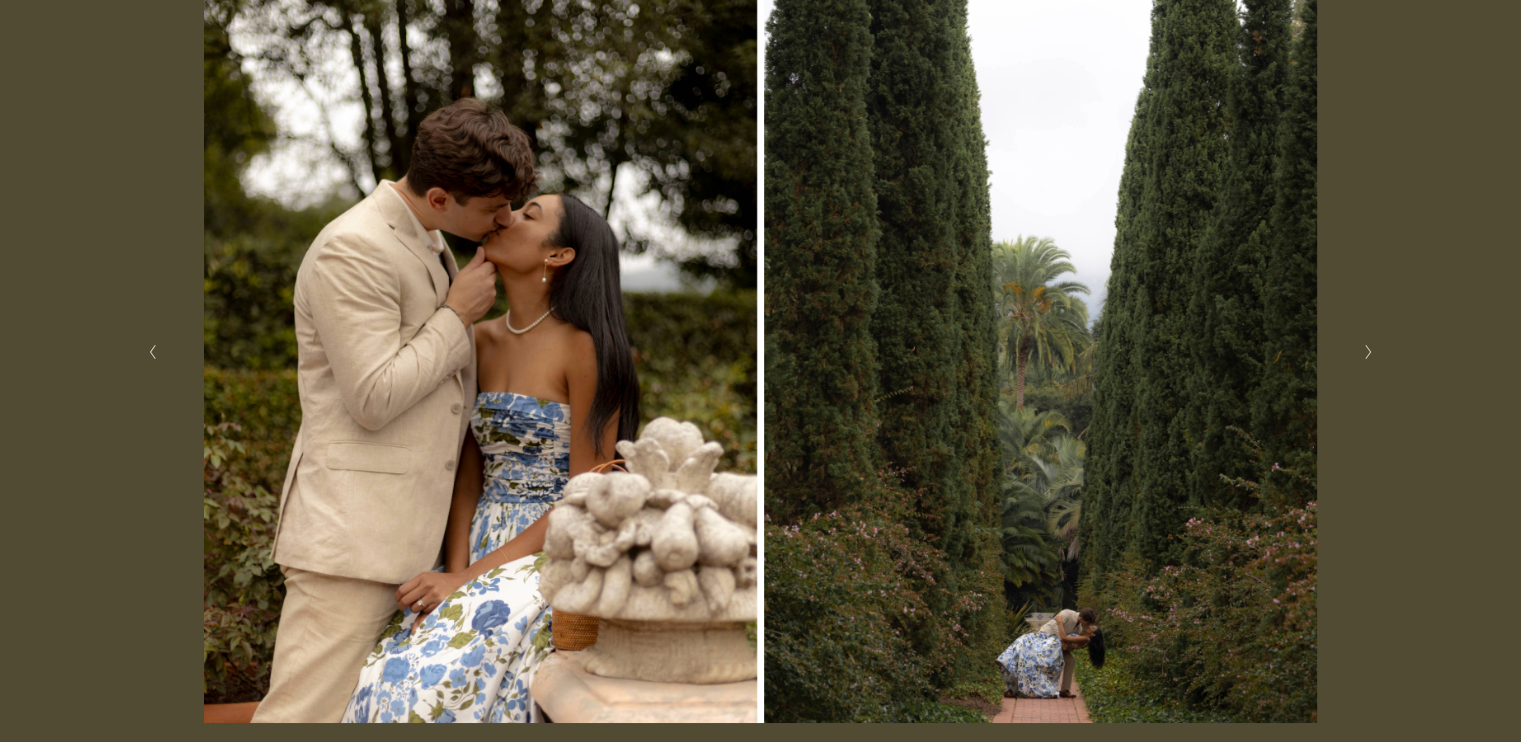 click at bounding box center [1367, 352] 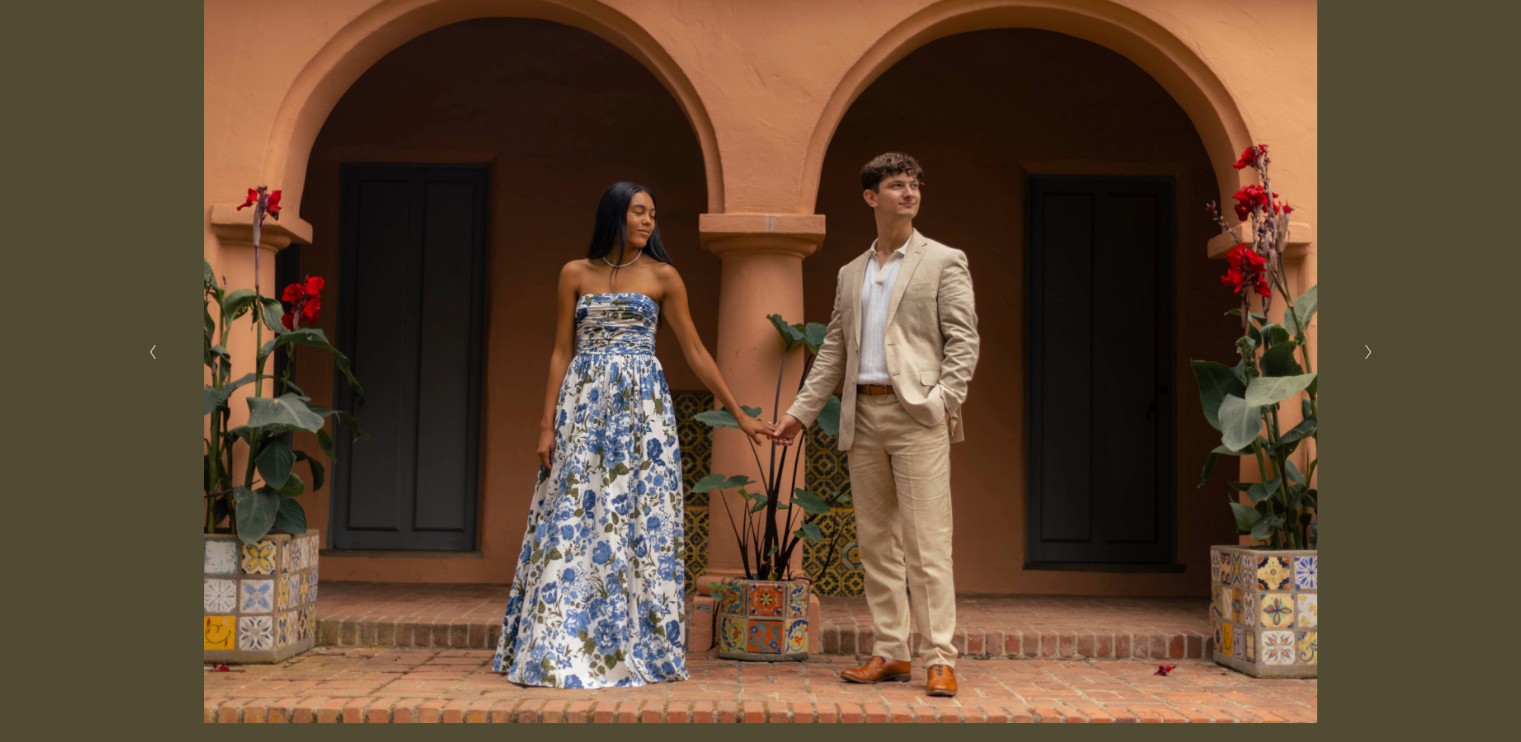 click at bounding box center [1367, 352] 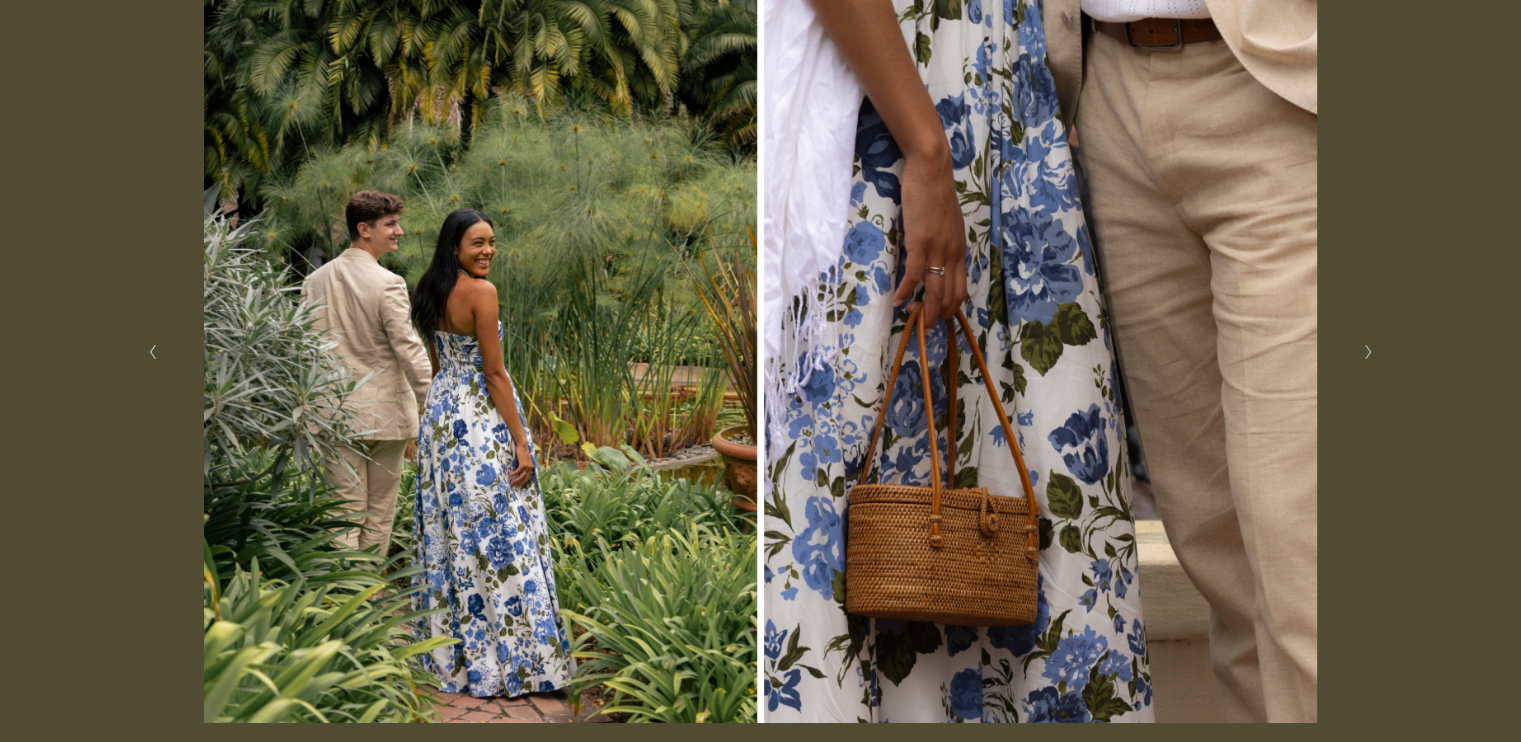 click at bounding box center [1367, 352] 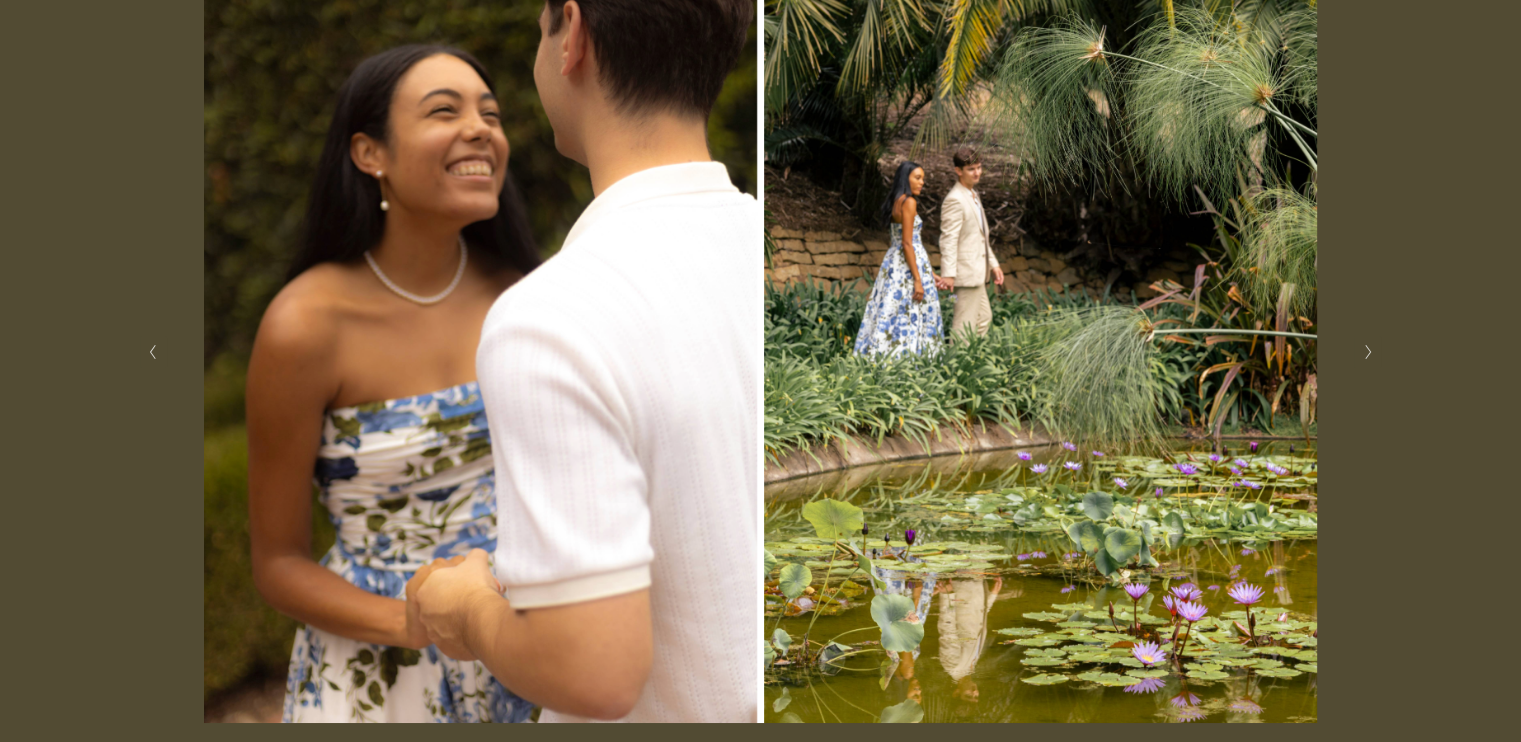 click at bounding box center [1367, 352] 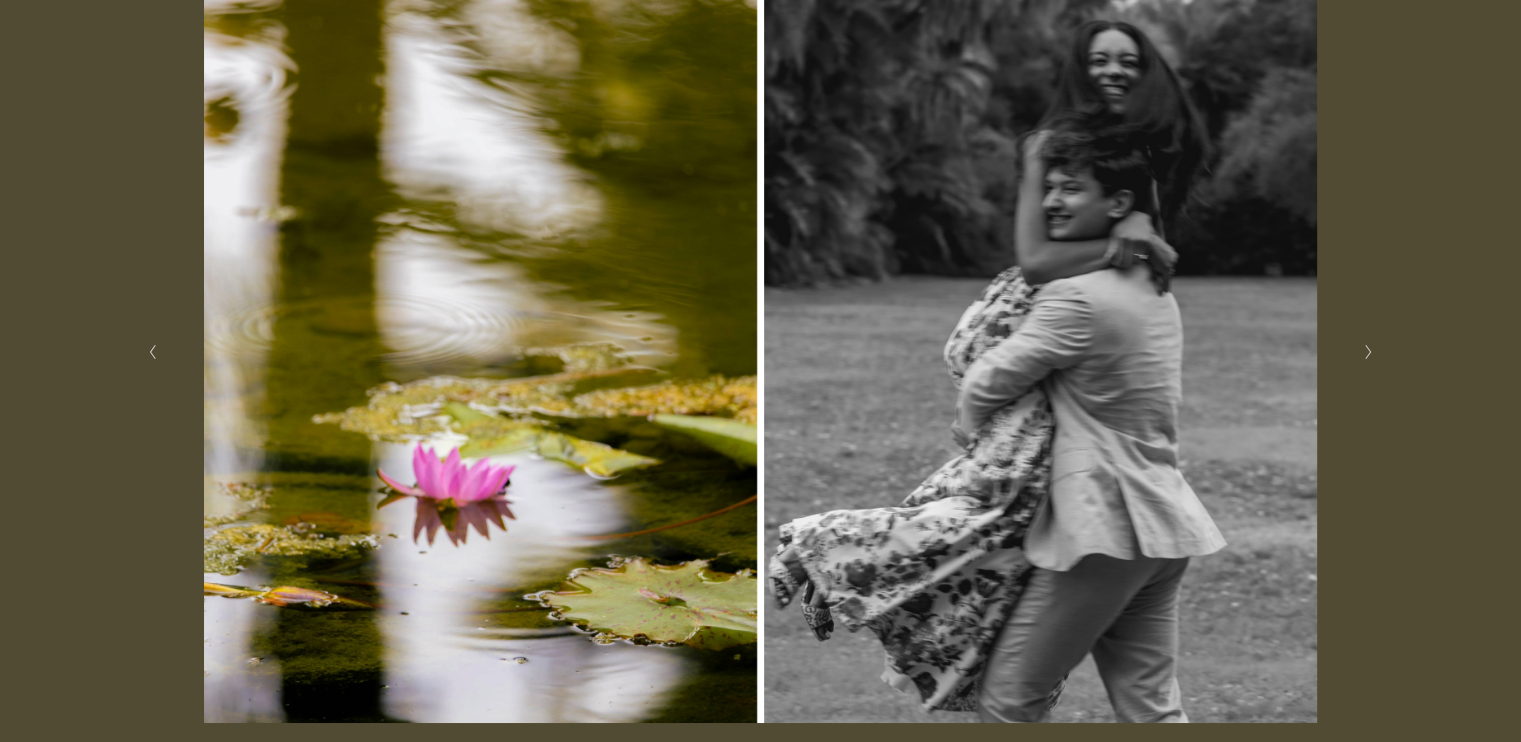click at bounding box center [1367, 352] 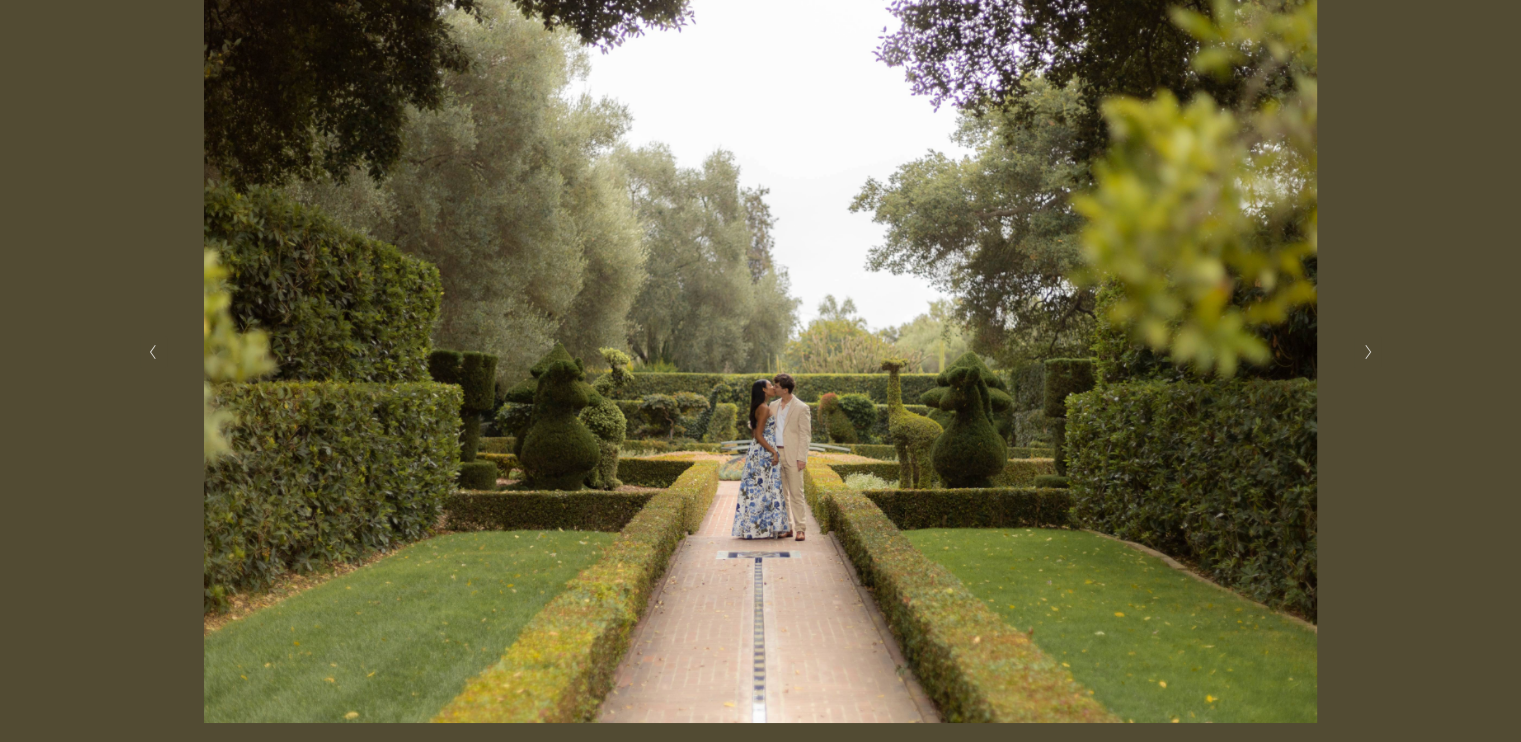 click at bounding box center (1367, 352) 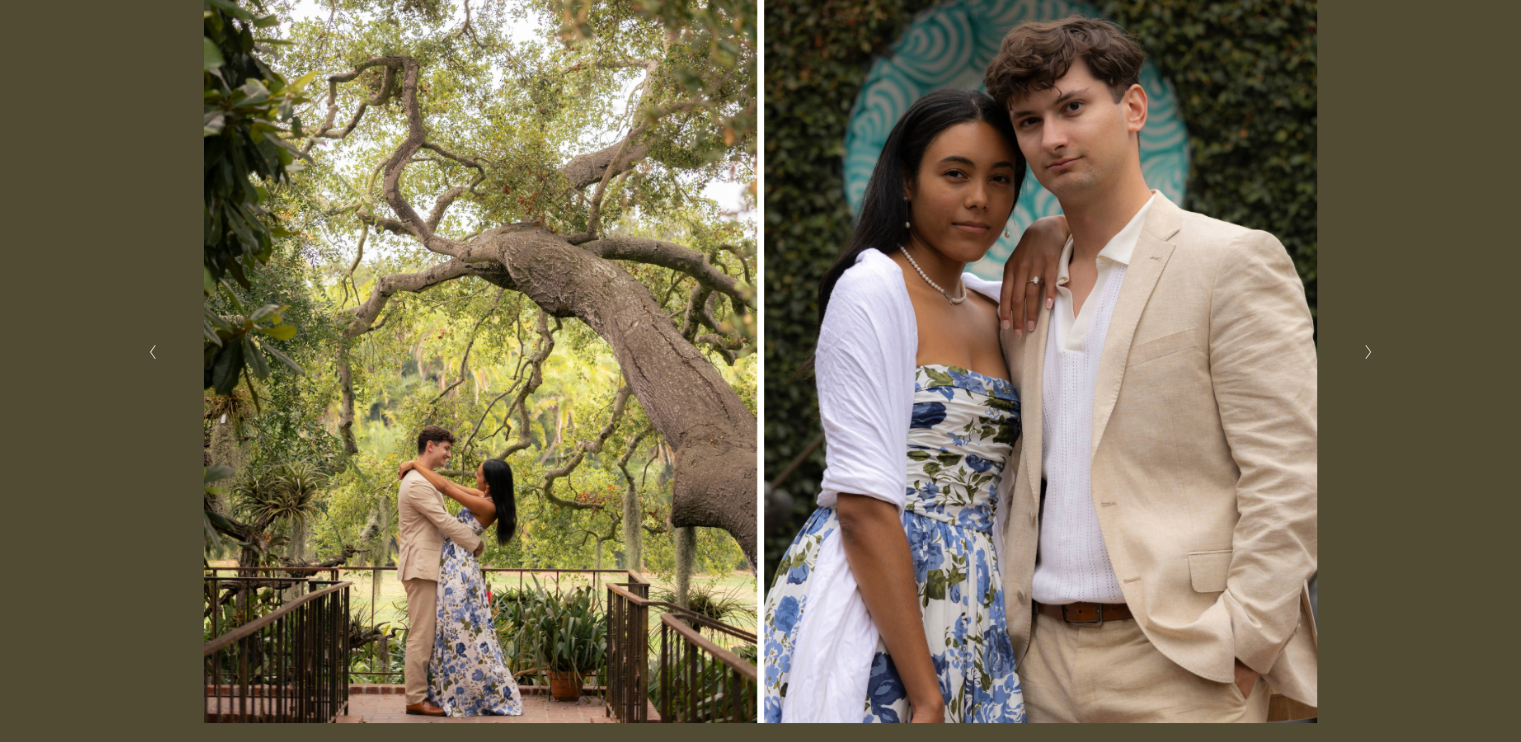 click at bounding box center [1367, 352] 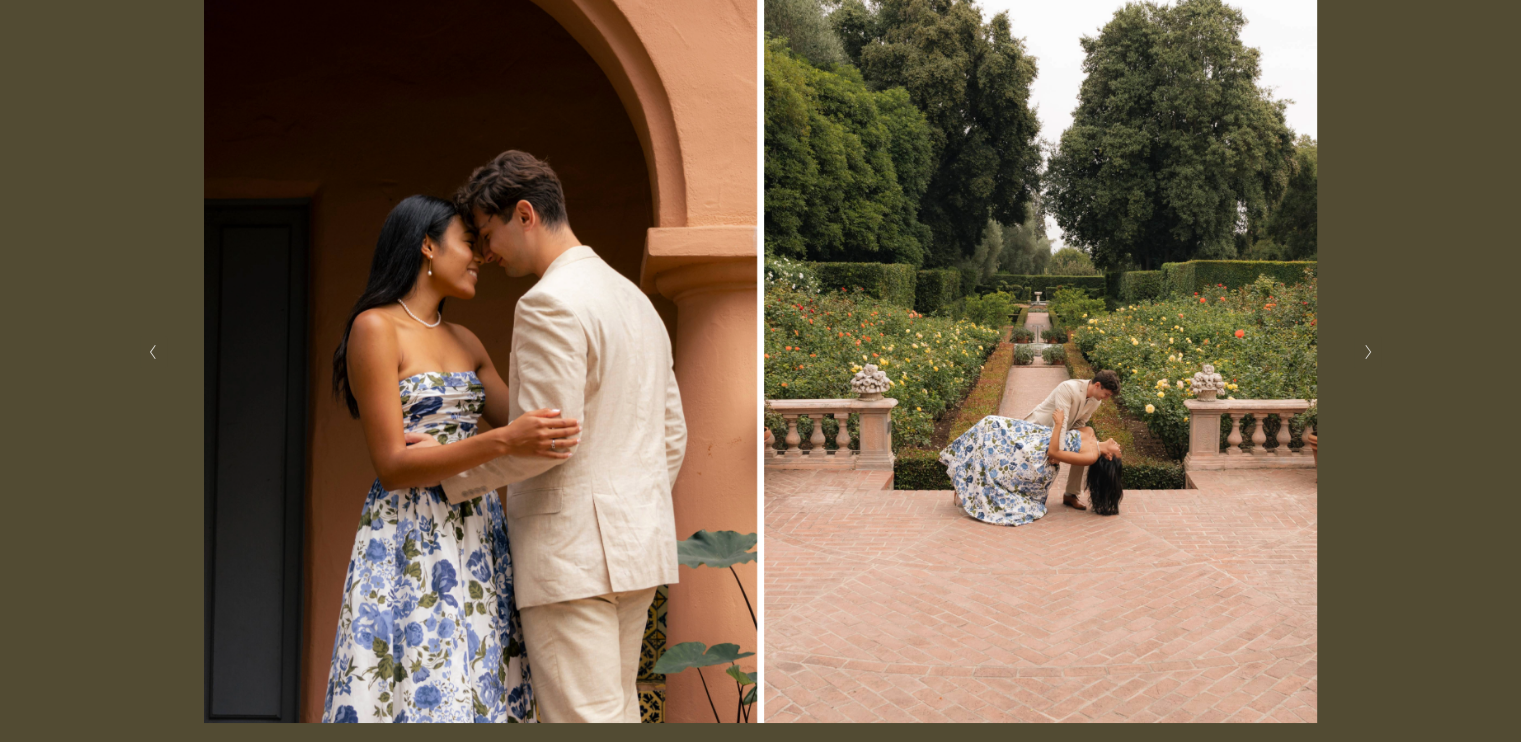 click at bounding box center (1367, 352) 